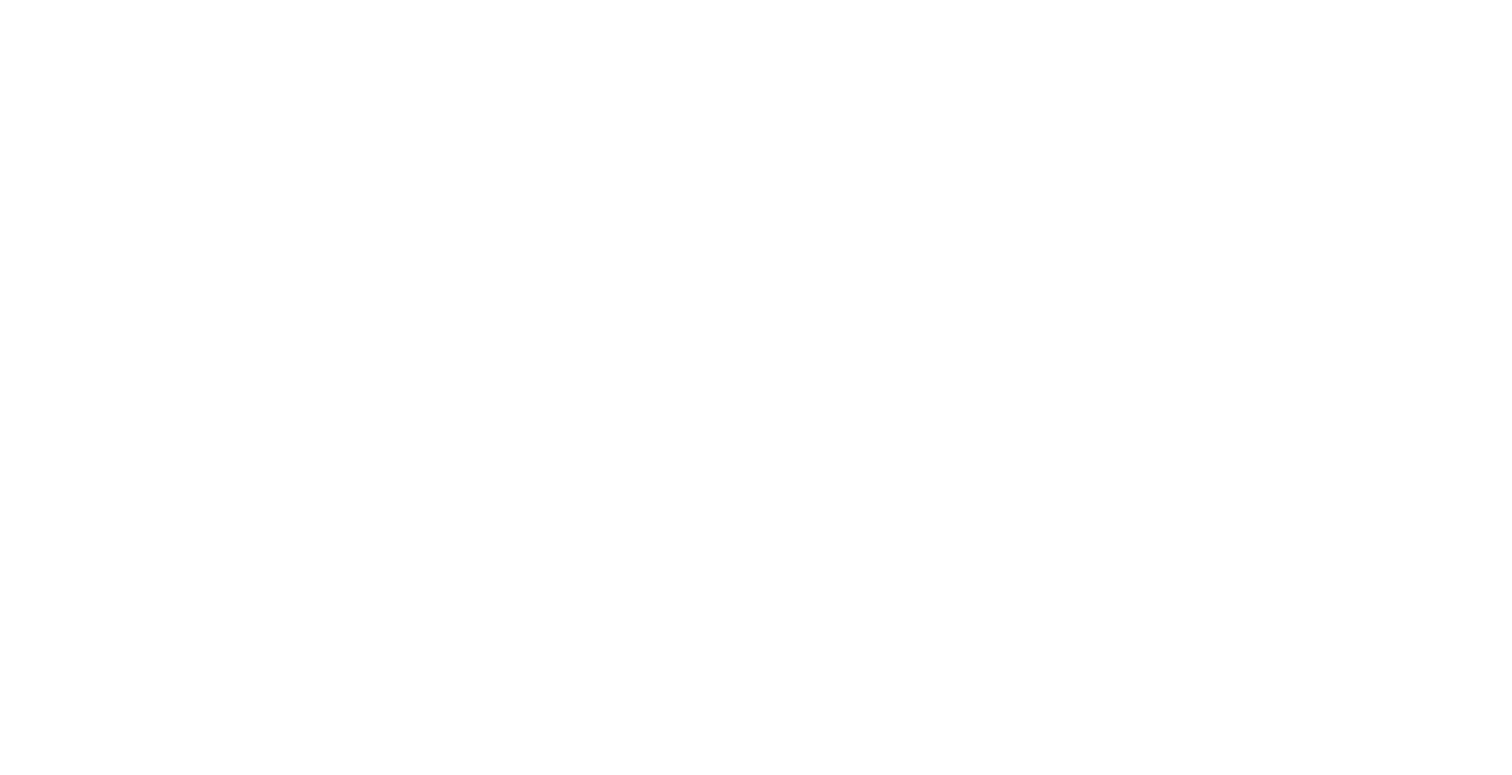 scroll, scrollTop: 0, scrollLeft: 0, axis: both 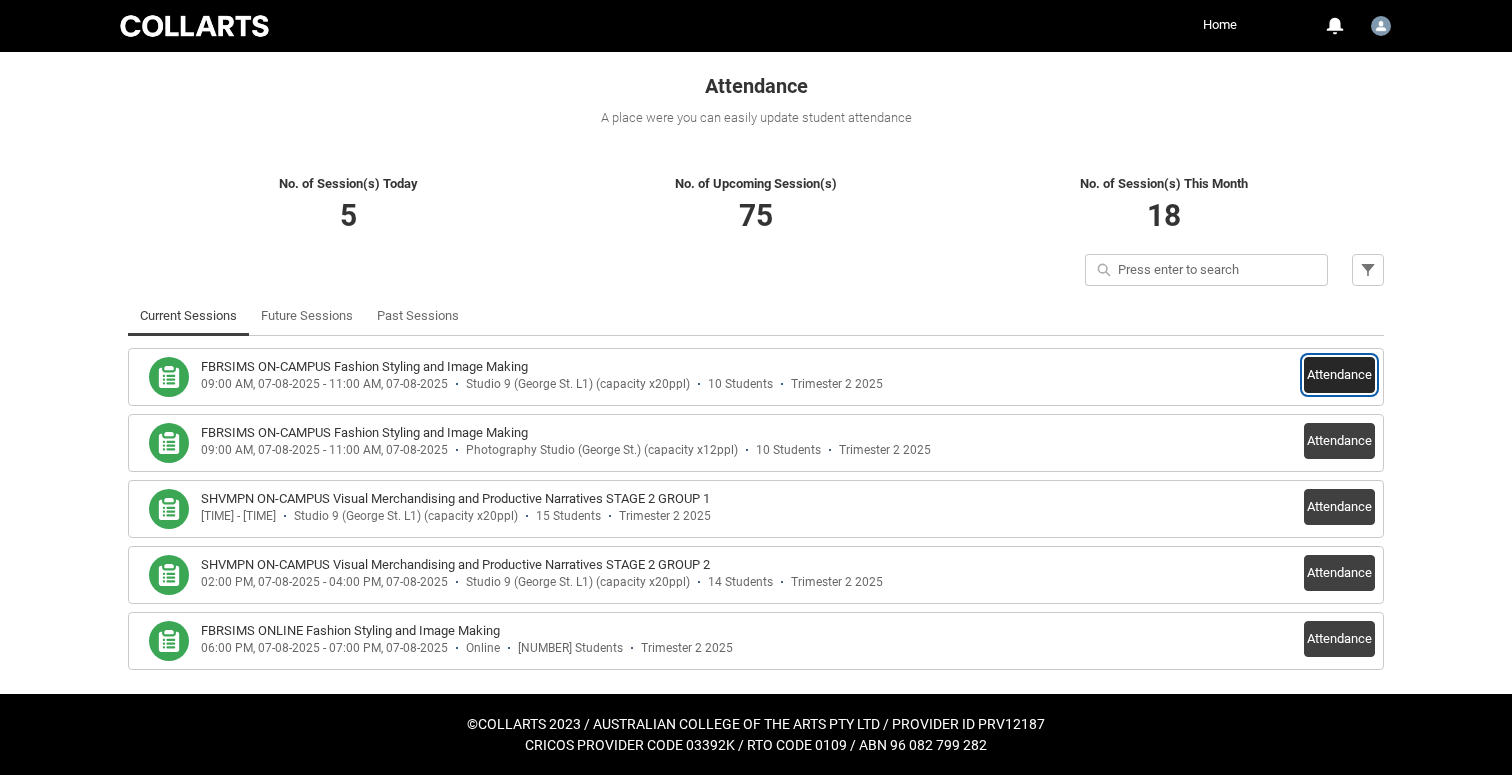 click on "Attendance" at bounding box center (1339, 375) 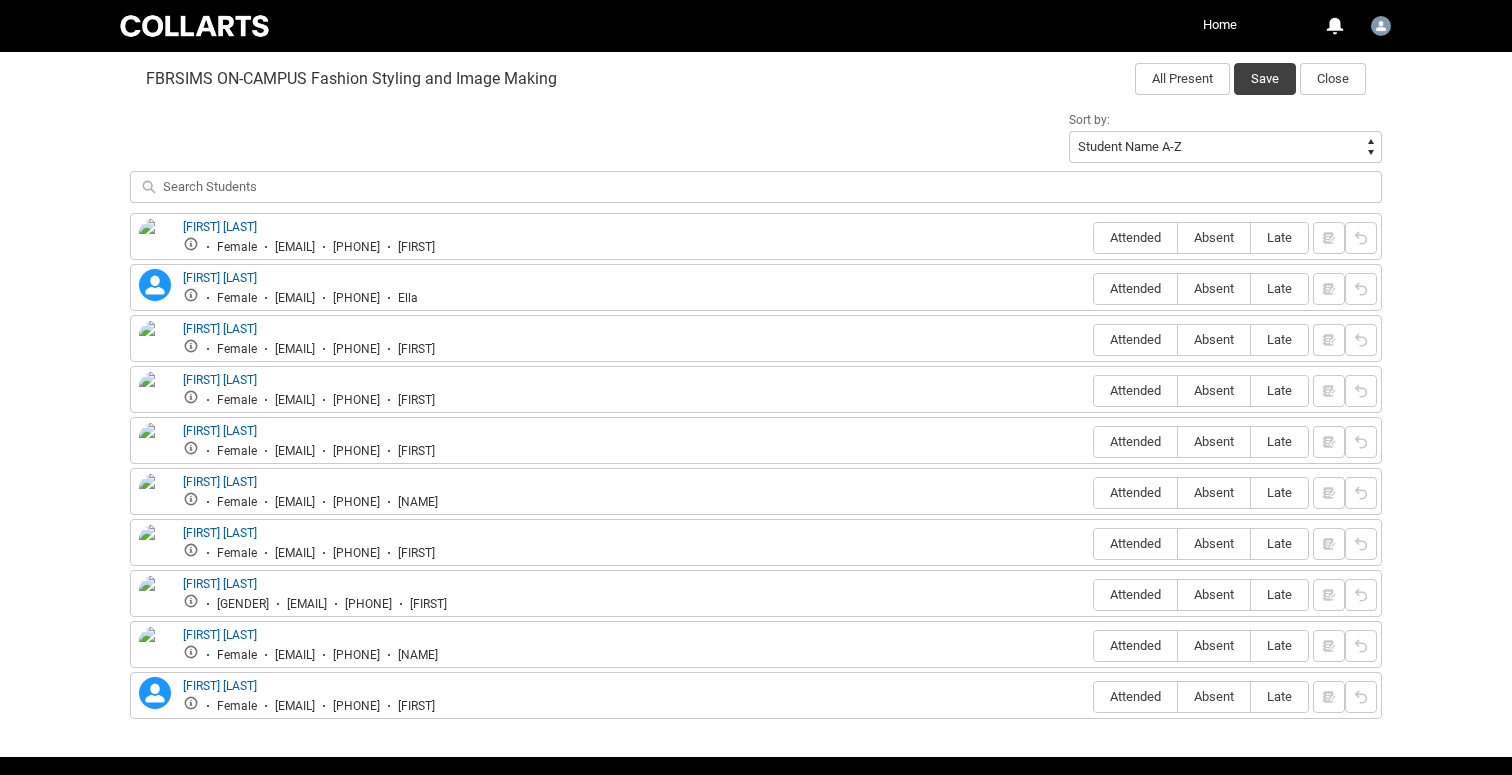 scroll, scrollTop: 667, scrollLeft: 0, axis: vertical 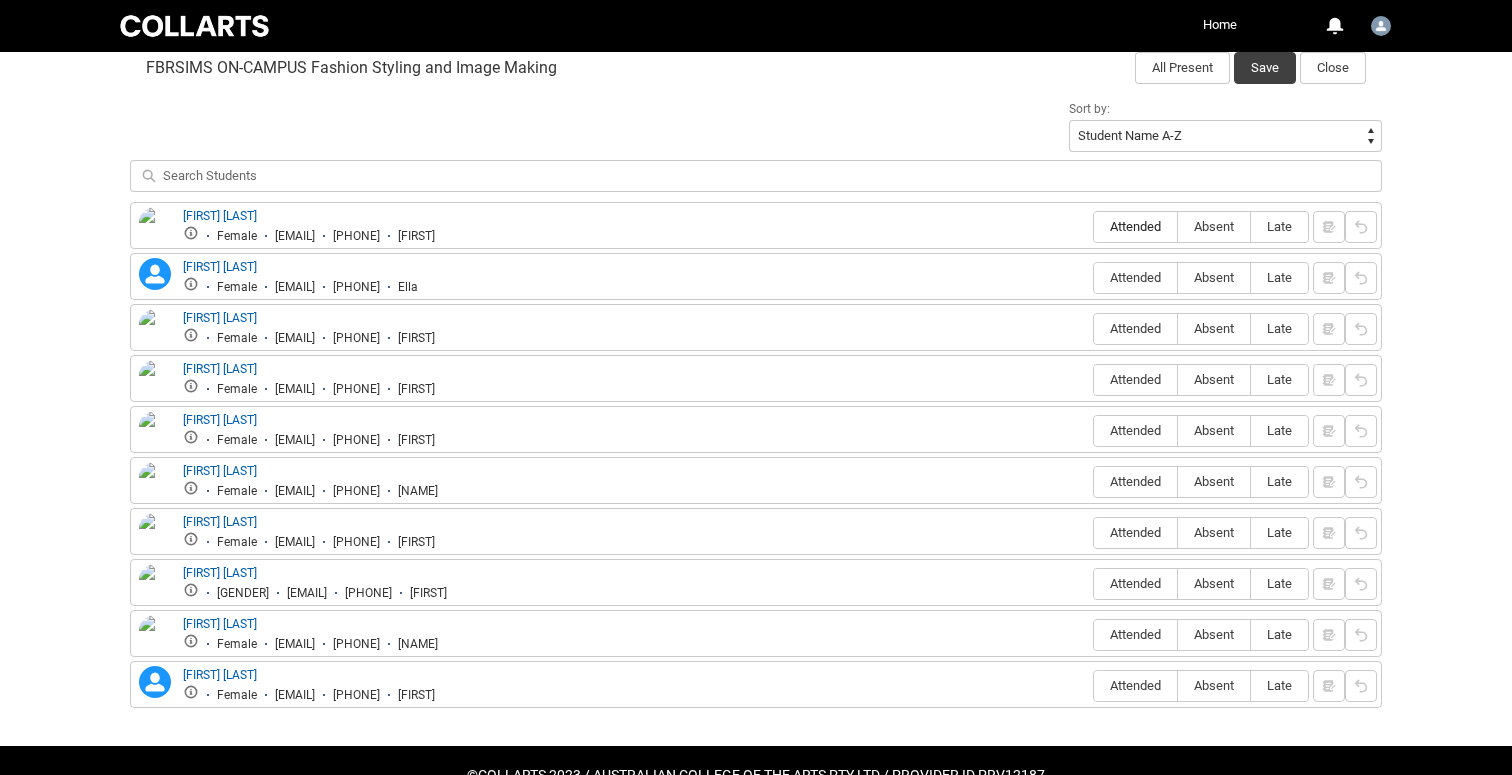 click on "Attended" at bounding box center [1135, 226] 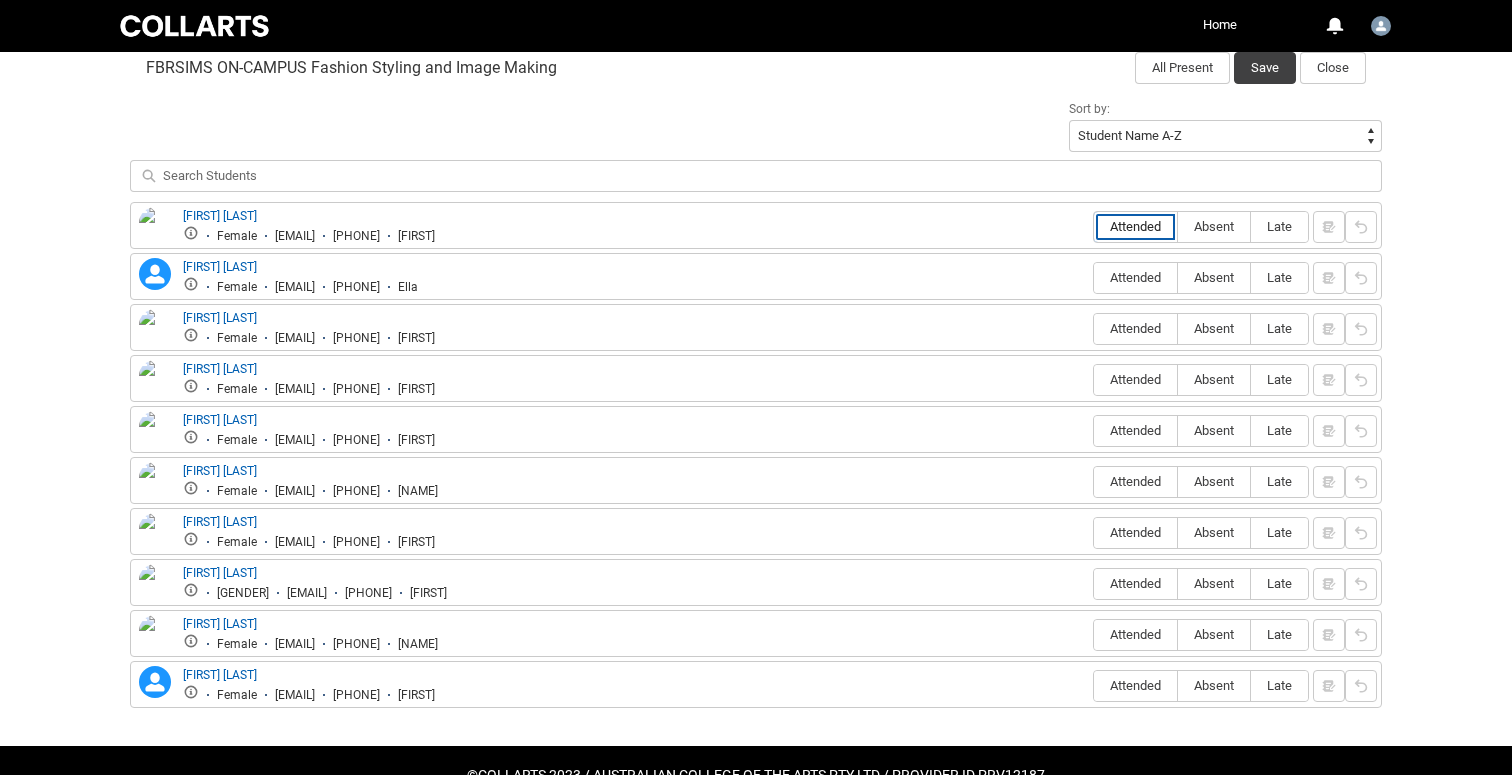 click on "Attended" at bounding box center (1093, 226) 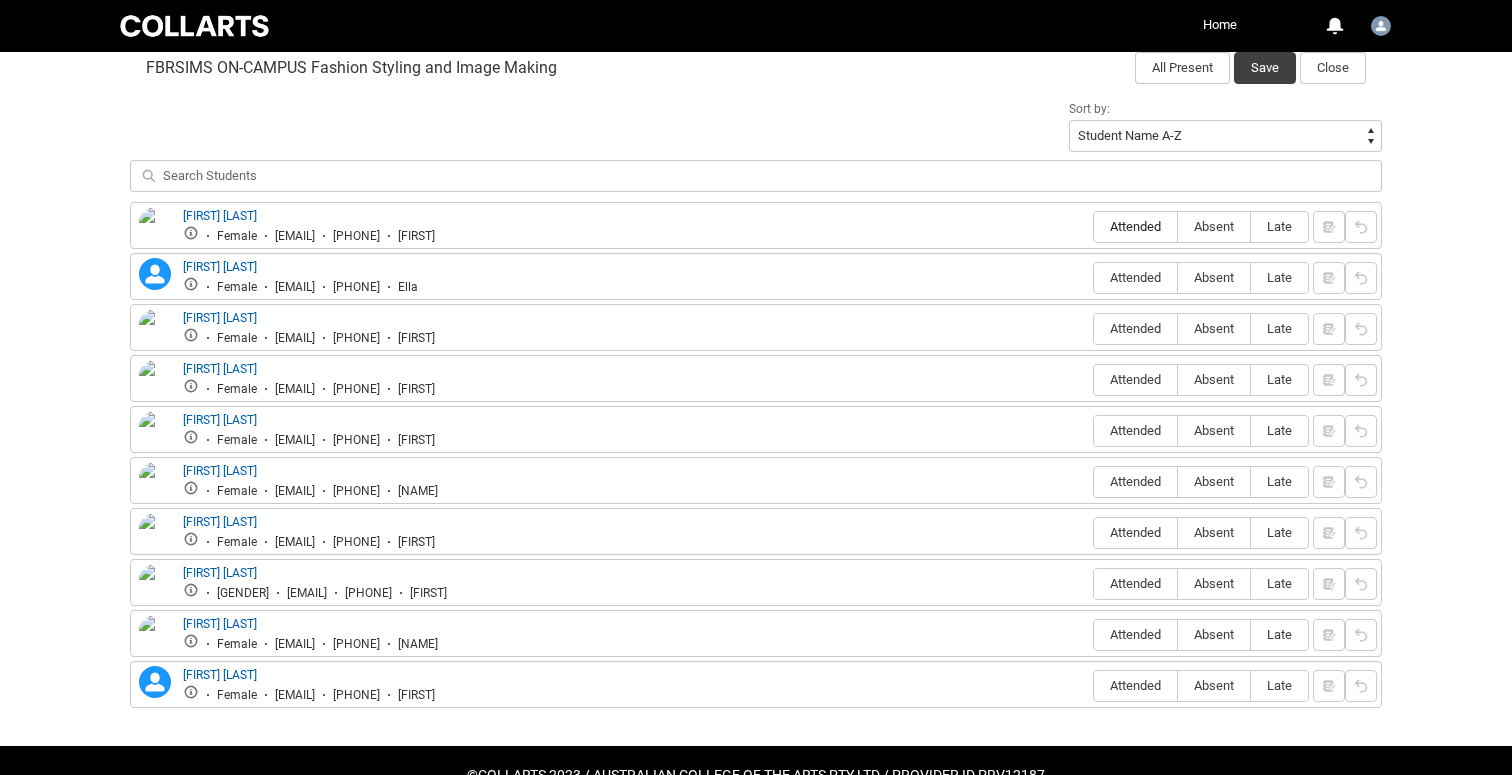 type on "Attended" 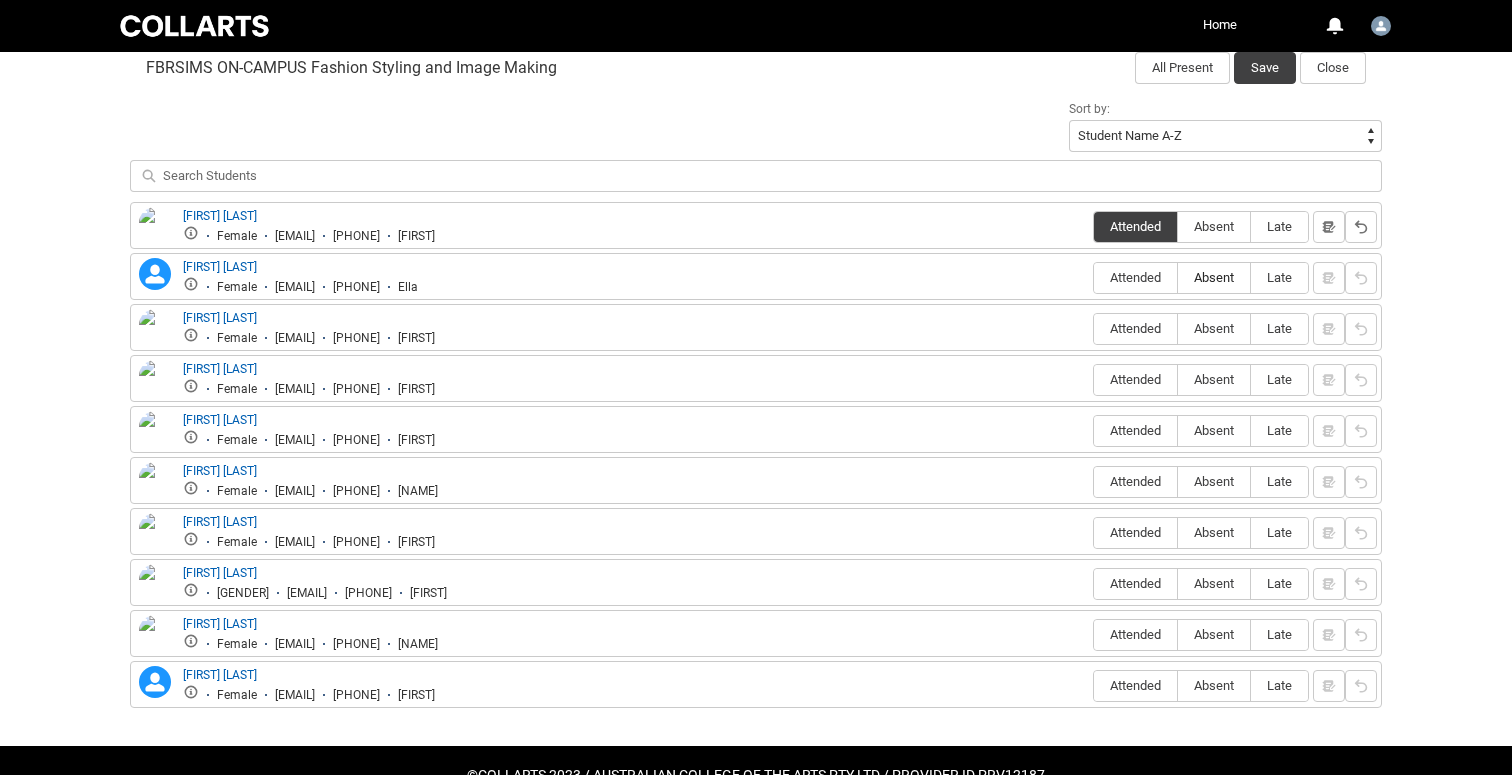 click on "Absent" at bounding box center [1214, 277] 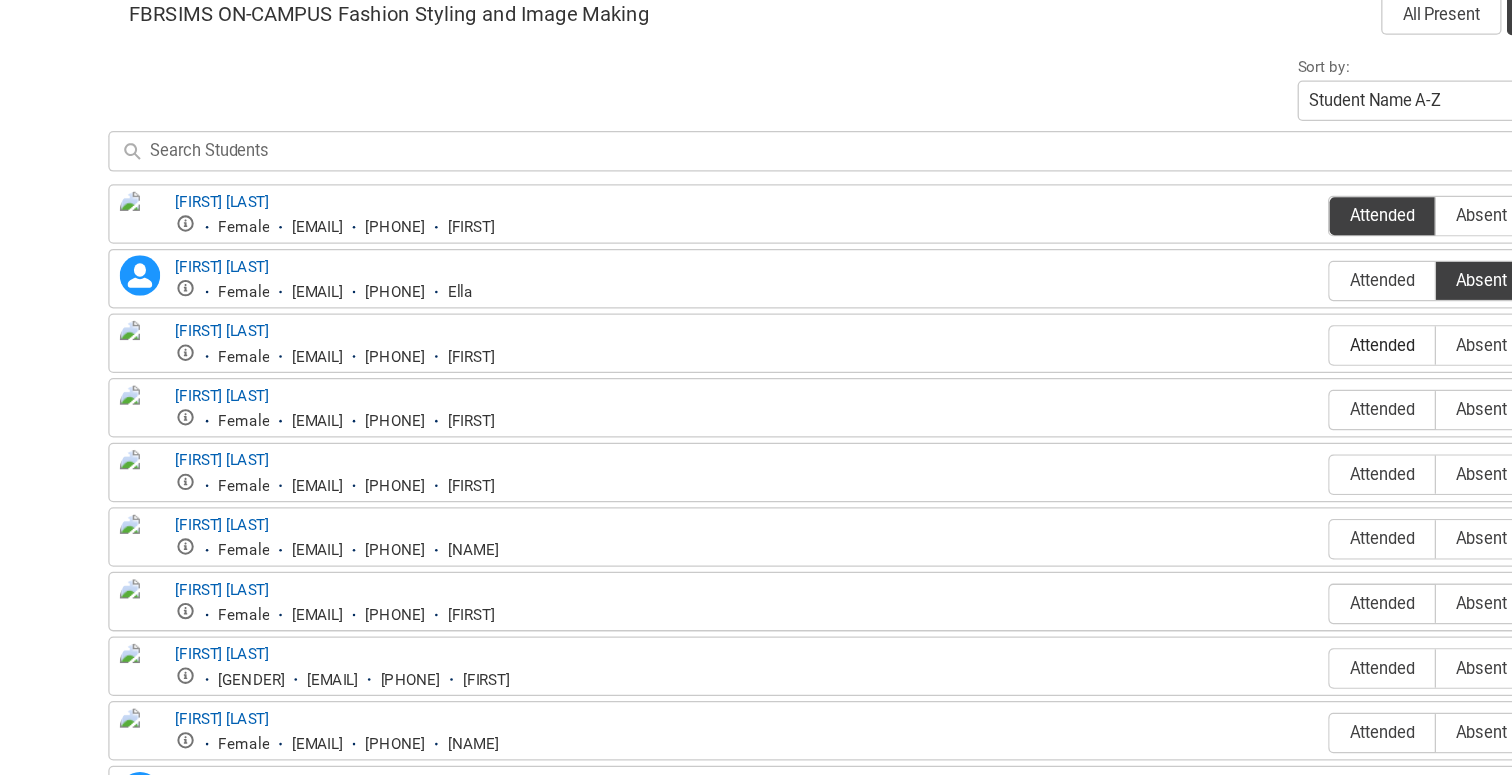 click on "Attended" at bounding box center (1135, 328) 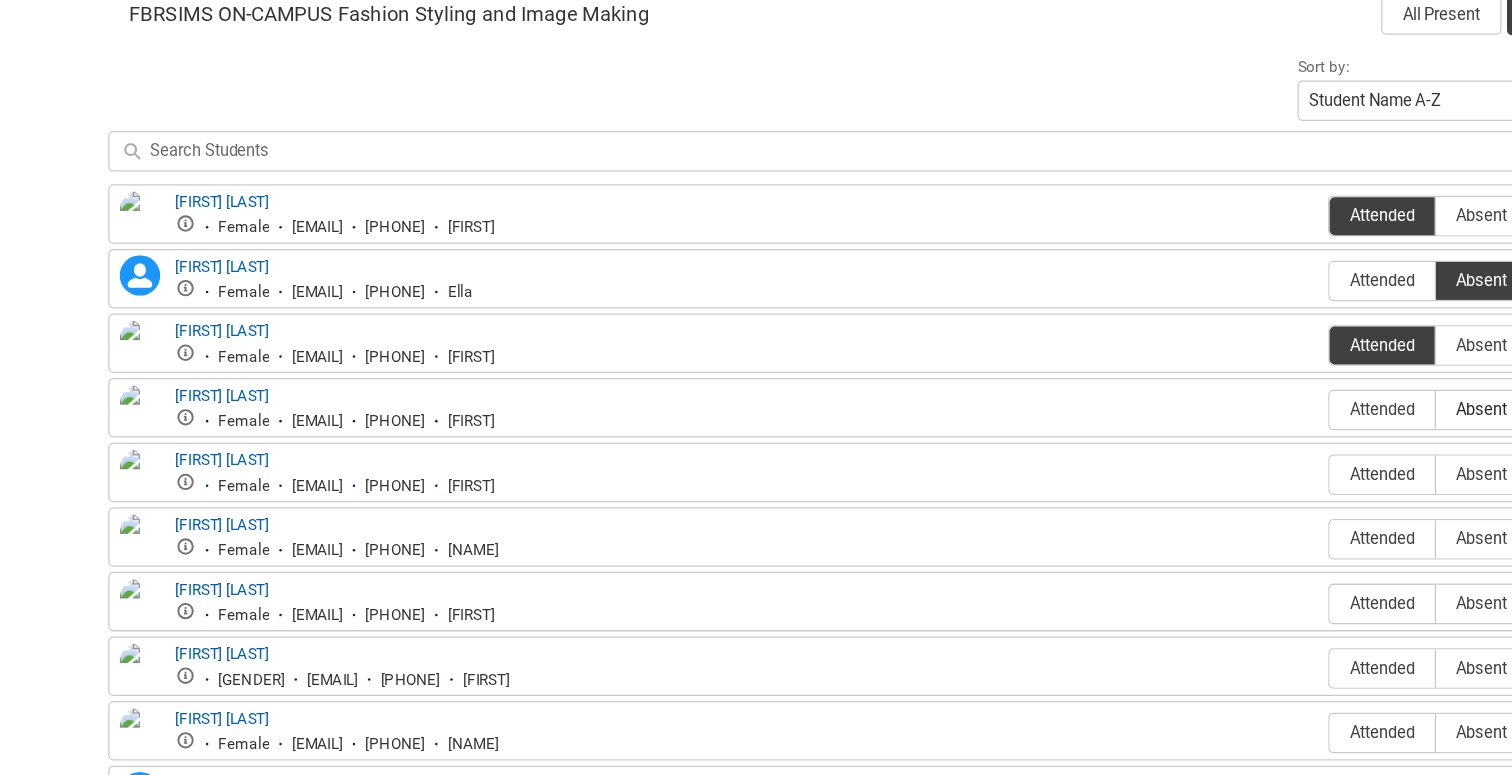 click on "Absent" at bounding box center [1214, 379] 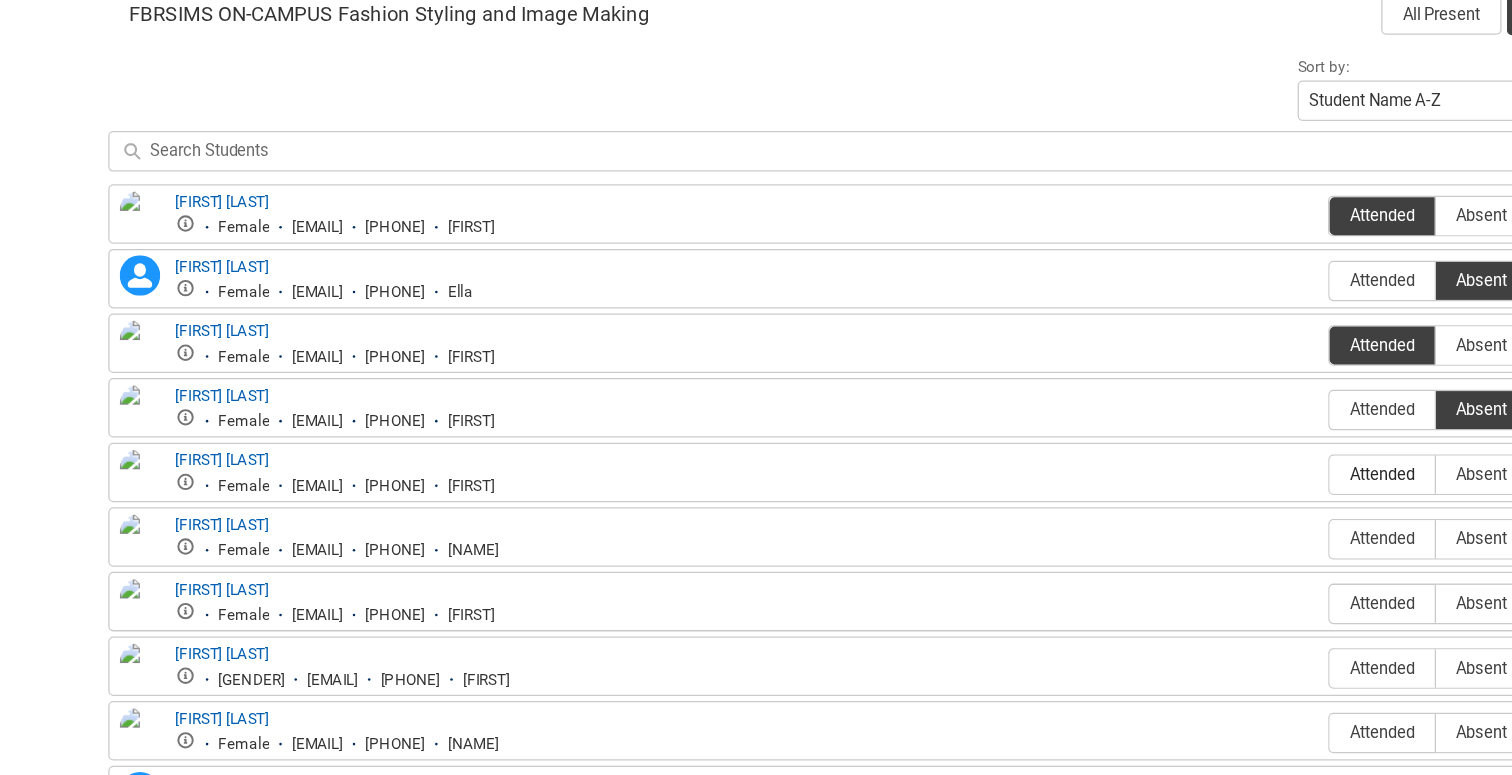 click on "Attended" at bounding box center (1135, 430) 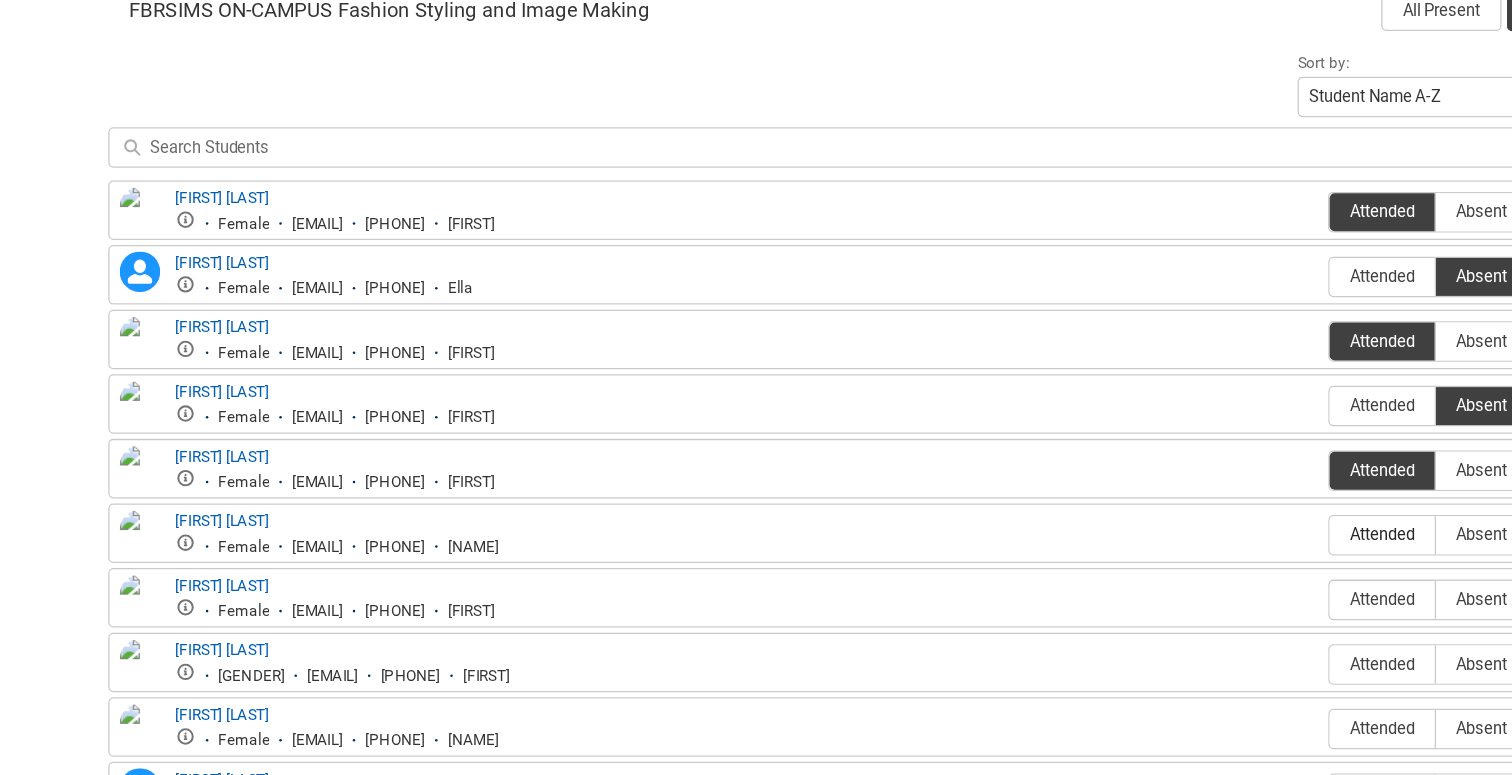 click on "Attended" at bounding box center (1135, 481) 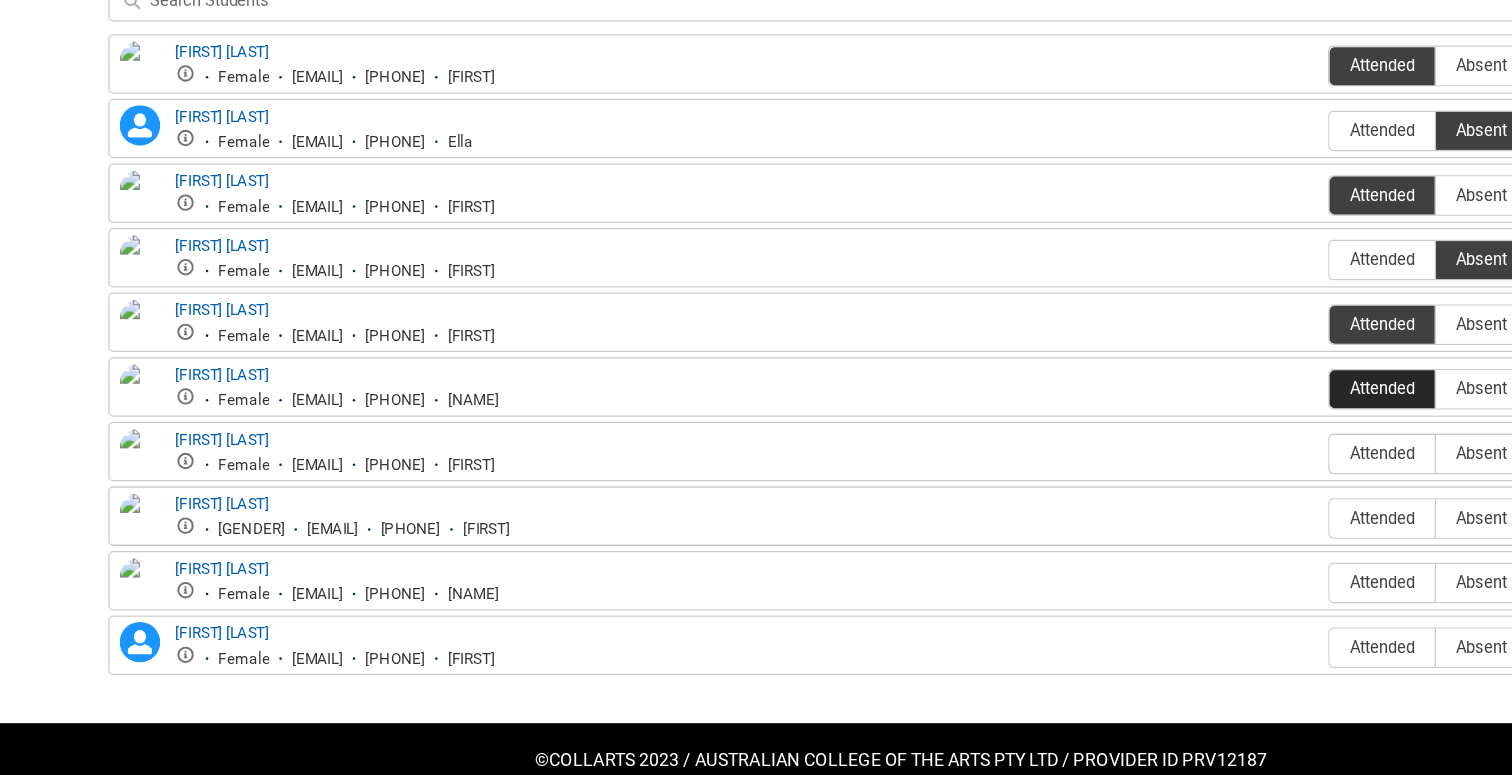 scroll, scrollTop: 719, scrollLeft: 0, axis: vertical 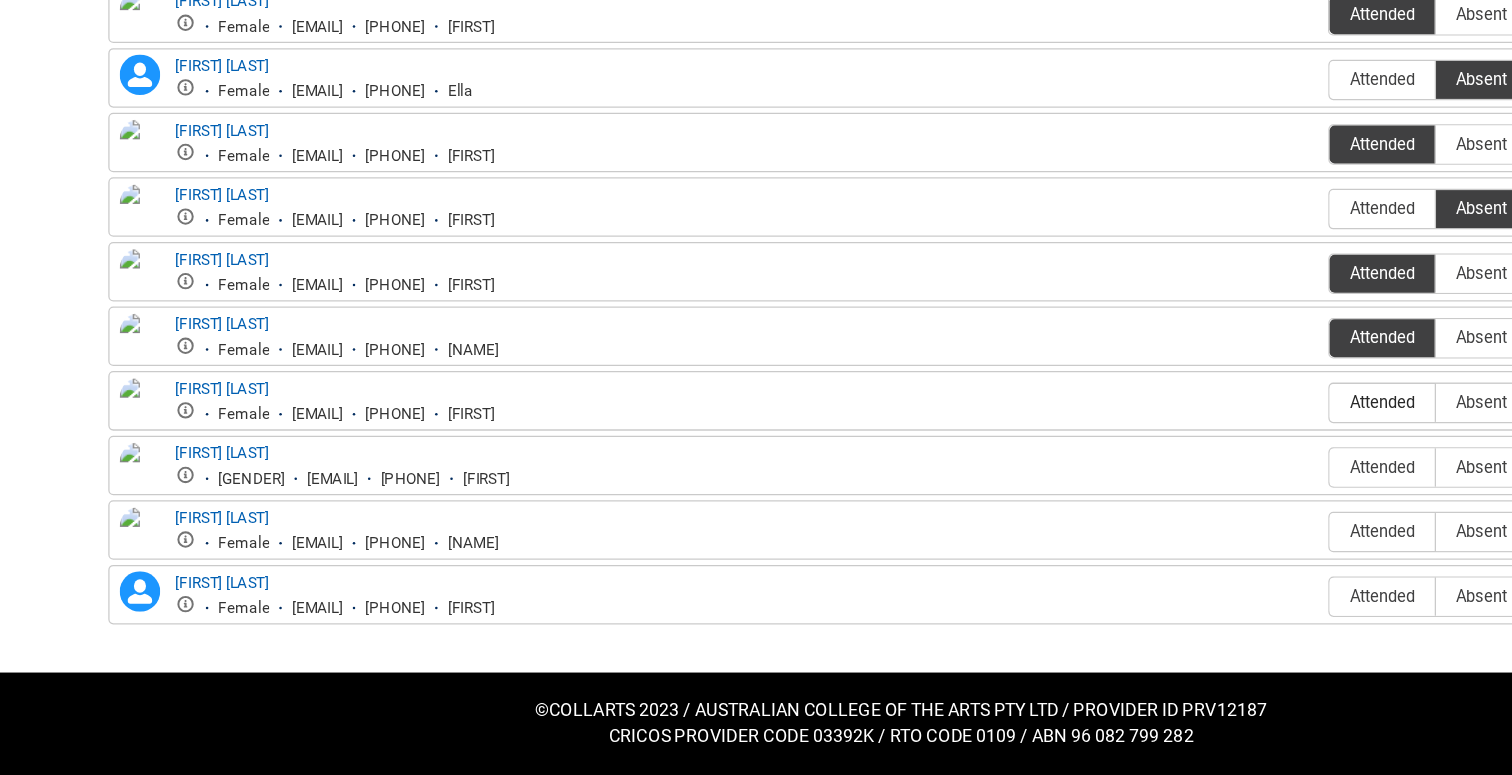 click on "Attended" at bounding box center [1135, 480] 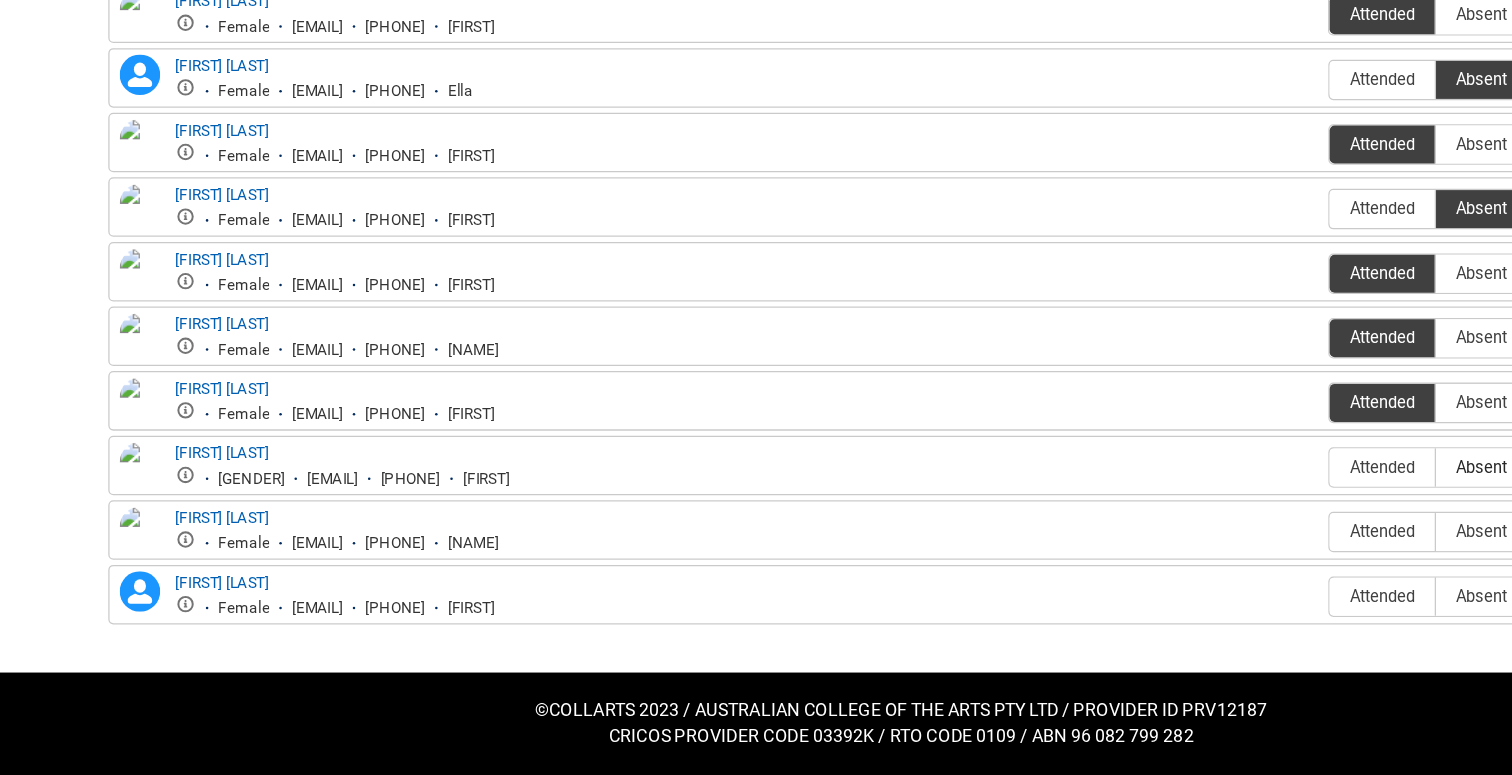 click on "Absent" at bounding box center [1214, 531] 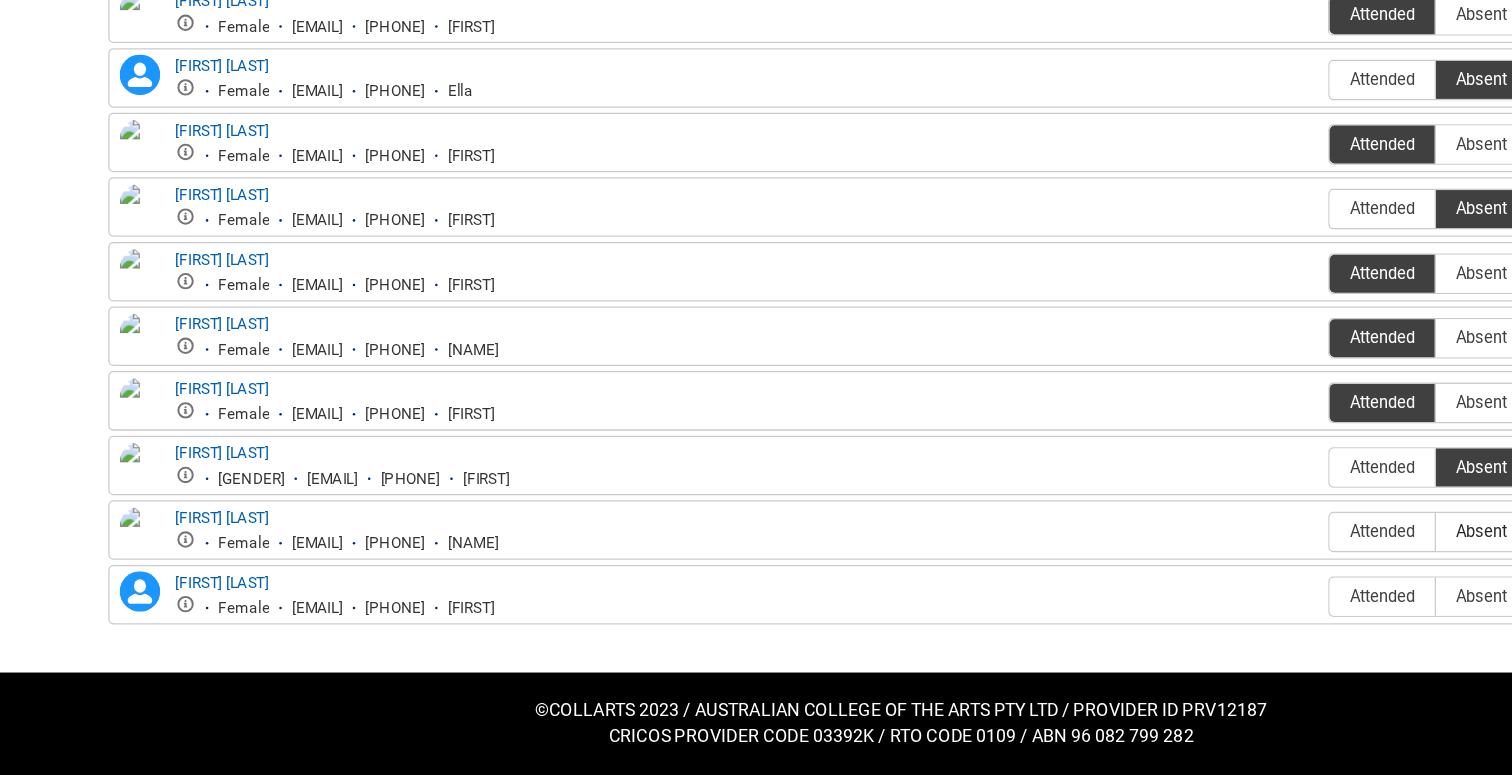 click on "Absent" at bounding box center [1214, 582] 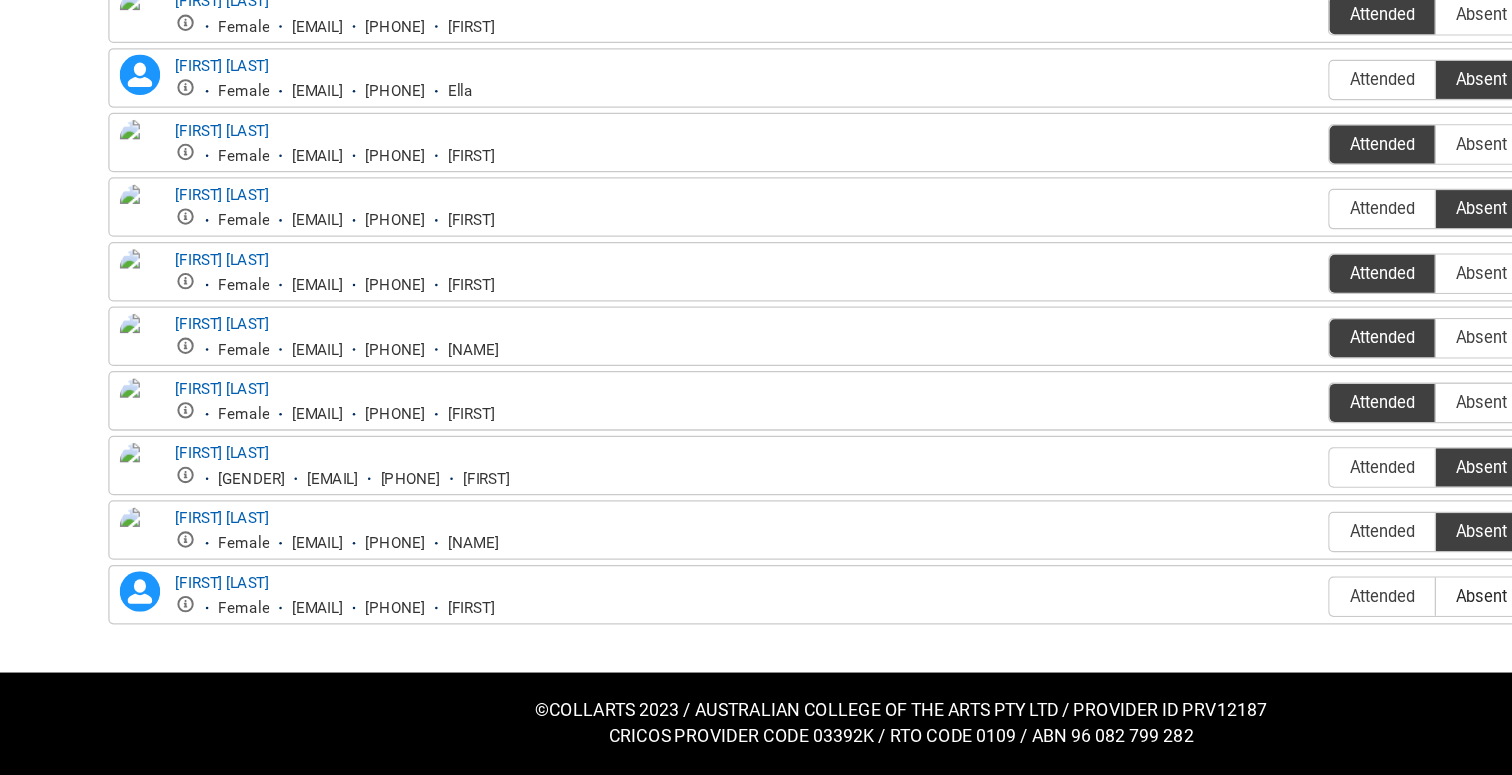 click on "Absent" at bounding box center (1214, 633) 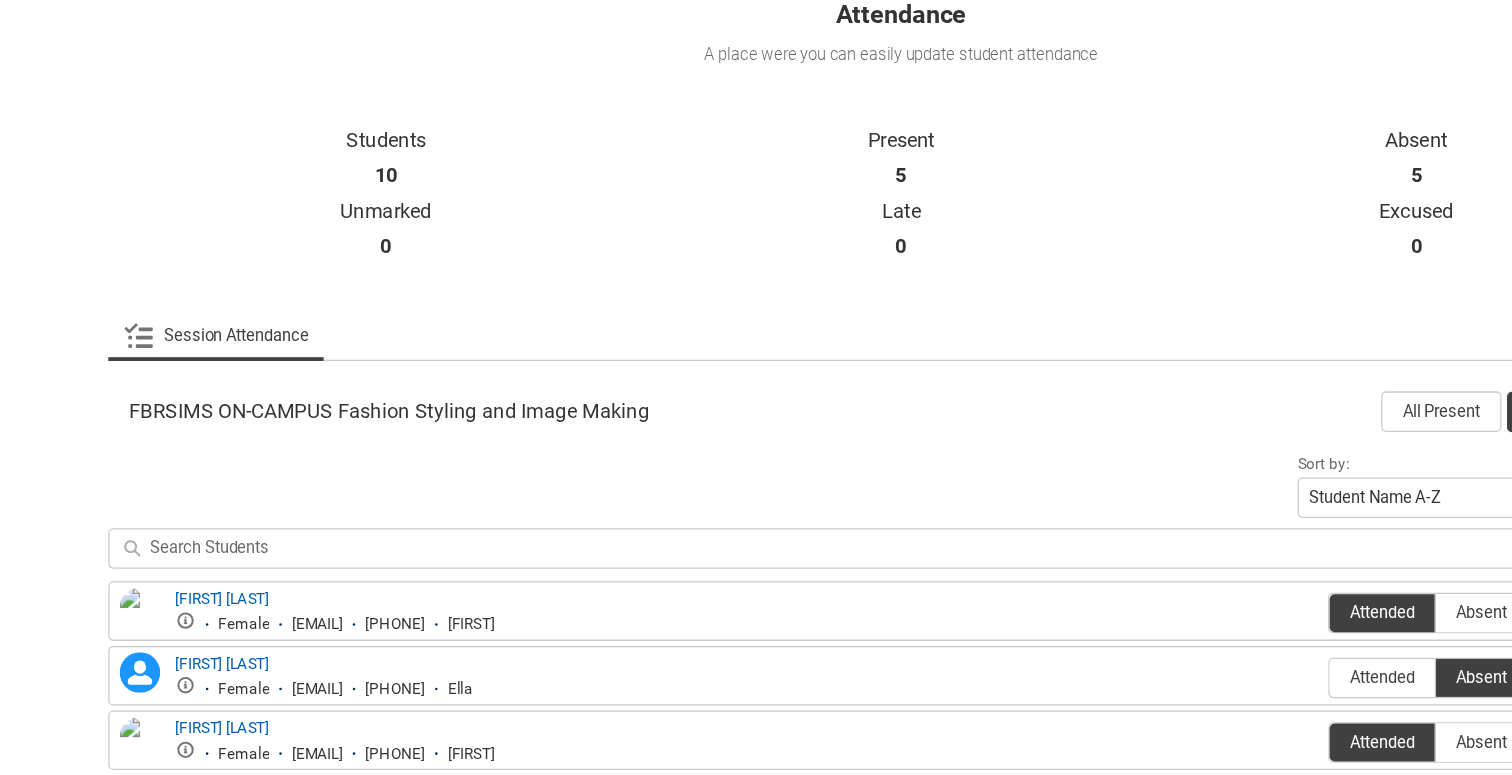 scroll, scrollTop: 246, scrollLeft: 0, axis: vertical 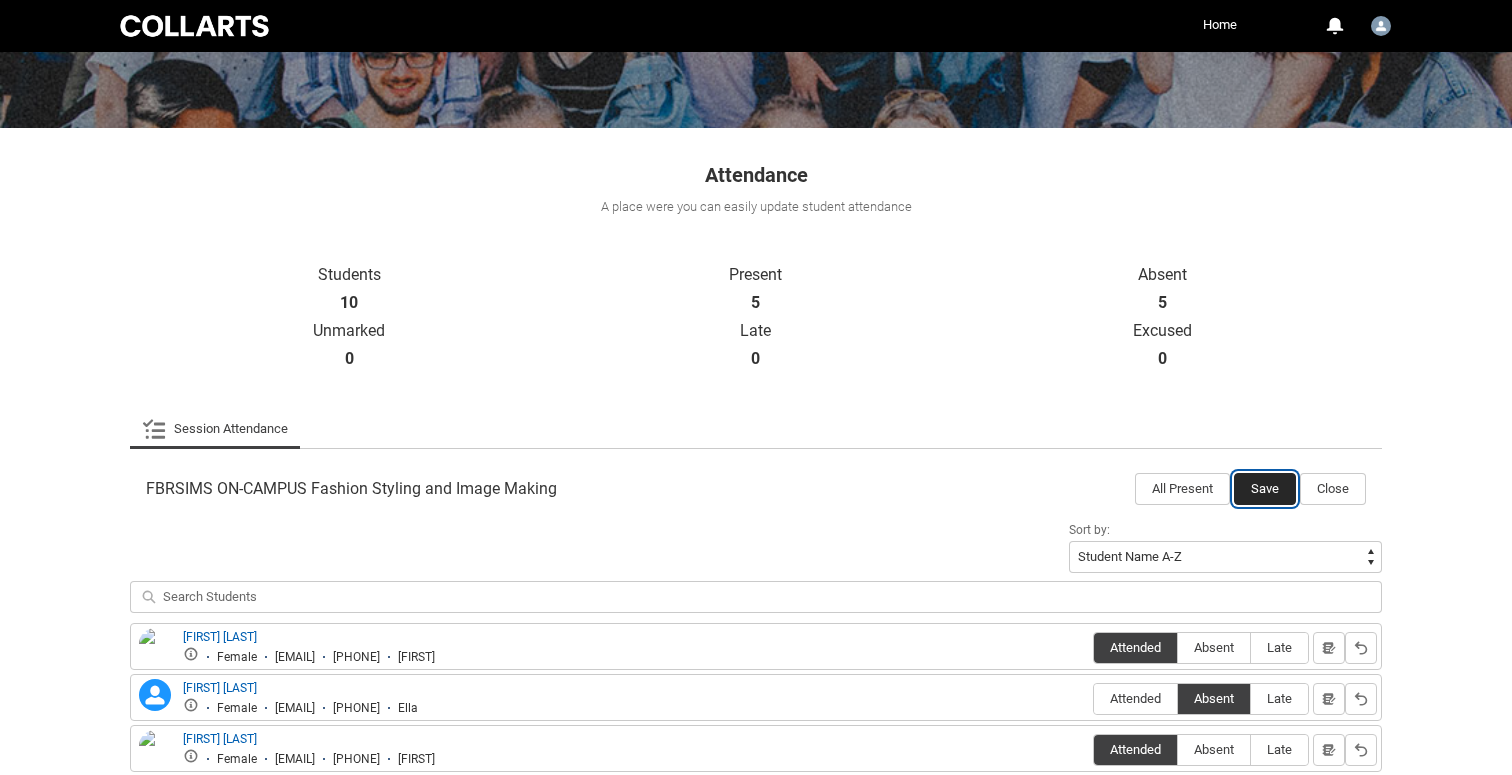 click on "Save" at bounding box center (1265, 489) 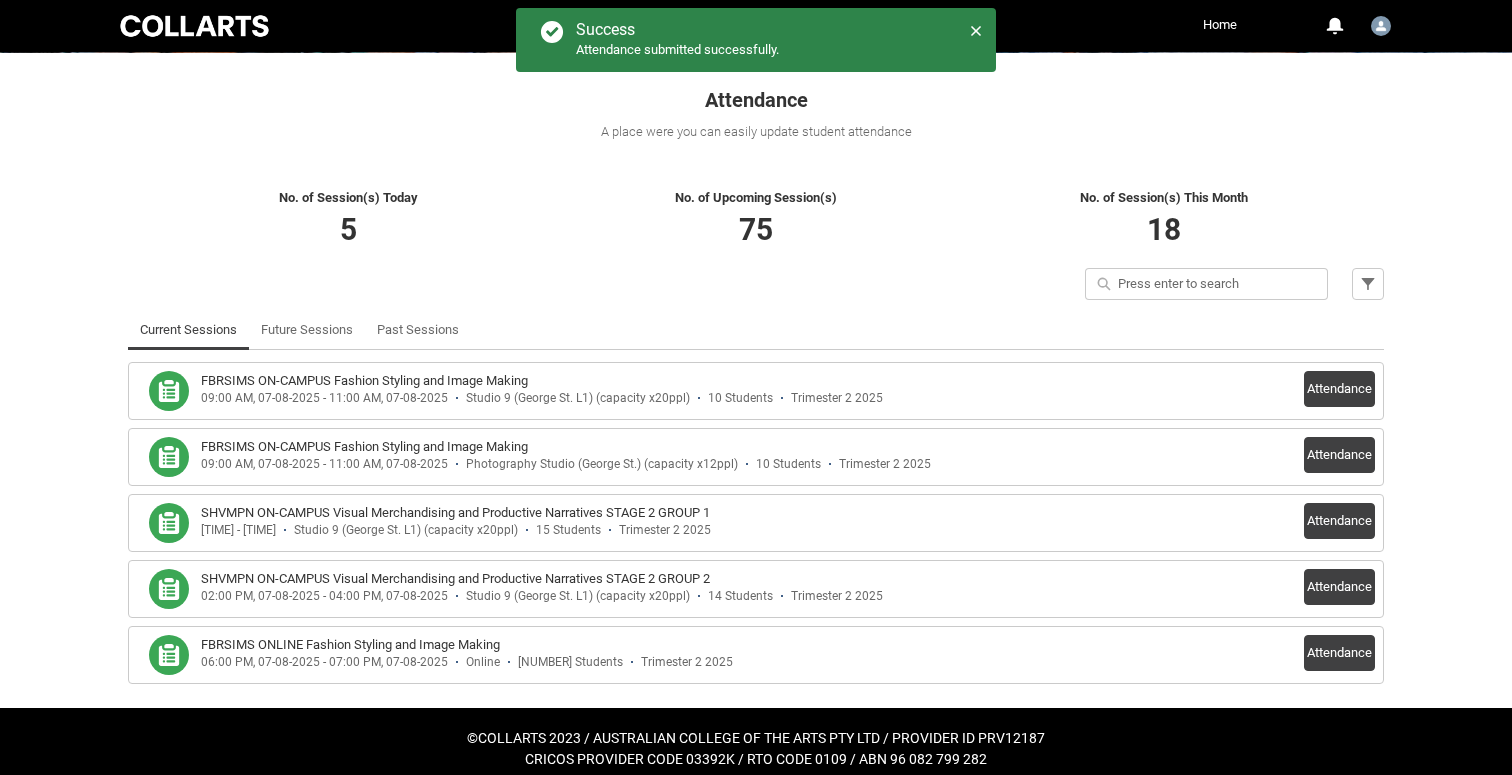 scroll, scrollTop: 335, scrollLeft: 0, axis: vertical 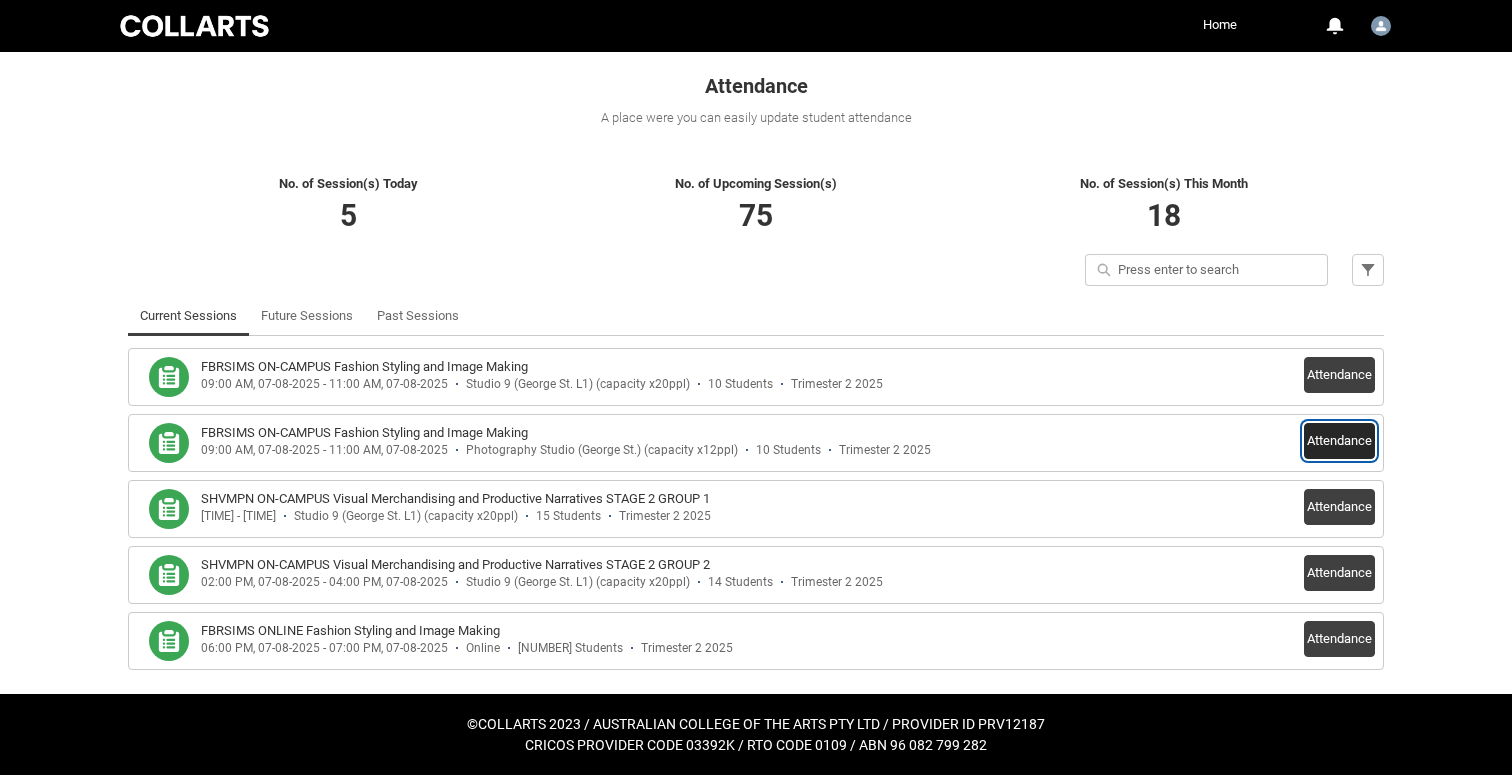 click on "Attendance" at bounding box center [1339, 441] 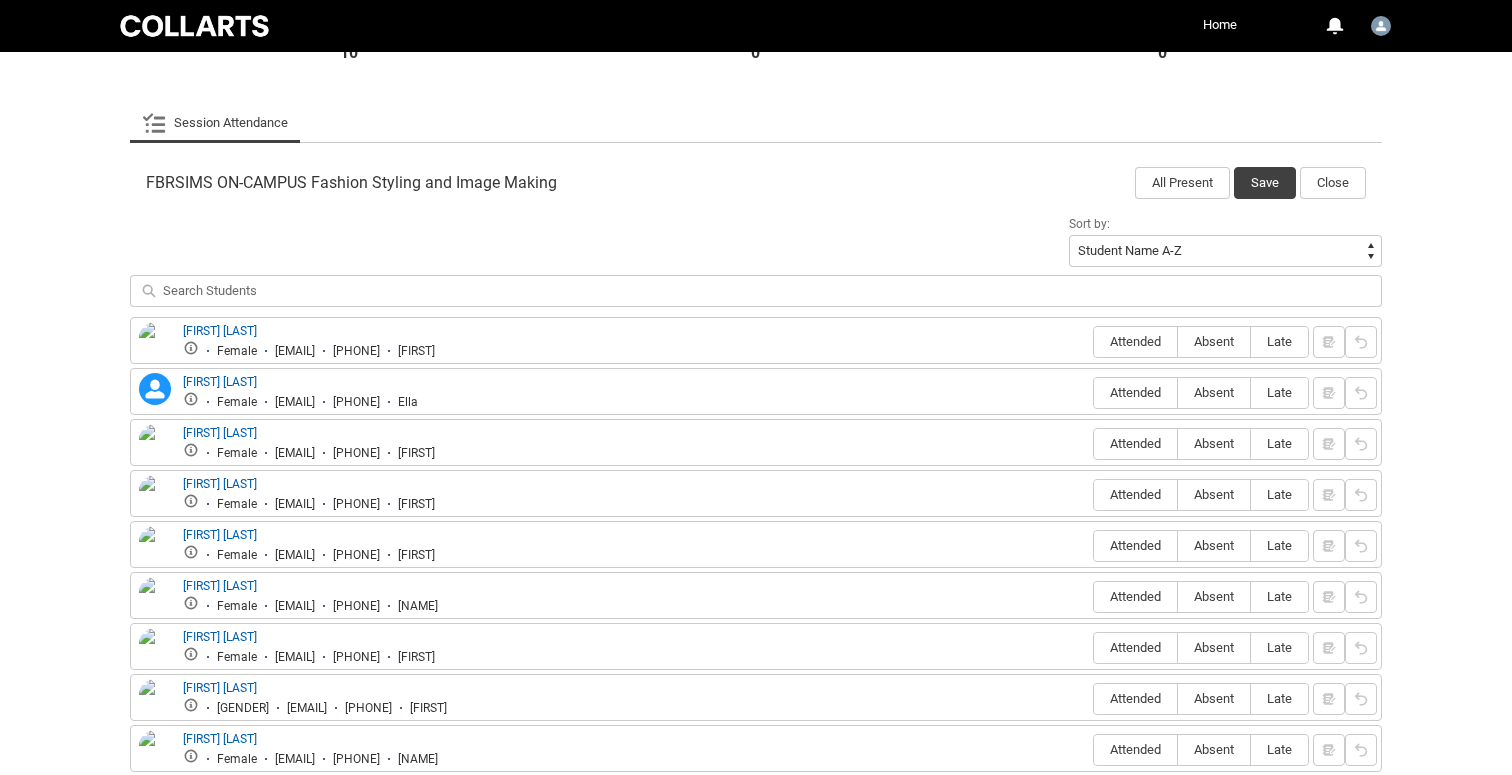 scroll, scrollTop: 588, scrollLeft: 0, axis: vertical 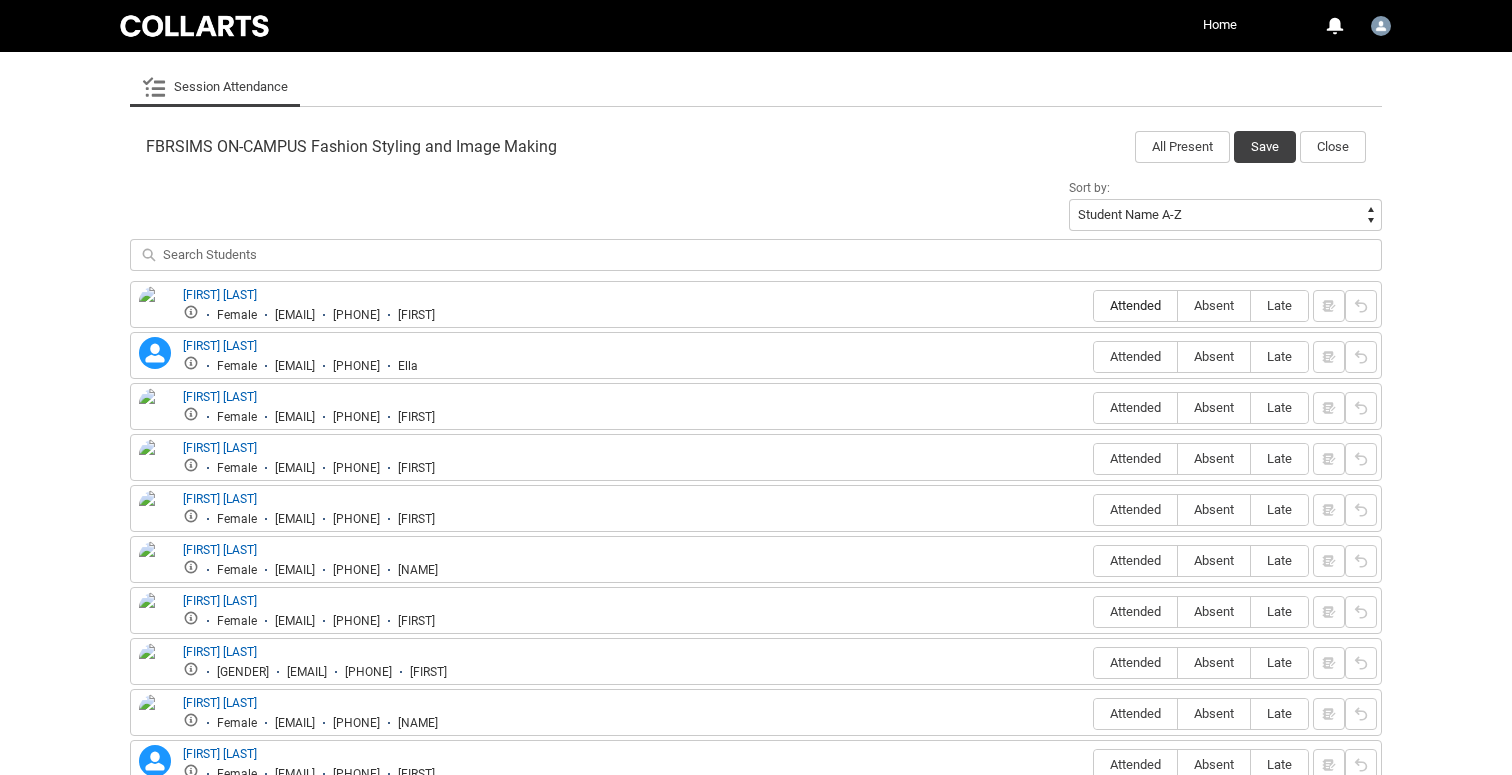 click on "Attended" at bounding box center (1135, 305) 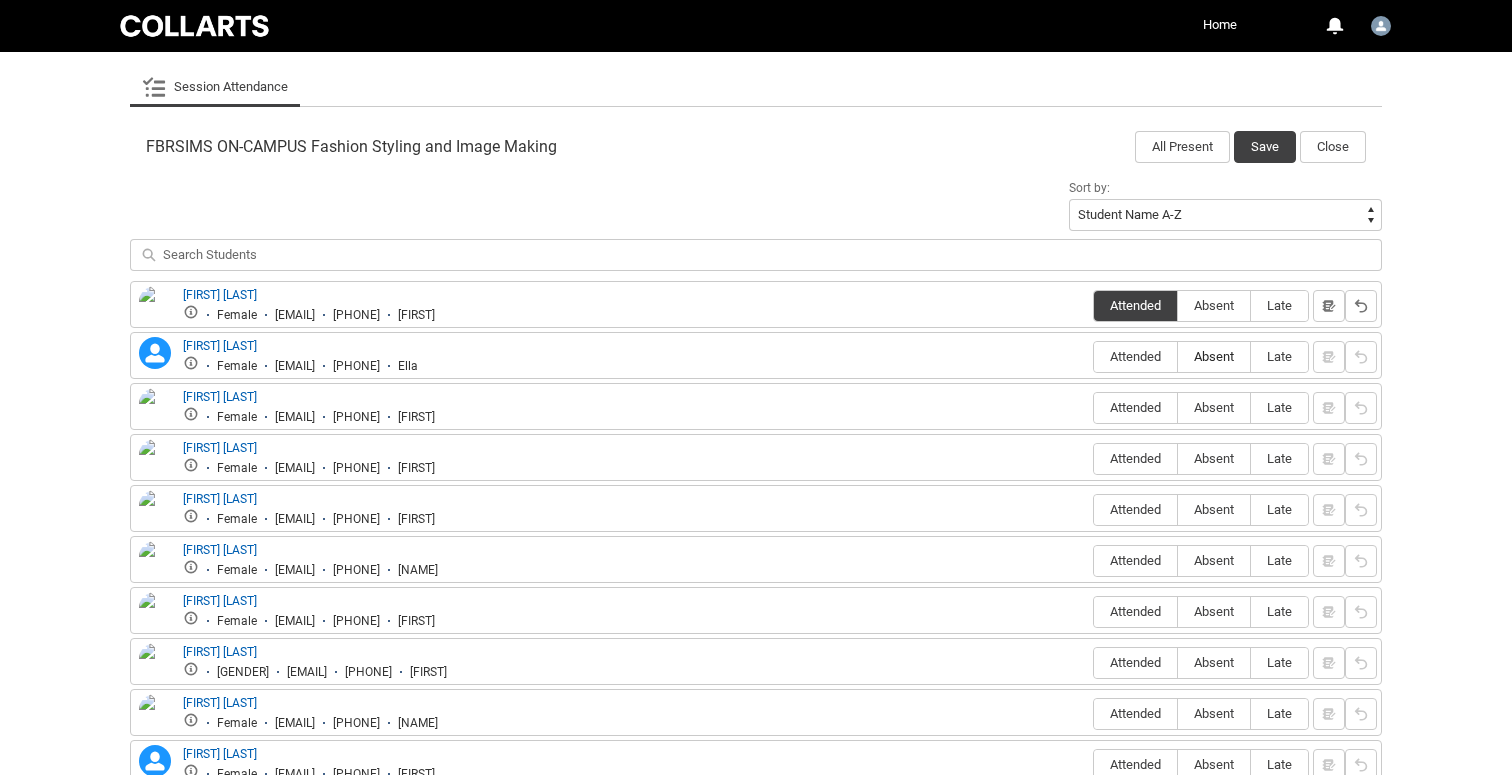 click on "Absent" at bounding box center (1214, 356) 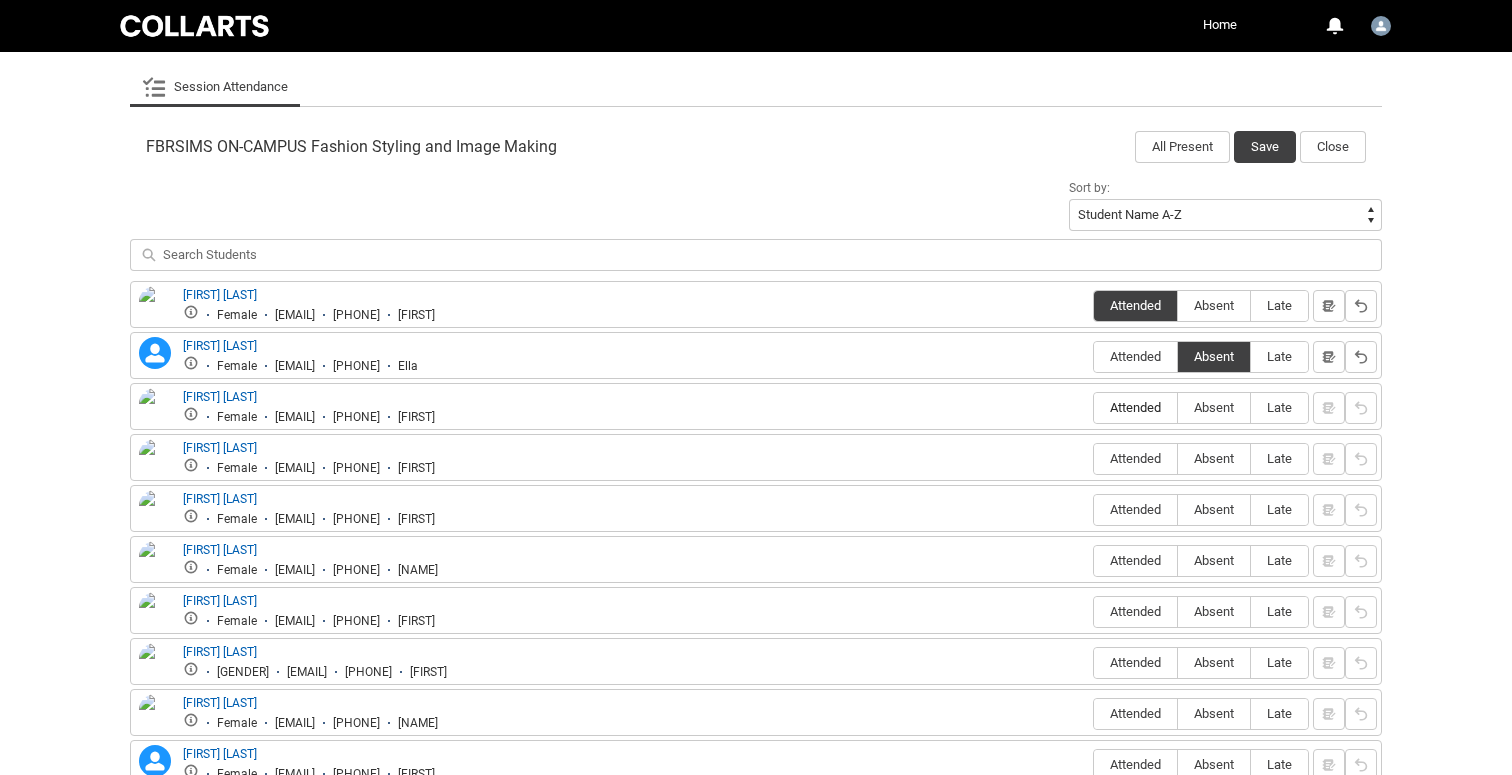 click on "Attended" at bounding box center (1135, 407) 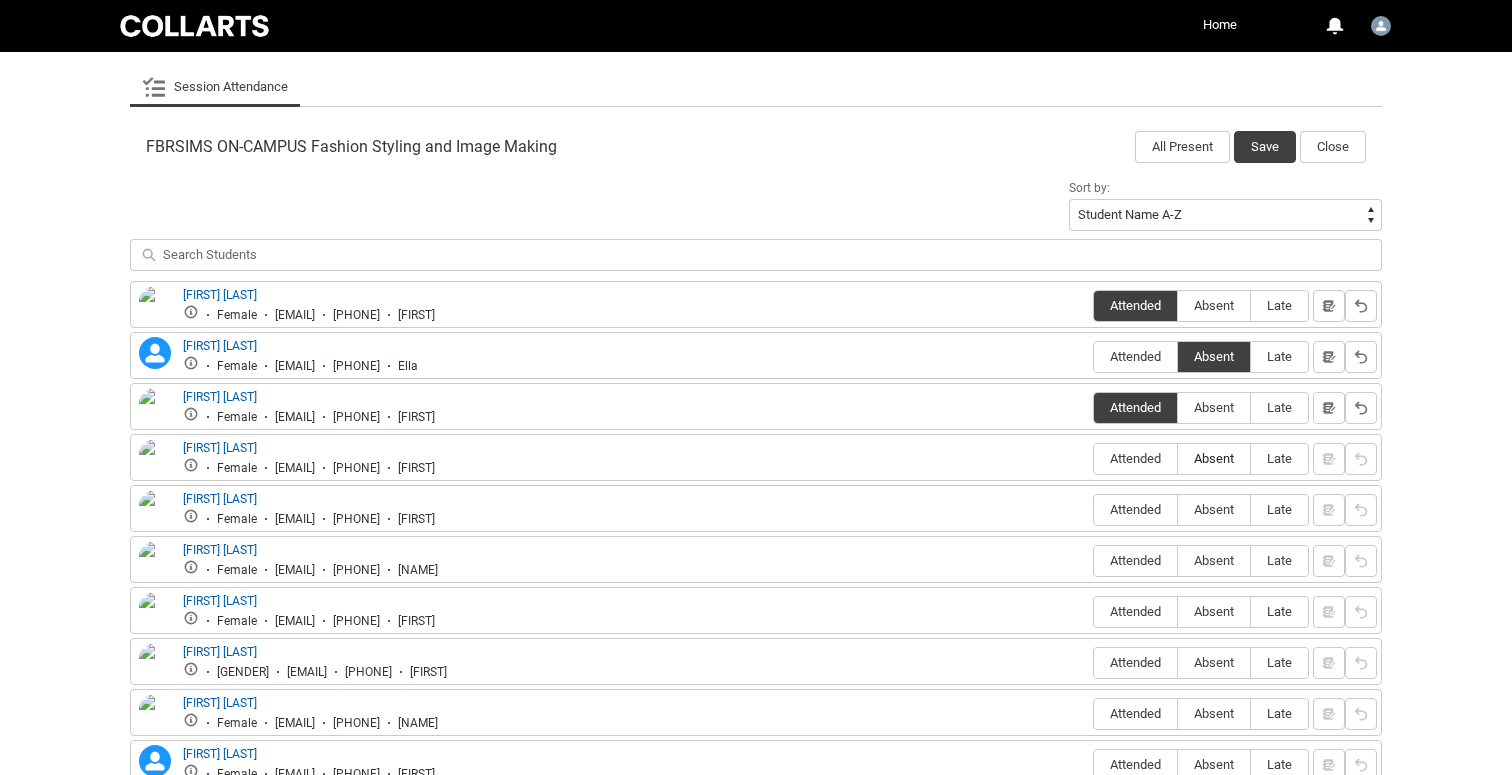 click on "Absent" at bounding box center (1214, 458) 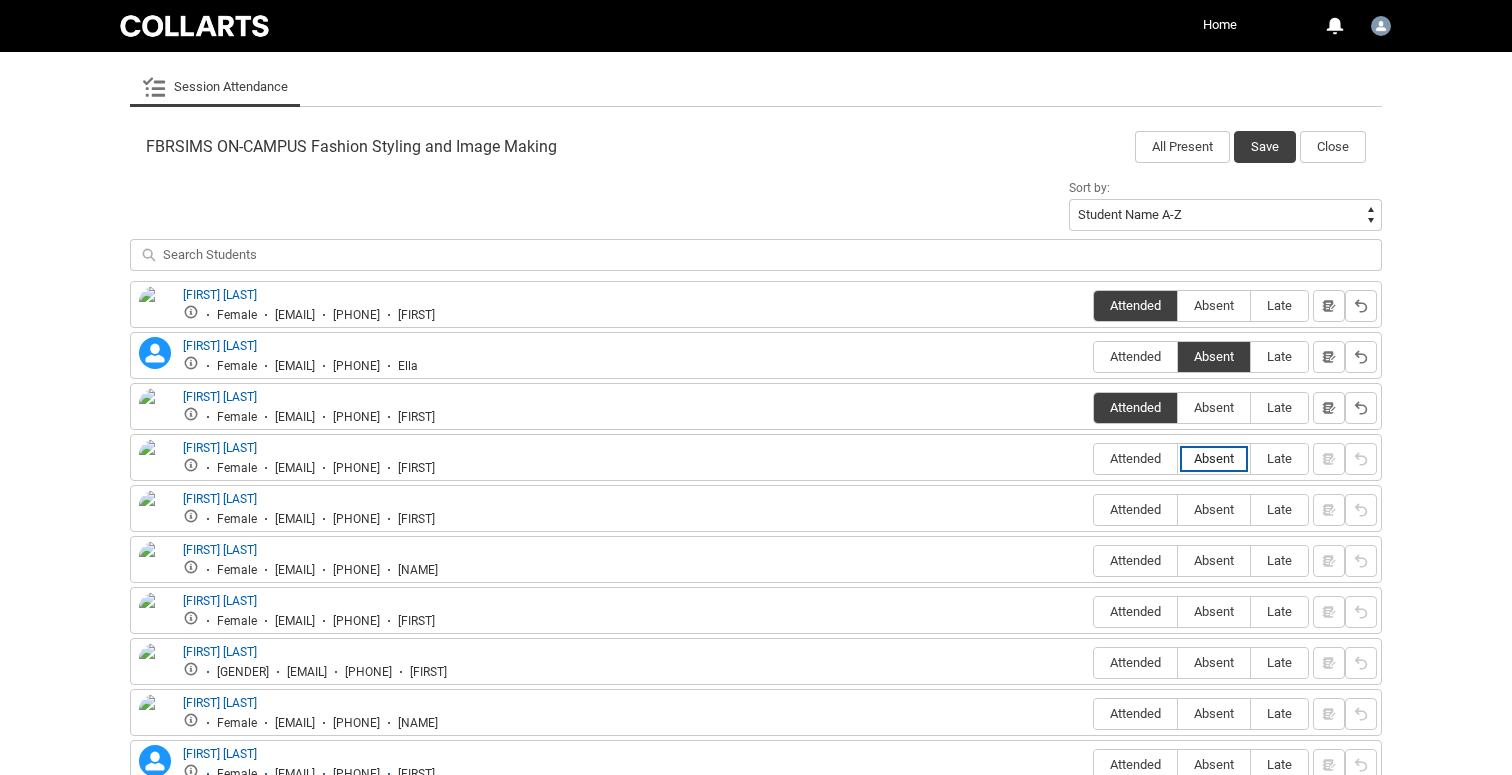 click on "Absent" at bounding box center [1177, 458] 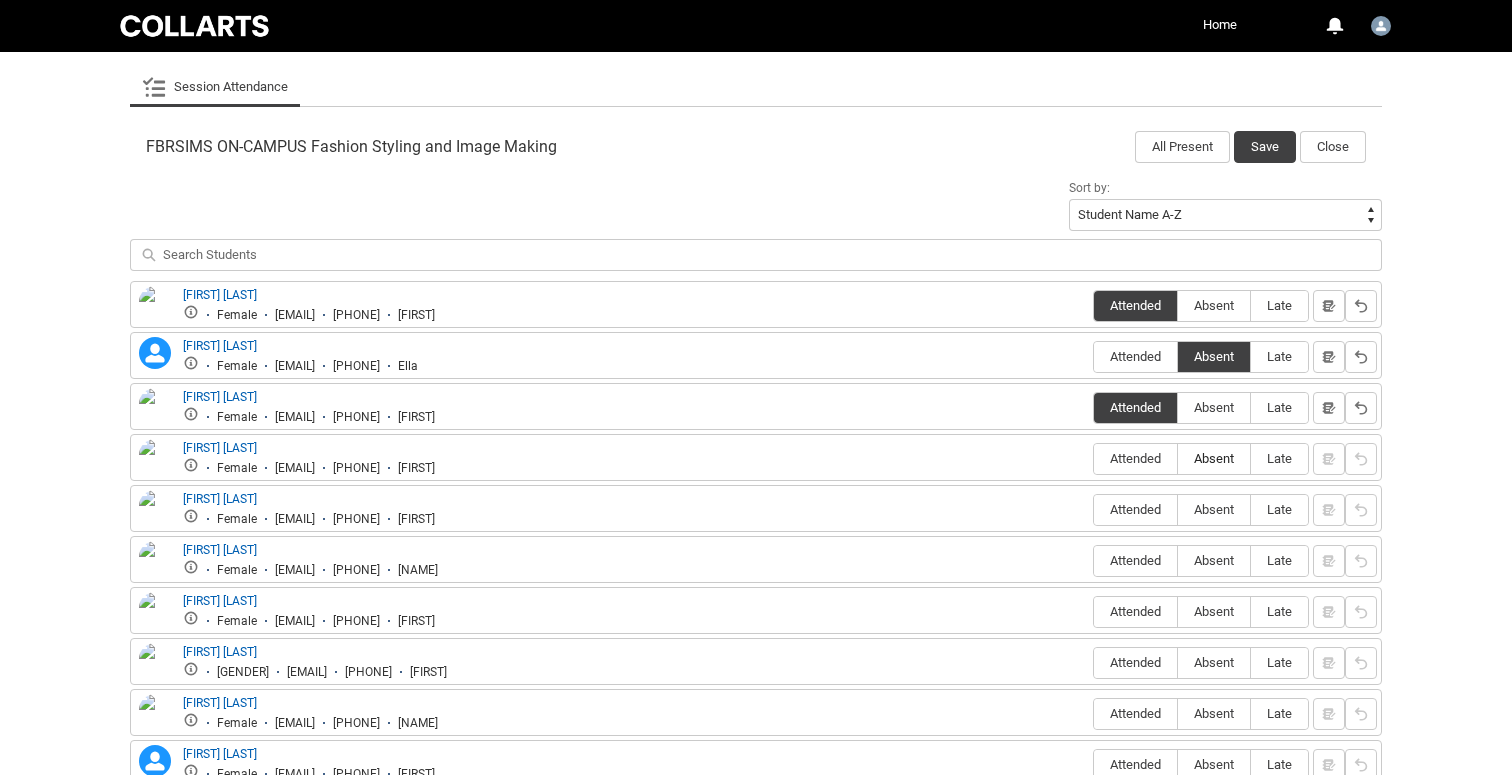 type on "Absent" 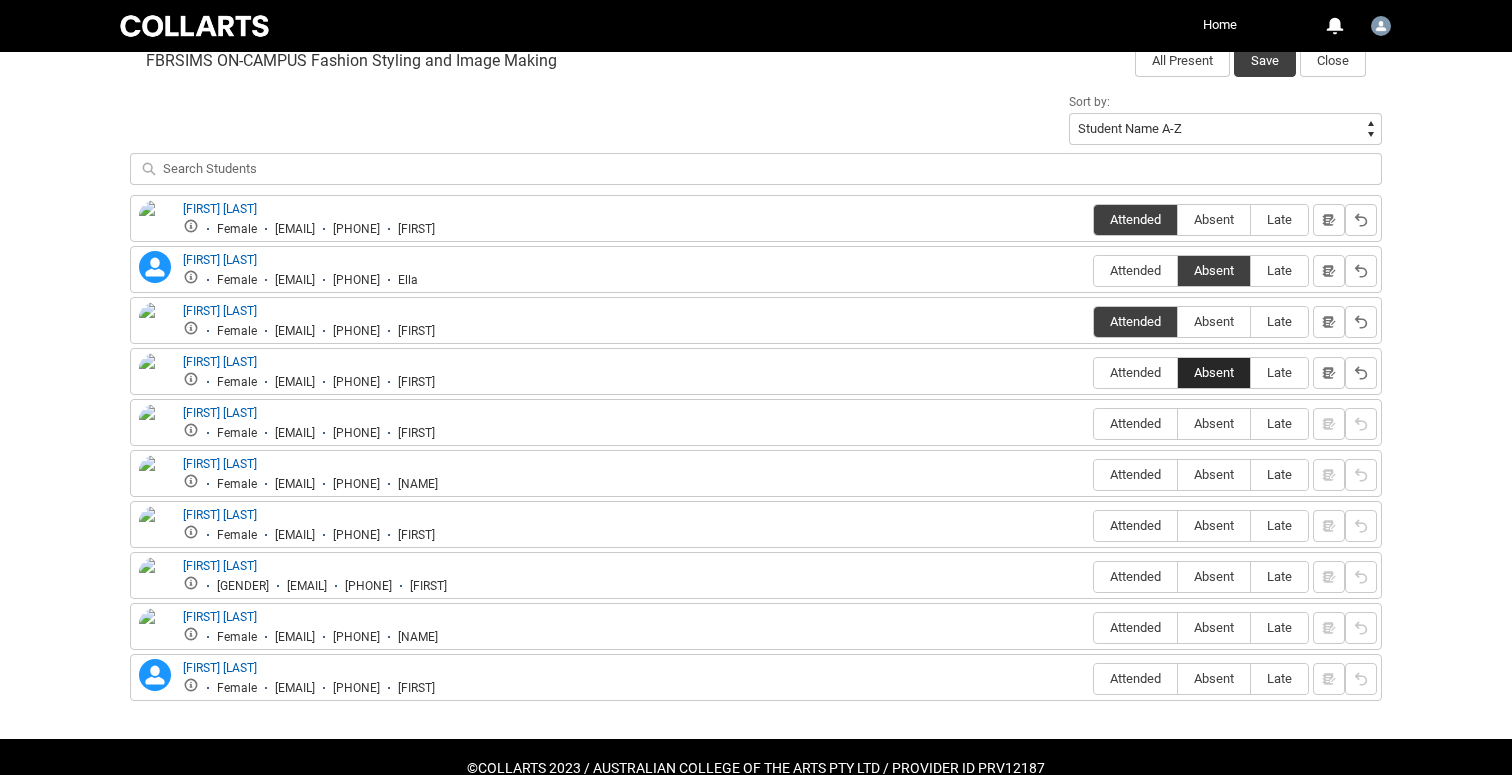 scroll, scrollTop: 703, scrollLeft: 0, axis: vertical 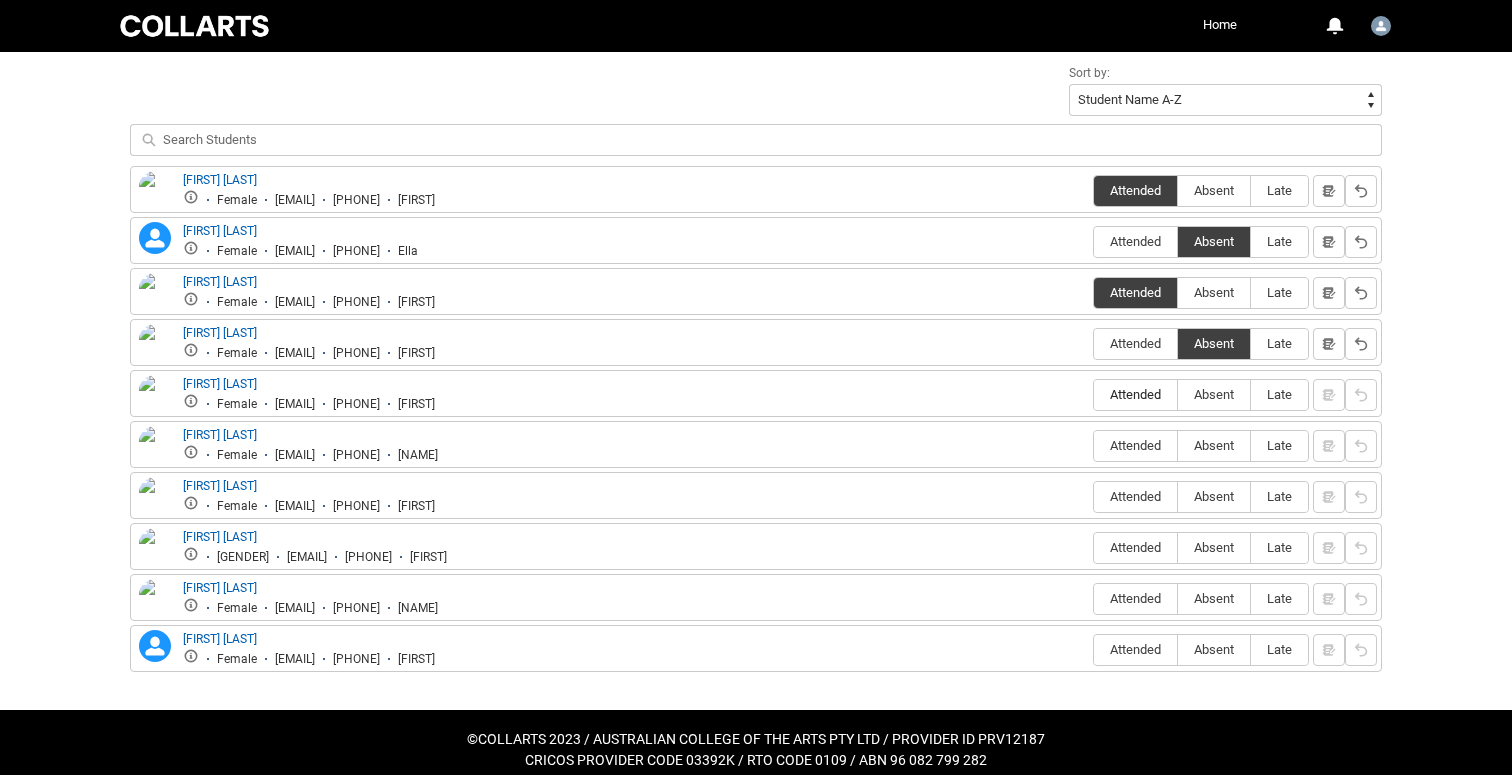 click on "Attended" at bounding box center [1135, 394] 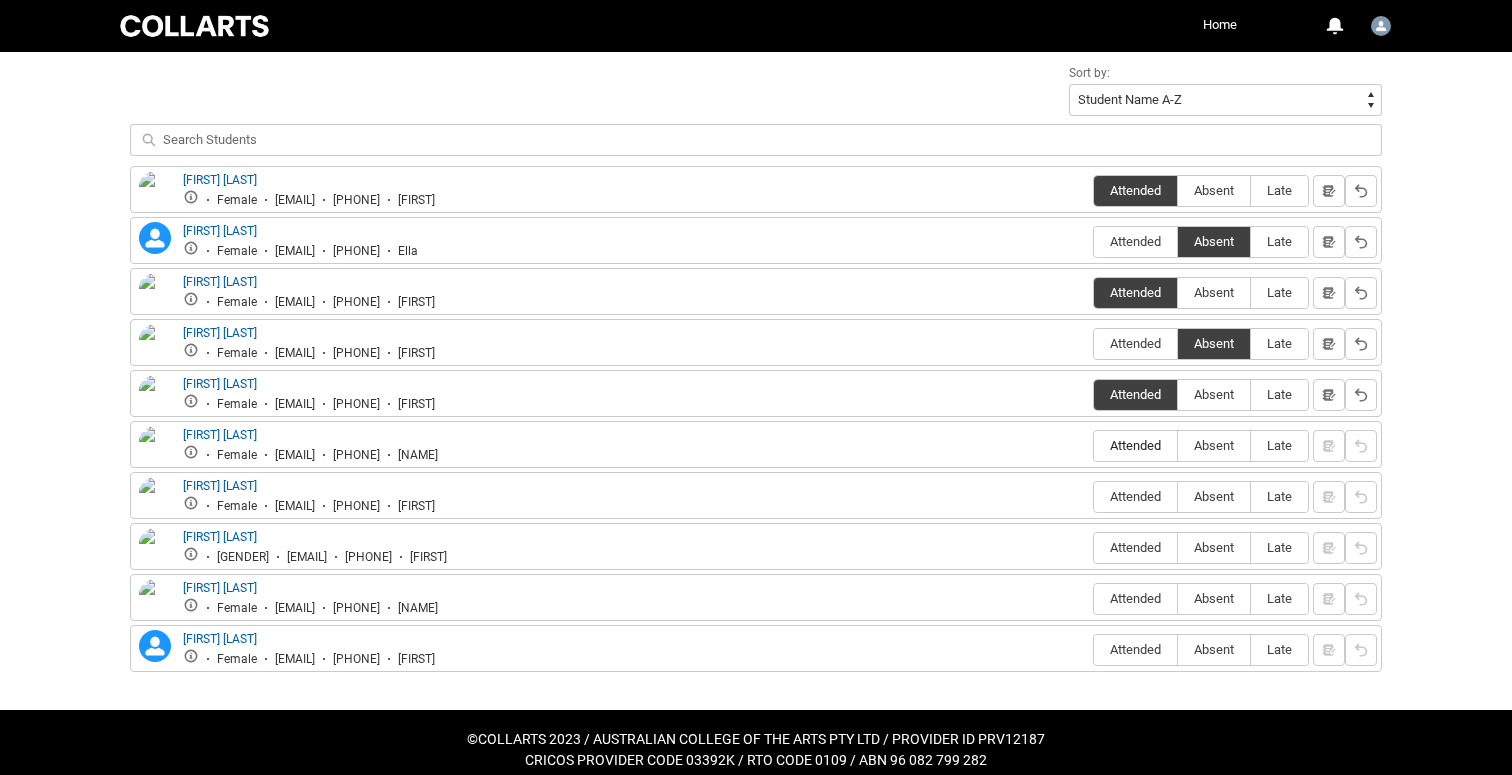 click on "Attended" at bounding box center (1135, 445) 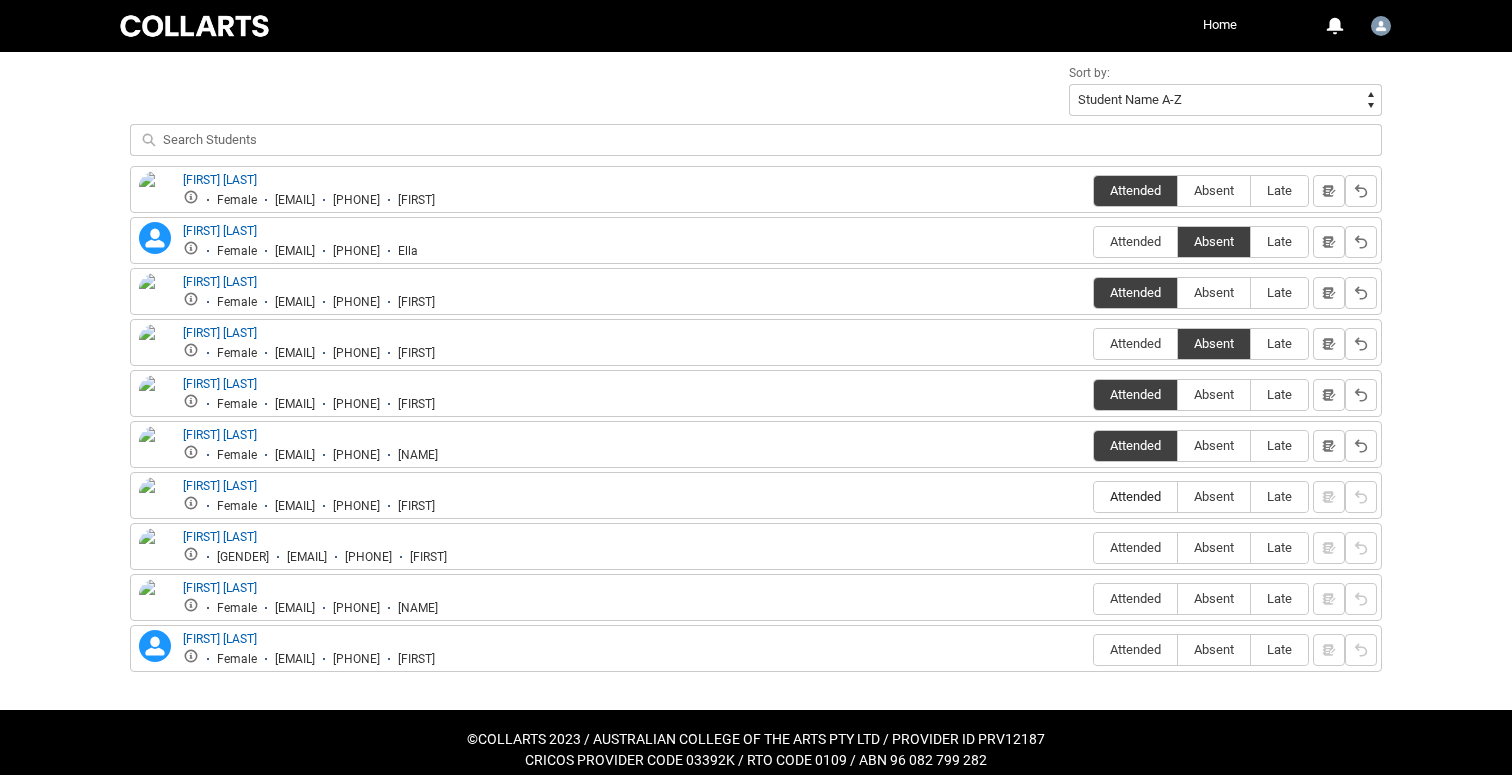 click on "Attended" at bounding box center [1135, 496] 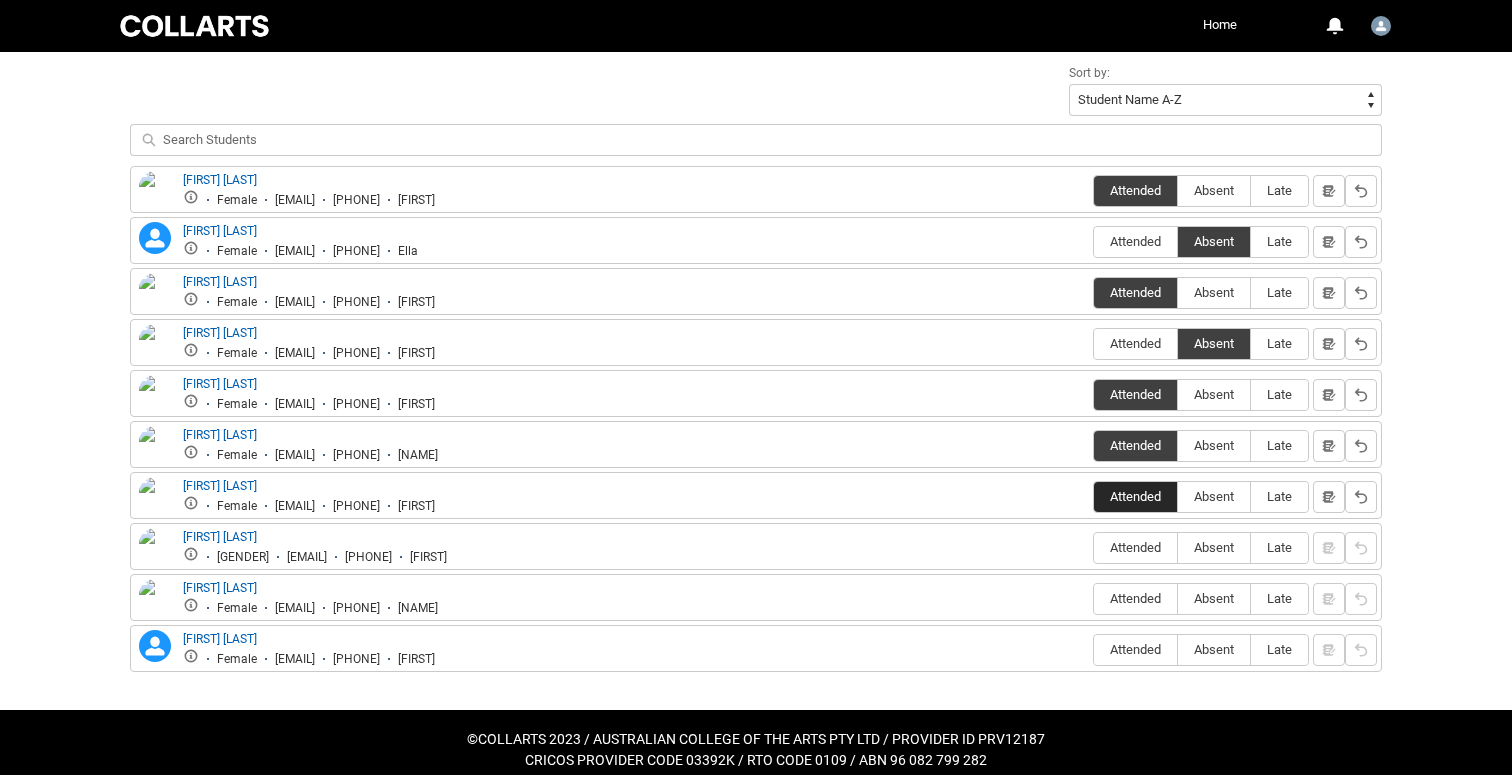 scroll, scrollTop: 710, scrollLeft: 0, axis: vertical 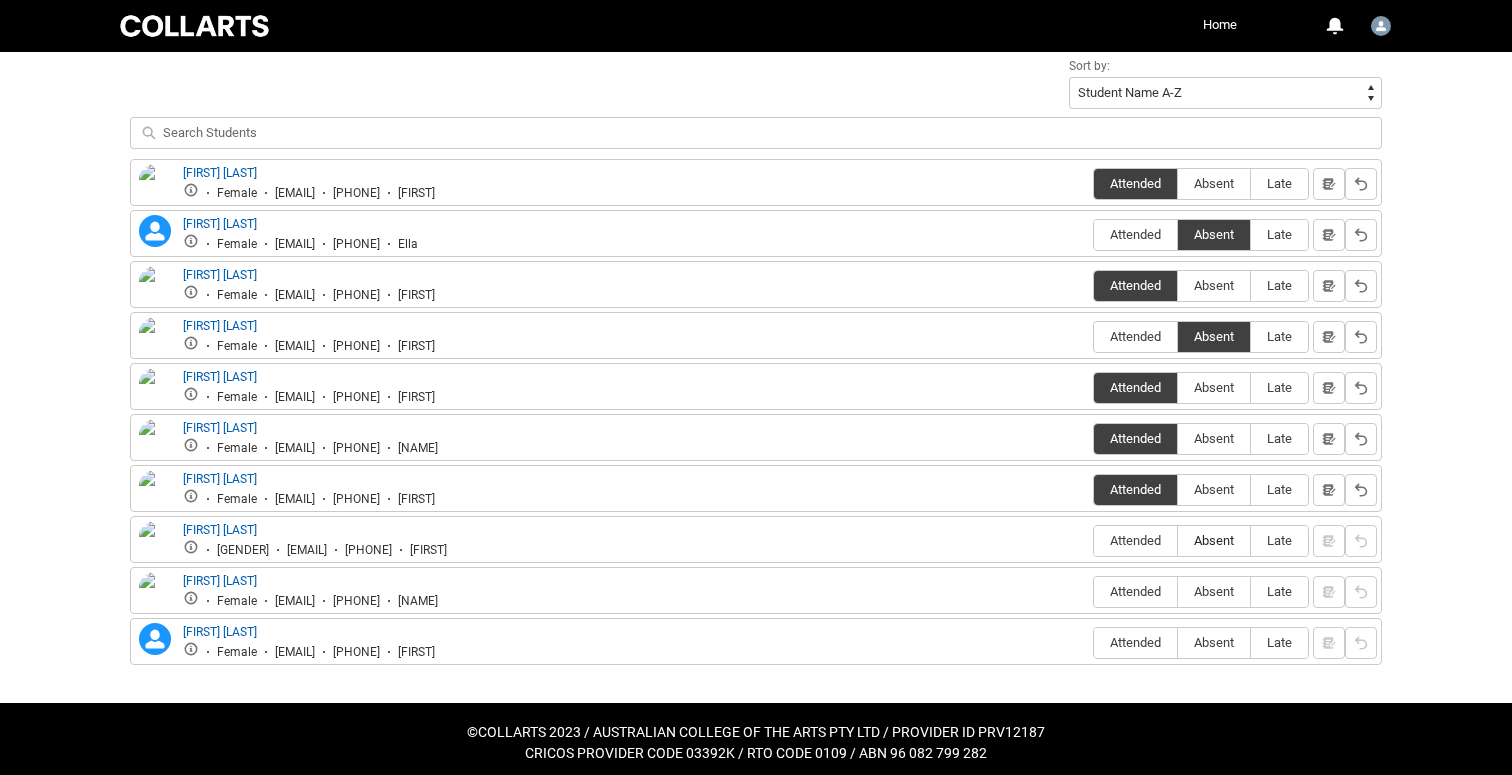 click on "Absent" at bounding box center [1214, 540] 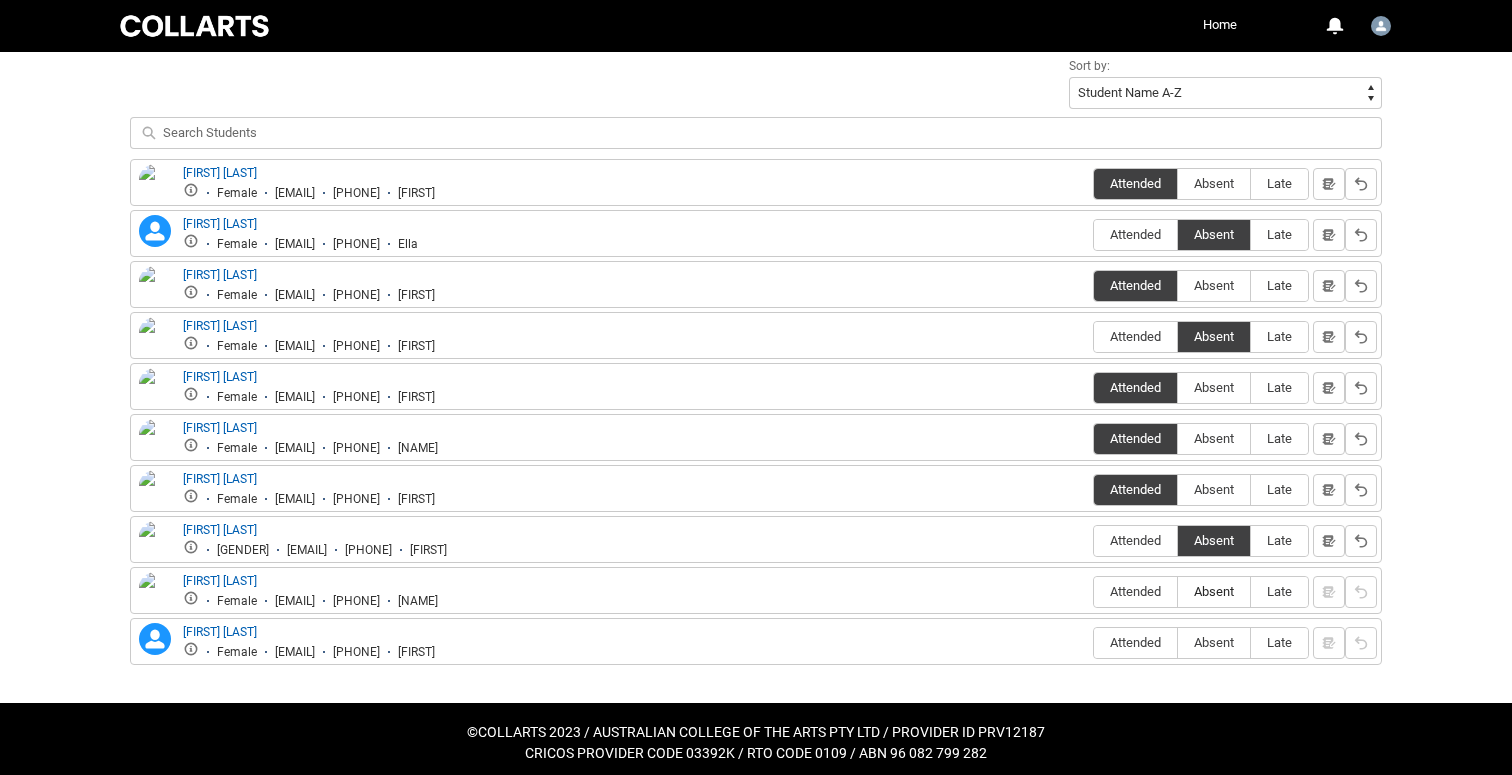 click on "Absent" at bounding box center [1214, 591] 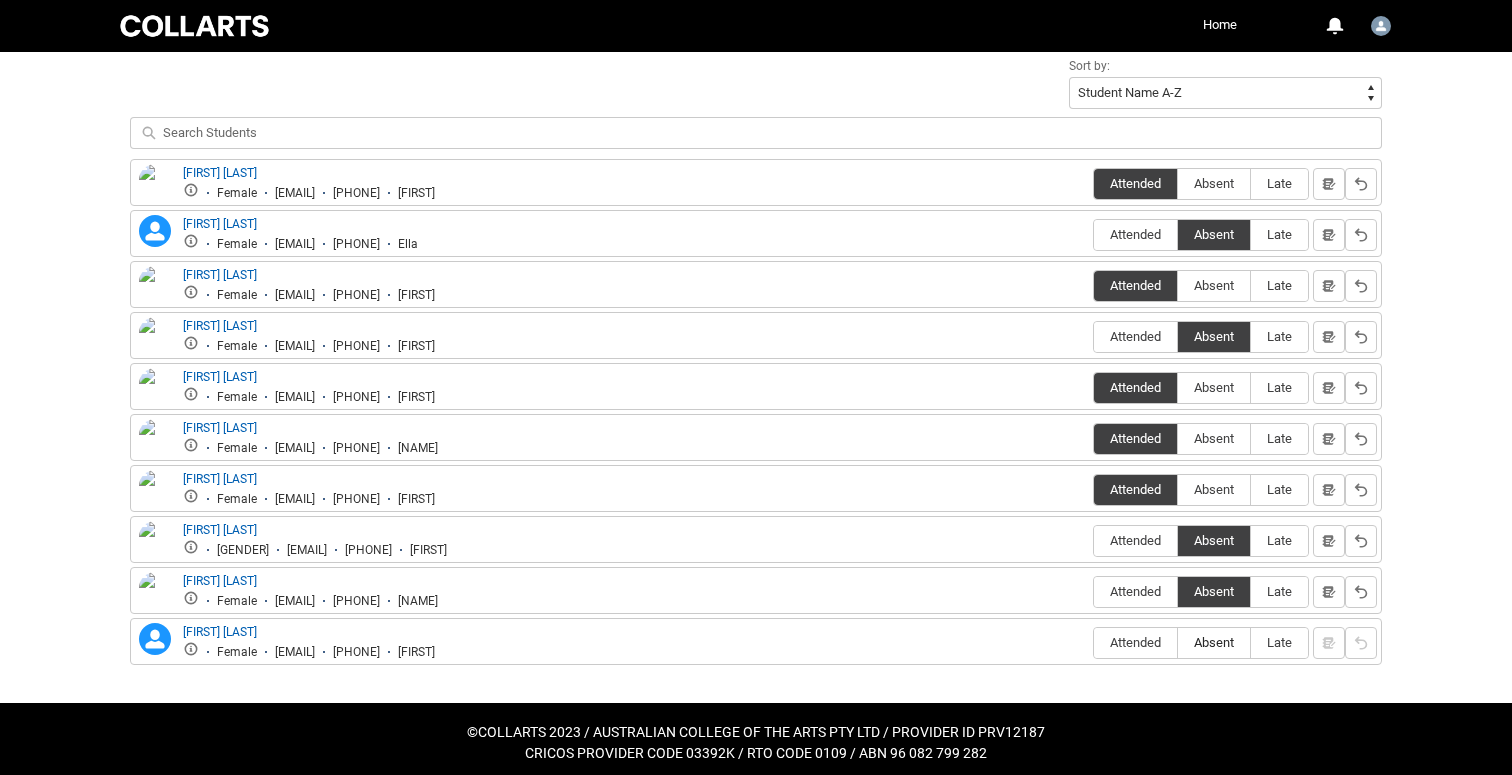 click on "Absent" at bounding box center [1214, 642] 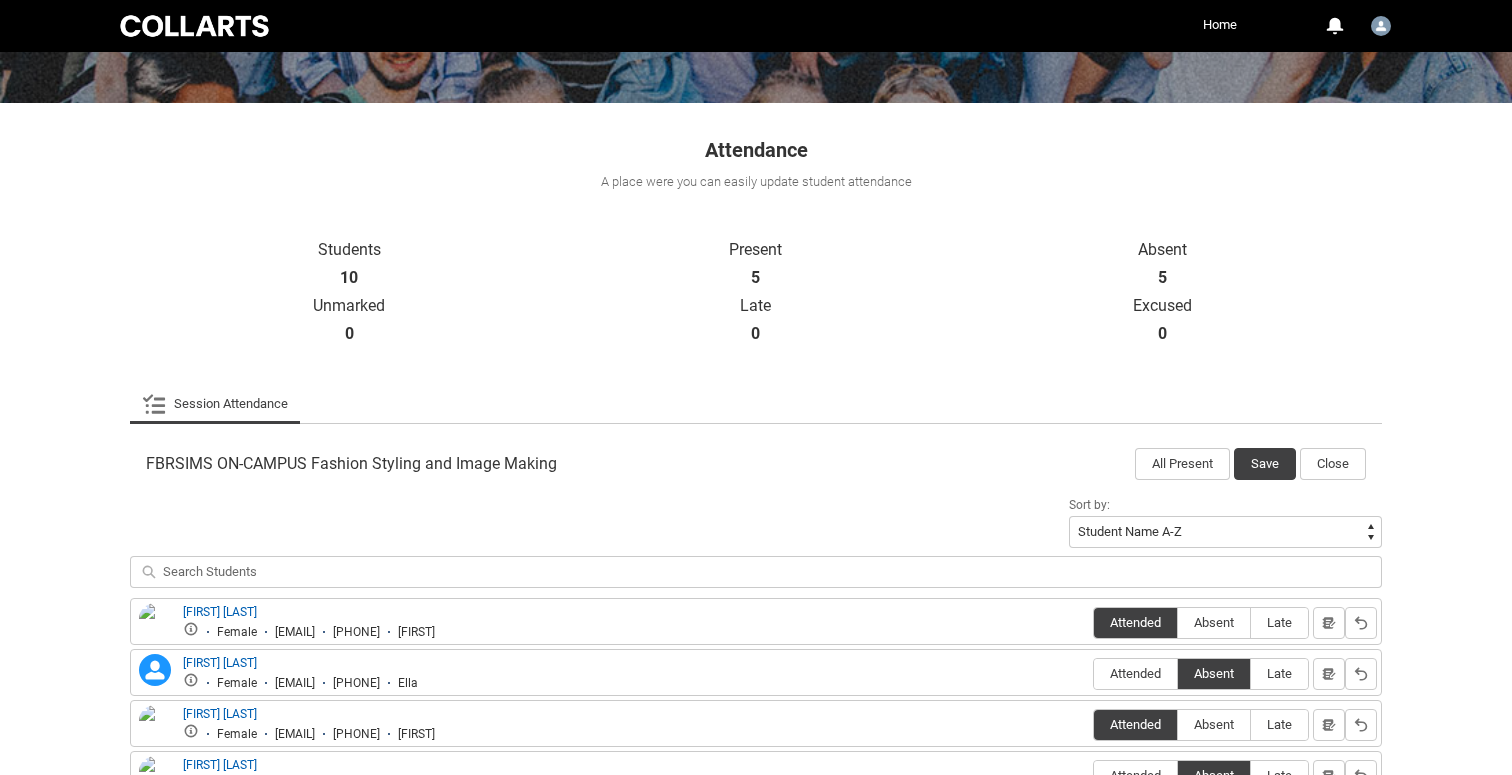 scroll, scrollTop: 229, scrollLeft: 0, axis: vertical 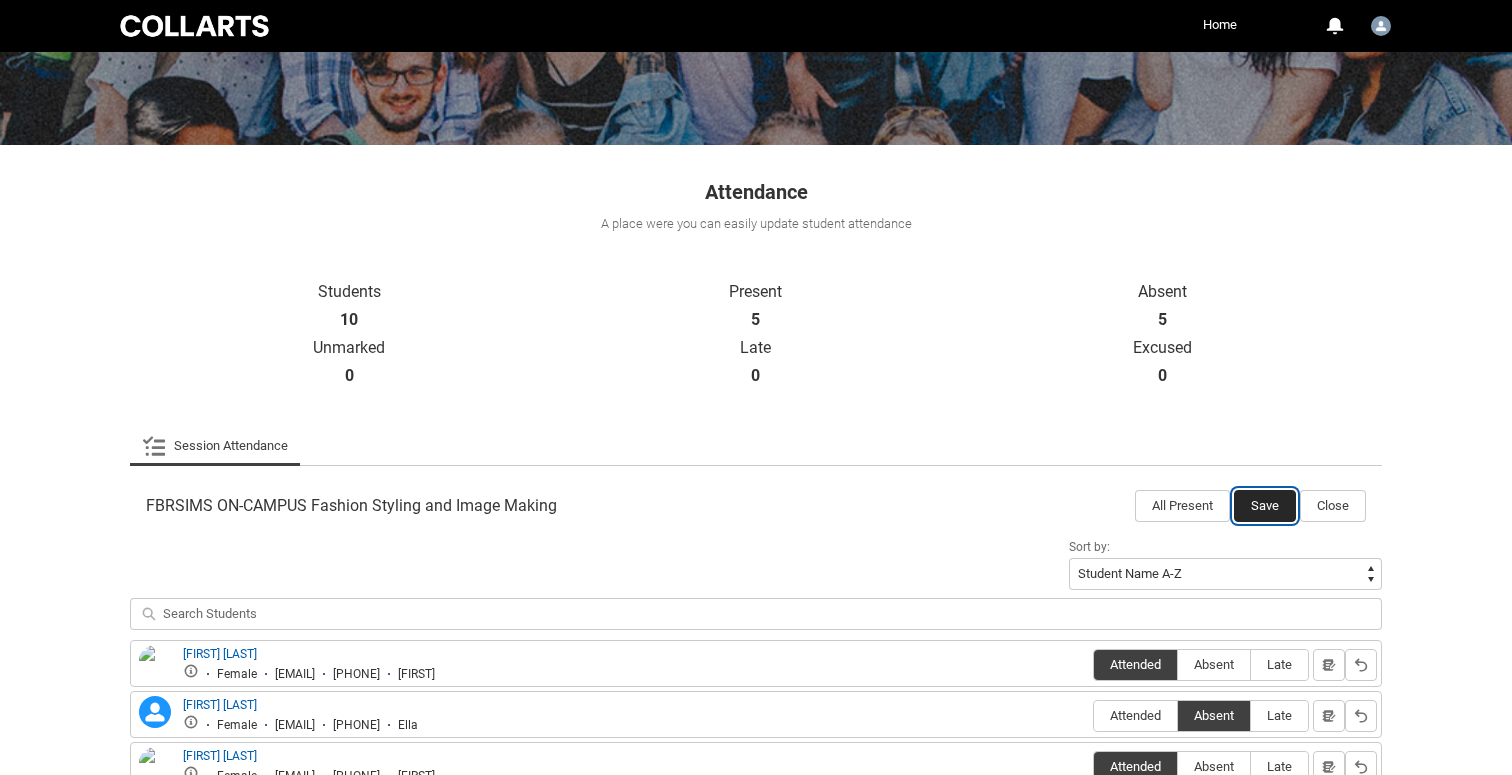 click on "Save" at bounding box center (1265, 506) 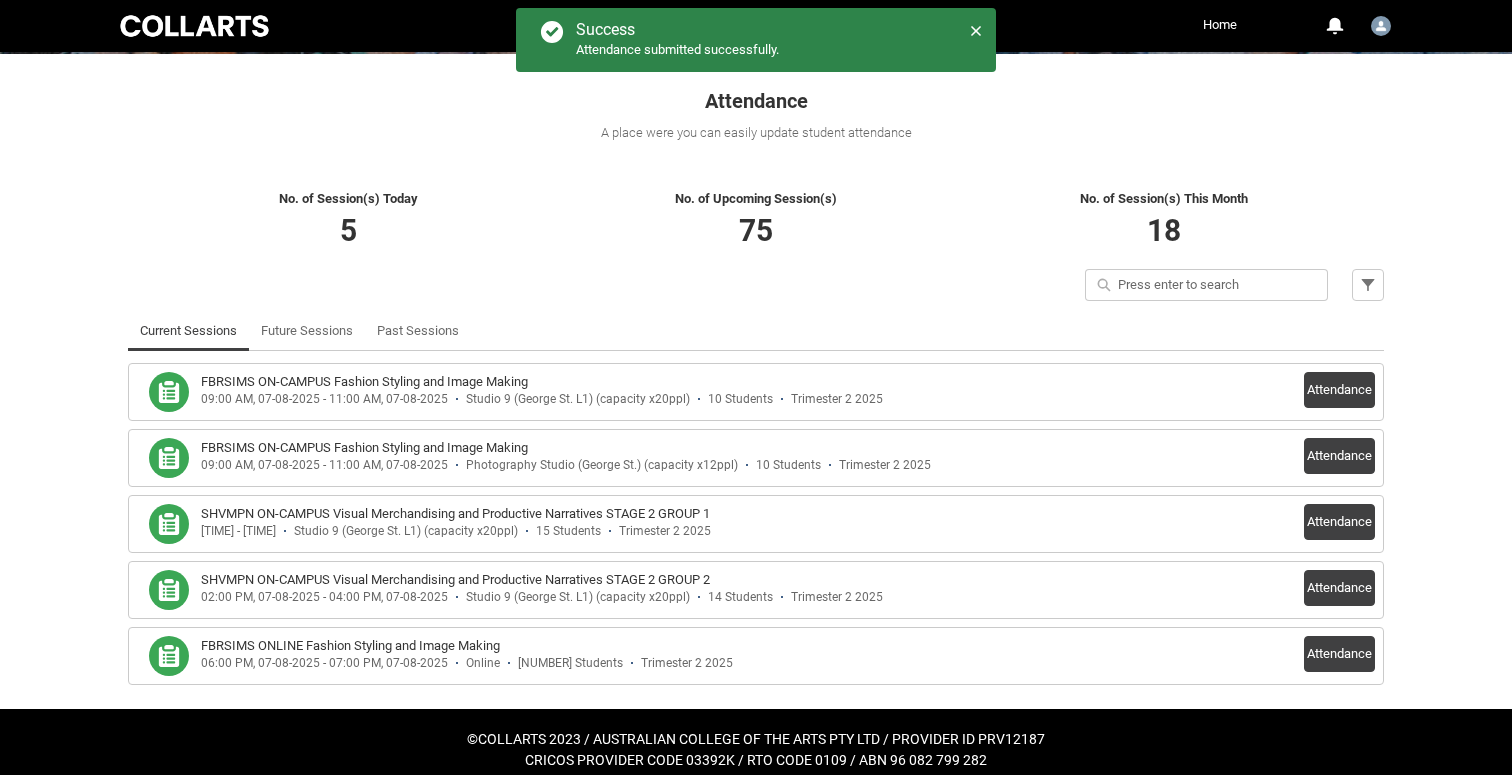 scroll, scrollTop: 335, scrollLeft: 0, axis: vertical 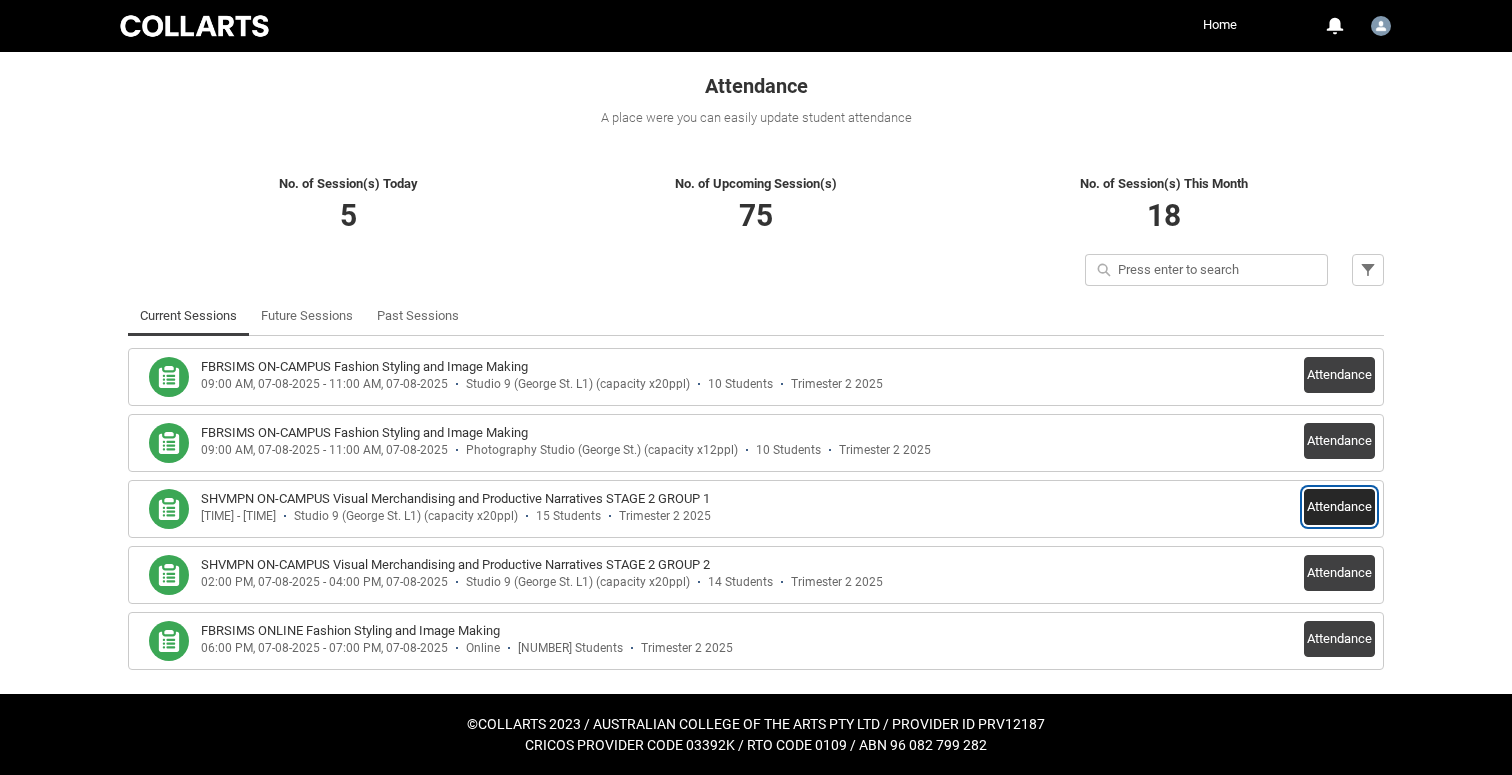 click on "Attendance" at bounding box center [1339, 507] 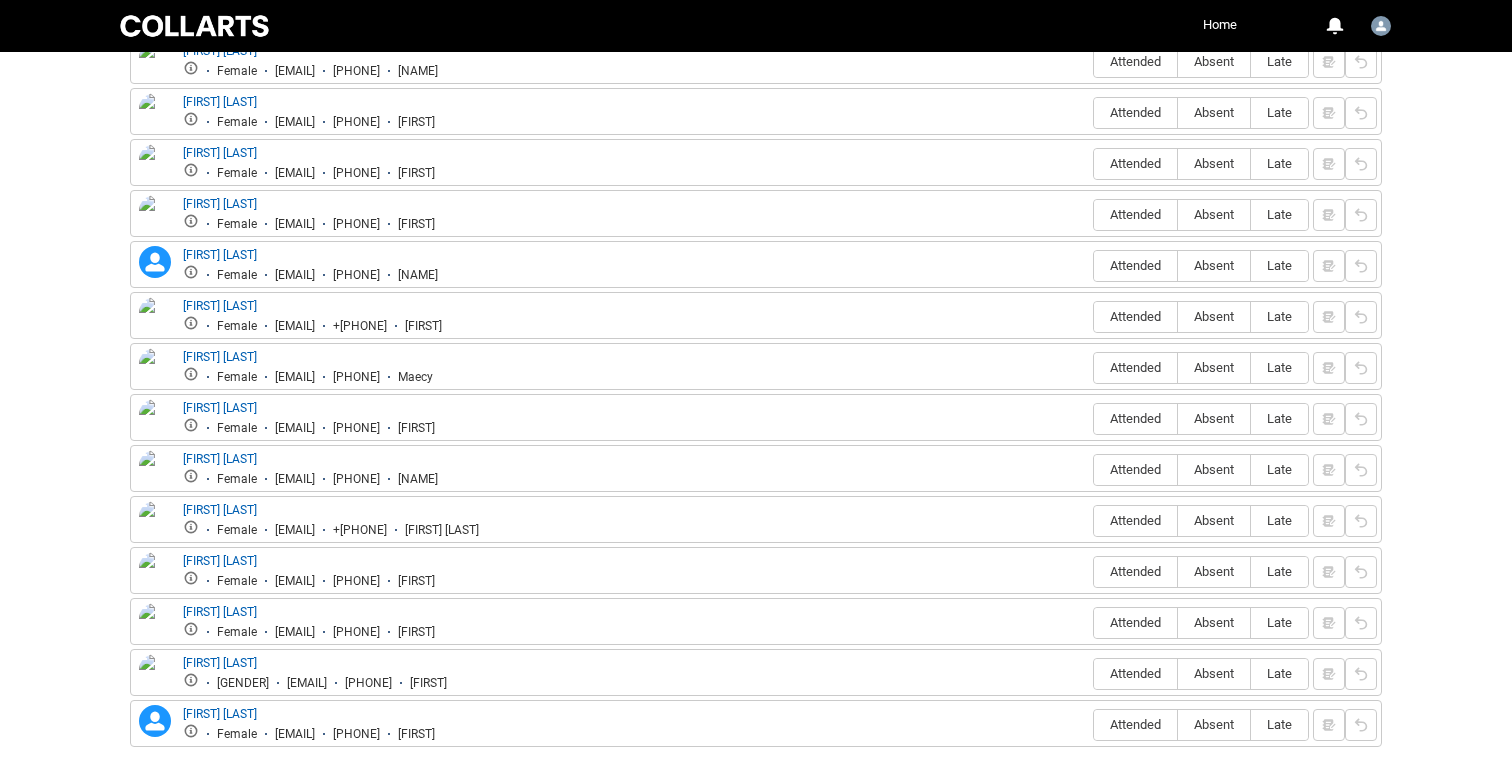 scroll, scrollTop: 906, scrollLeft: 0, axis: vertical 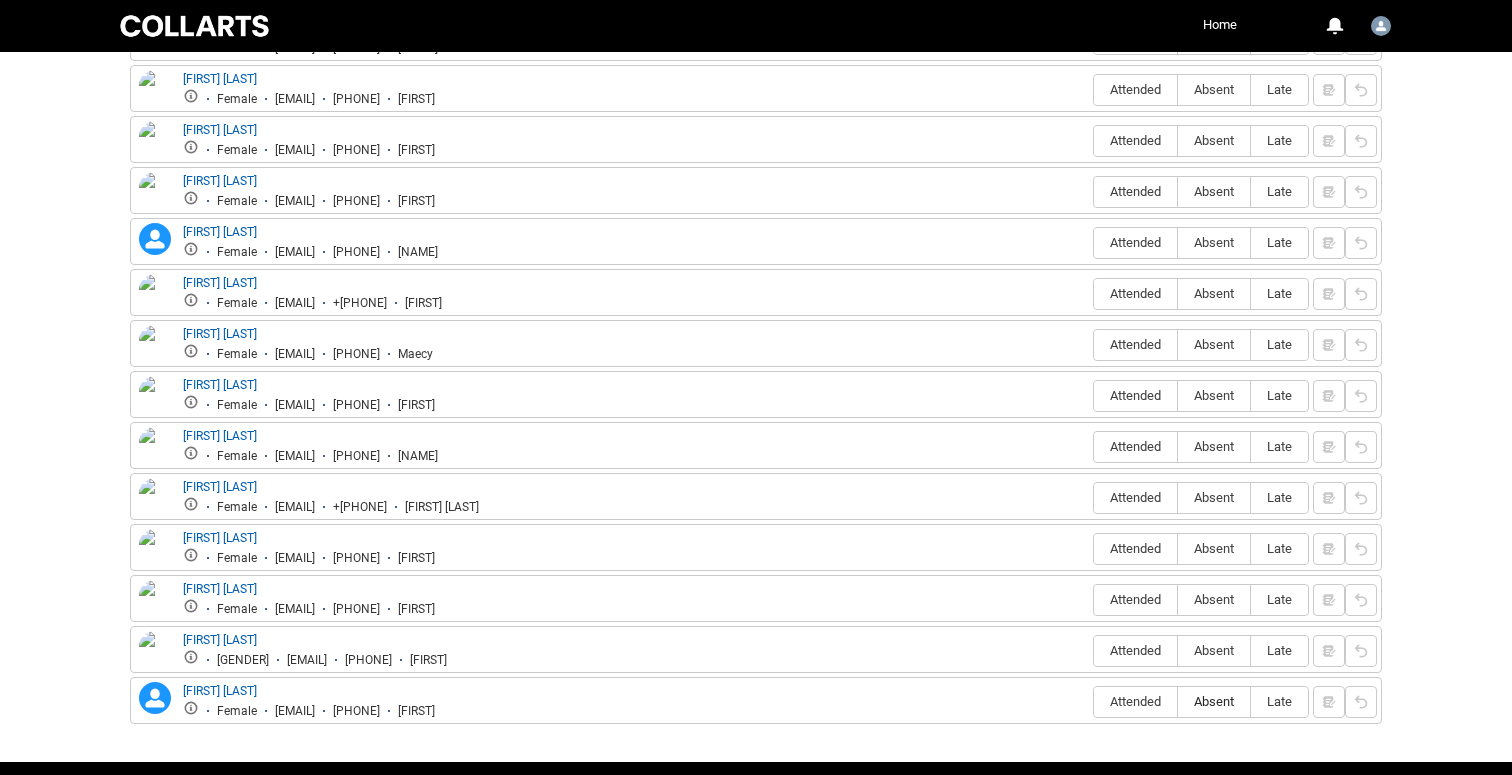 click on "Absent" at bounding box center (1214, 701) 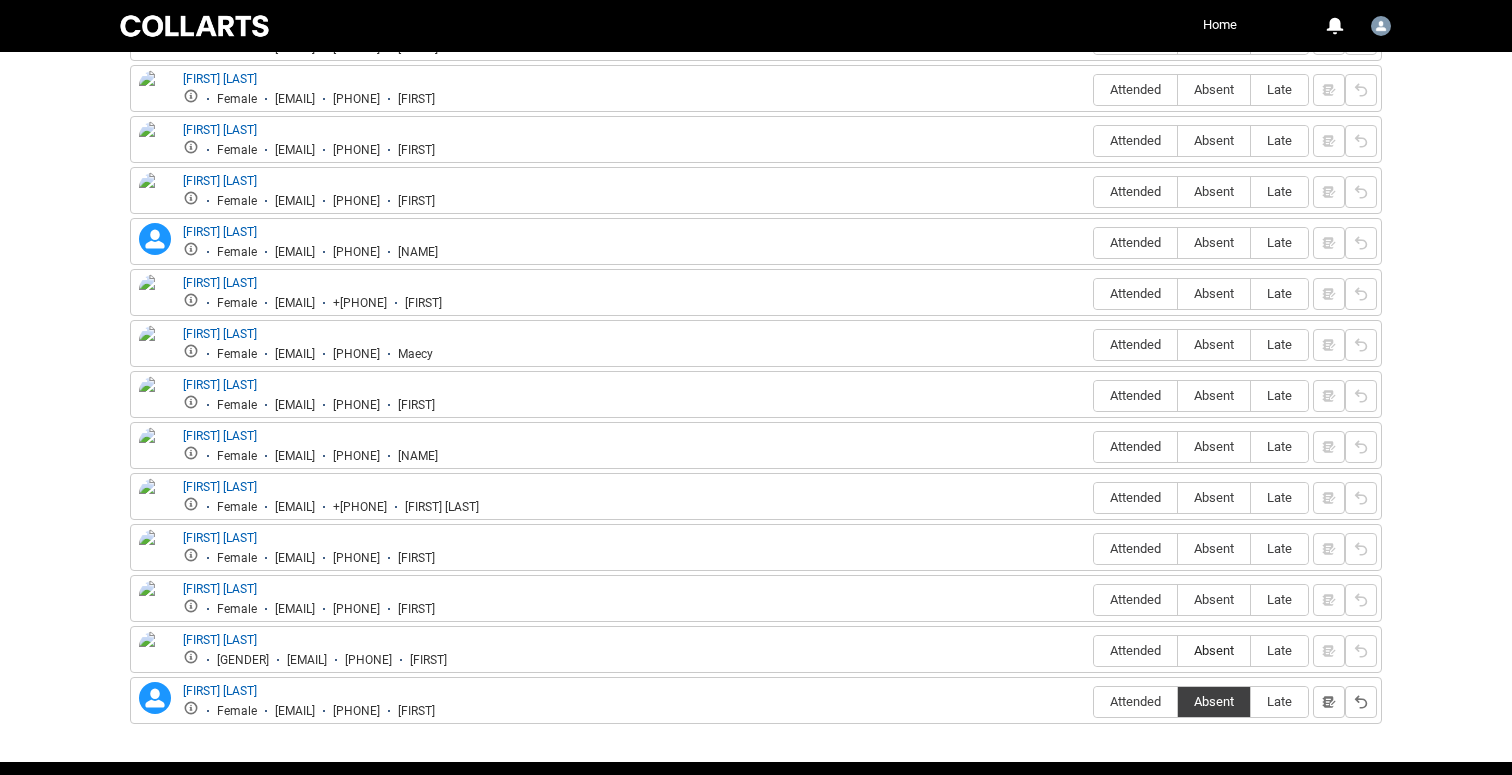 click on "Absent" at bounding box center (1214, 650) 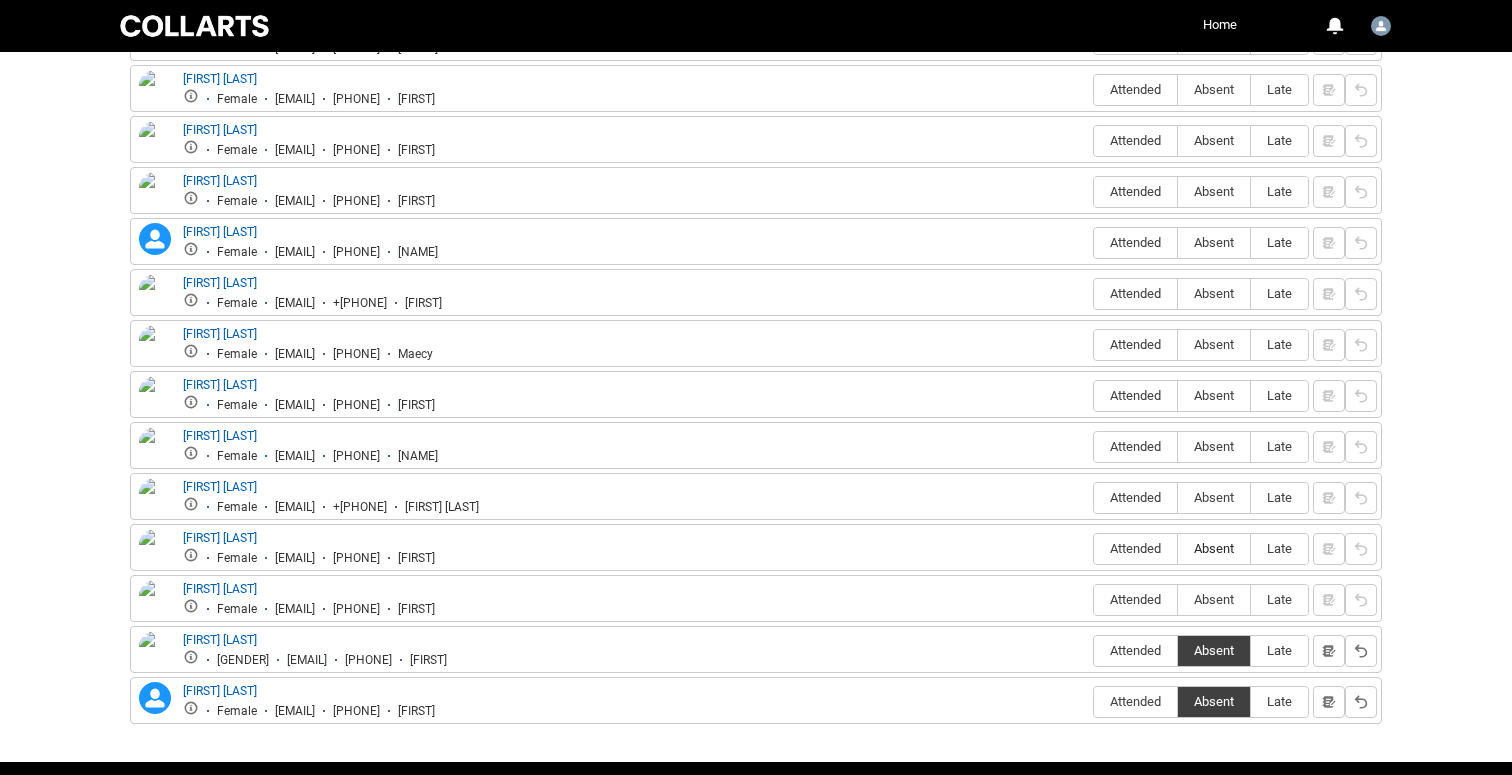 click on "Absent" at bounding box center [1214, 548] 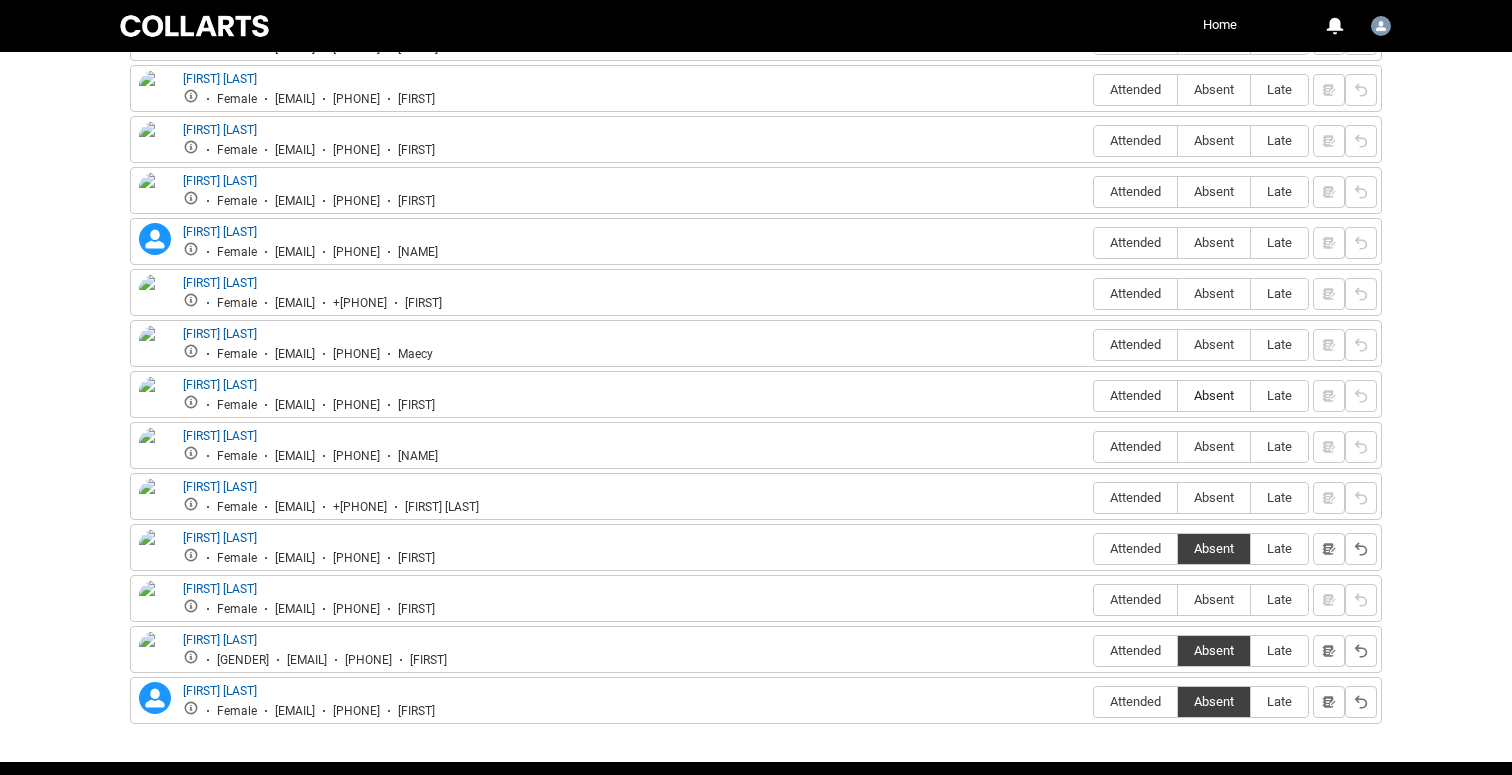 click on "Absent" at bounding box center [1214, 395] 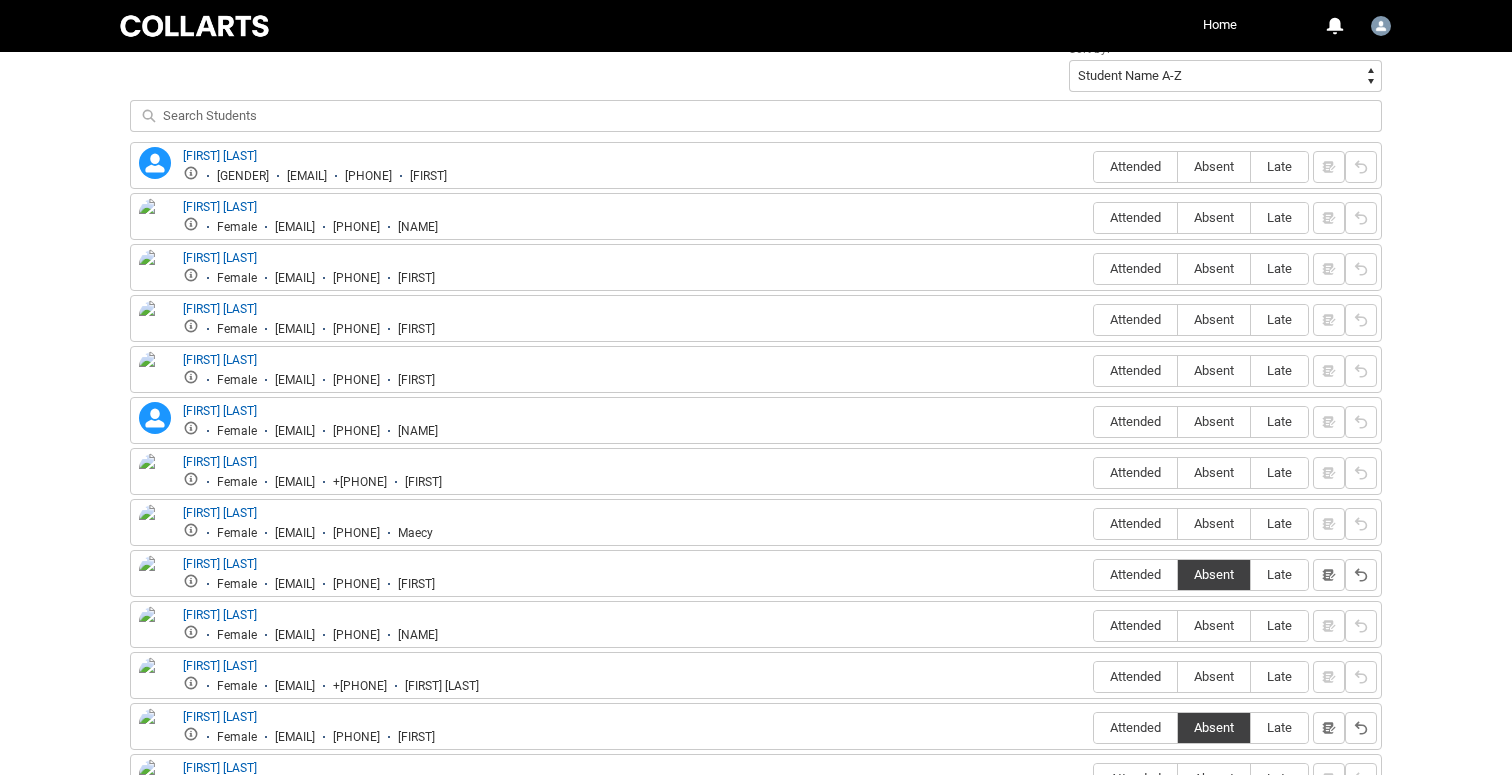 scroll, scrollTop: 724, scrollLeft: 0, axis: vertical 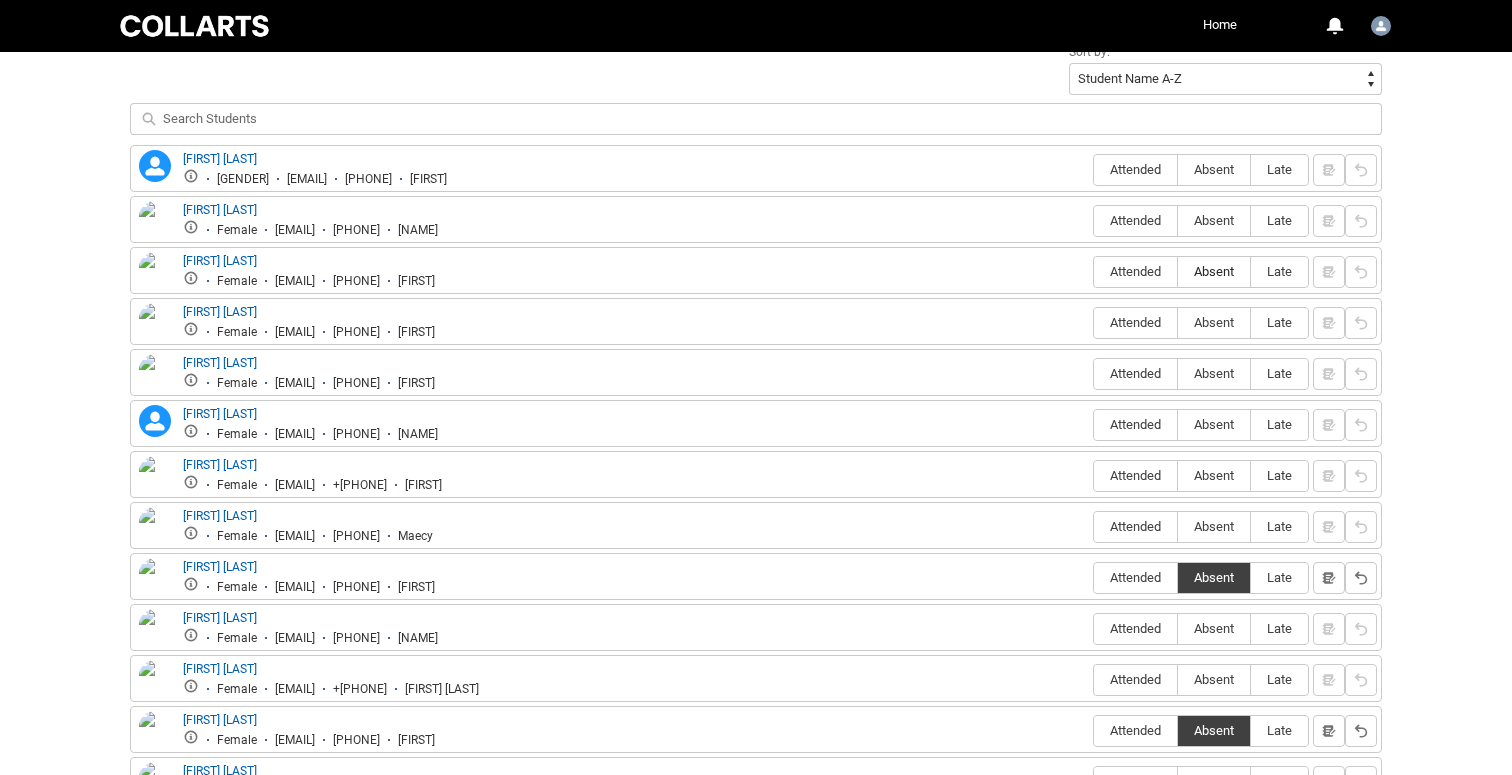 click on "Absent" at bounding box center (1214, 271) 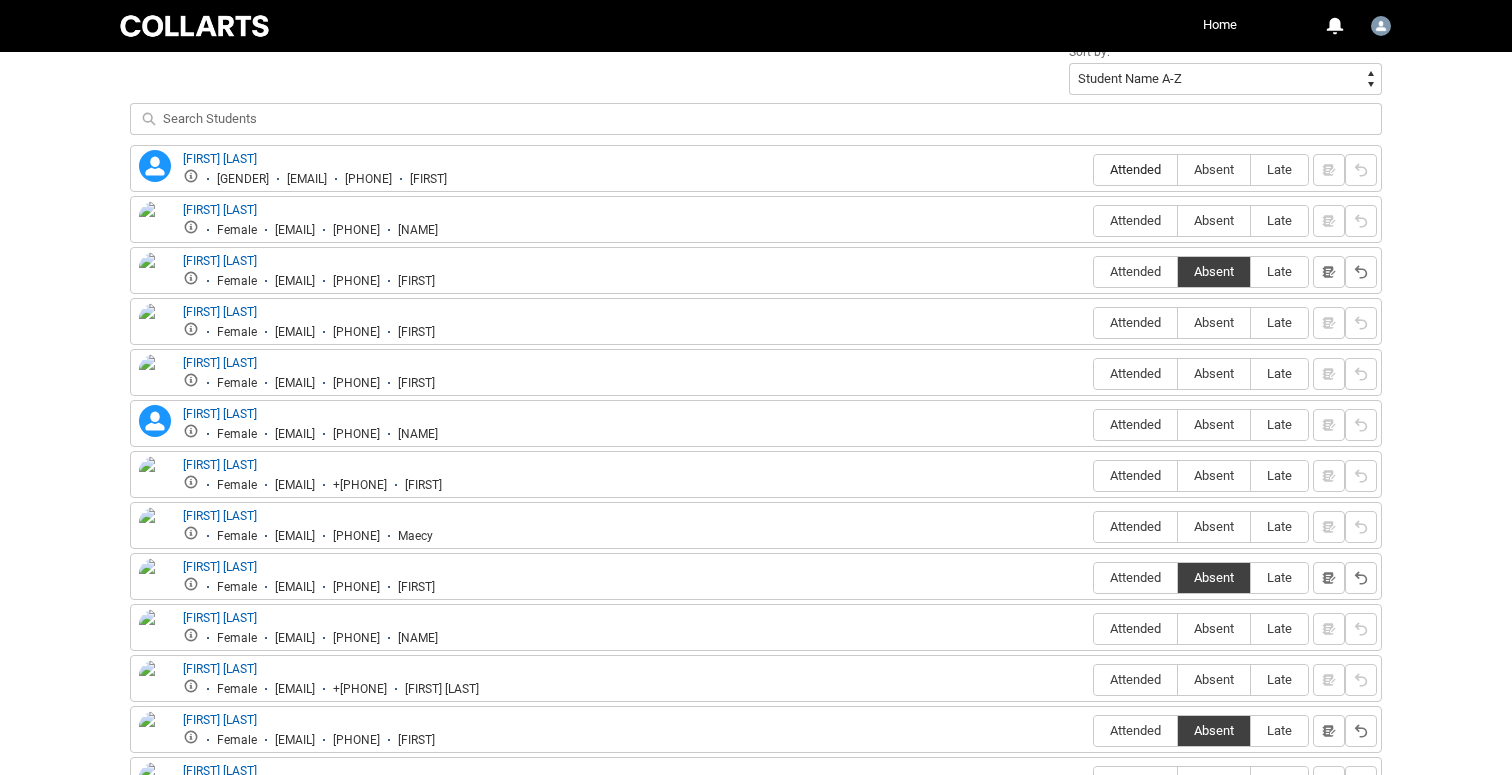 click on "Attended" at bounding box center (1135, 169) 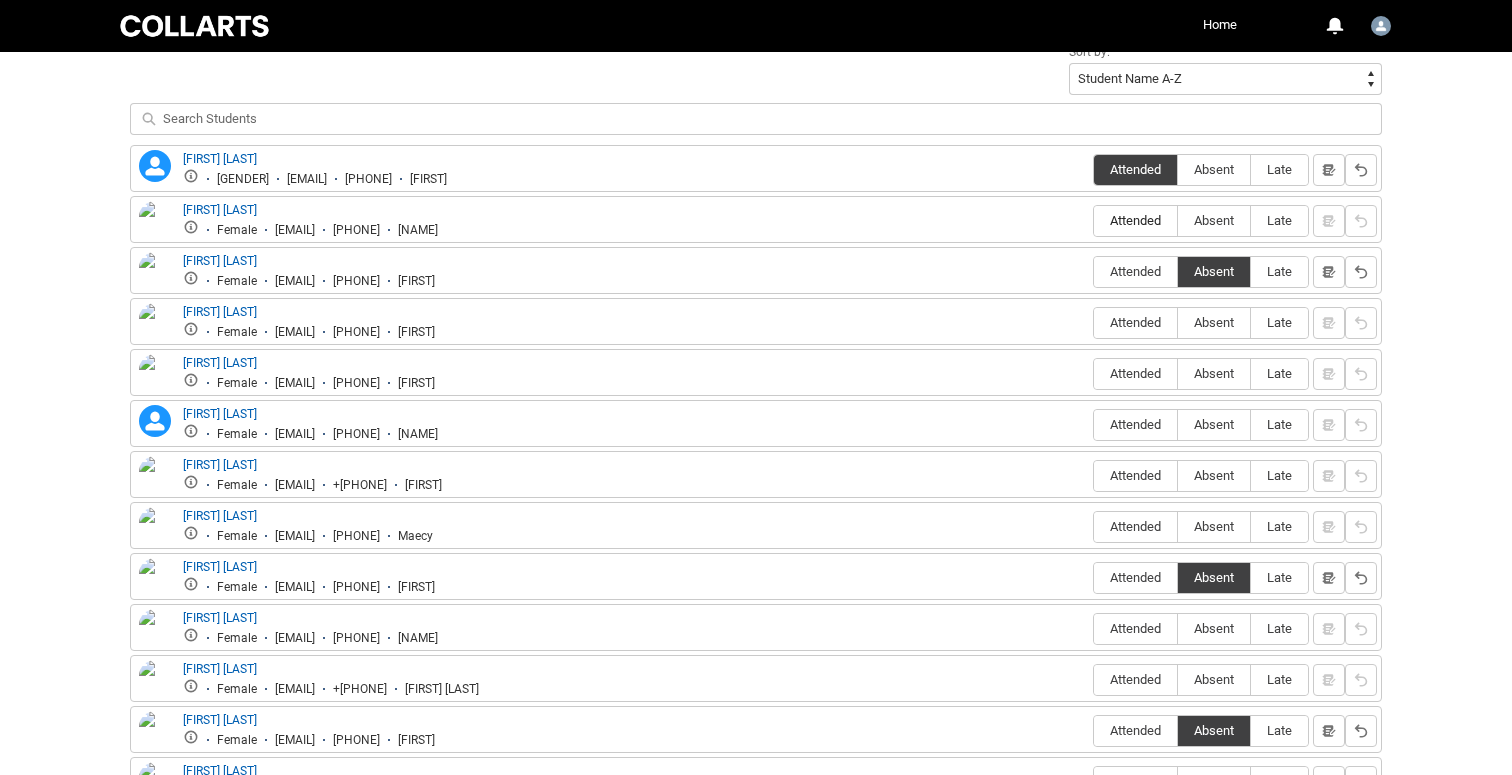click on "Attended" at bounding box center (1135, 220) 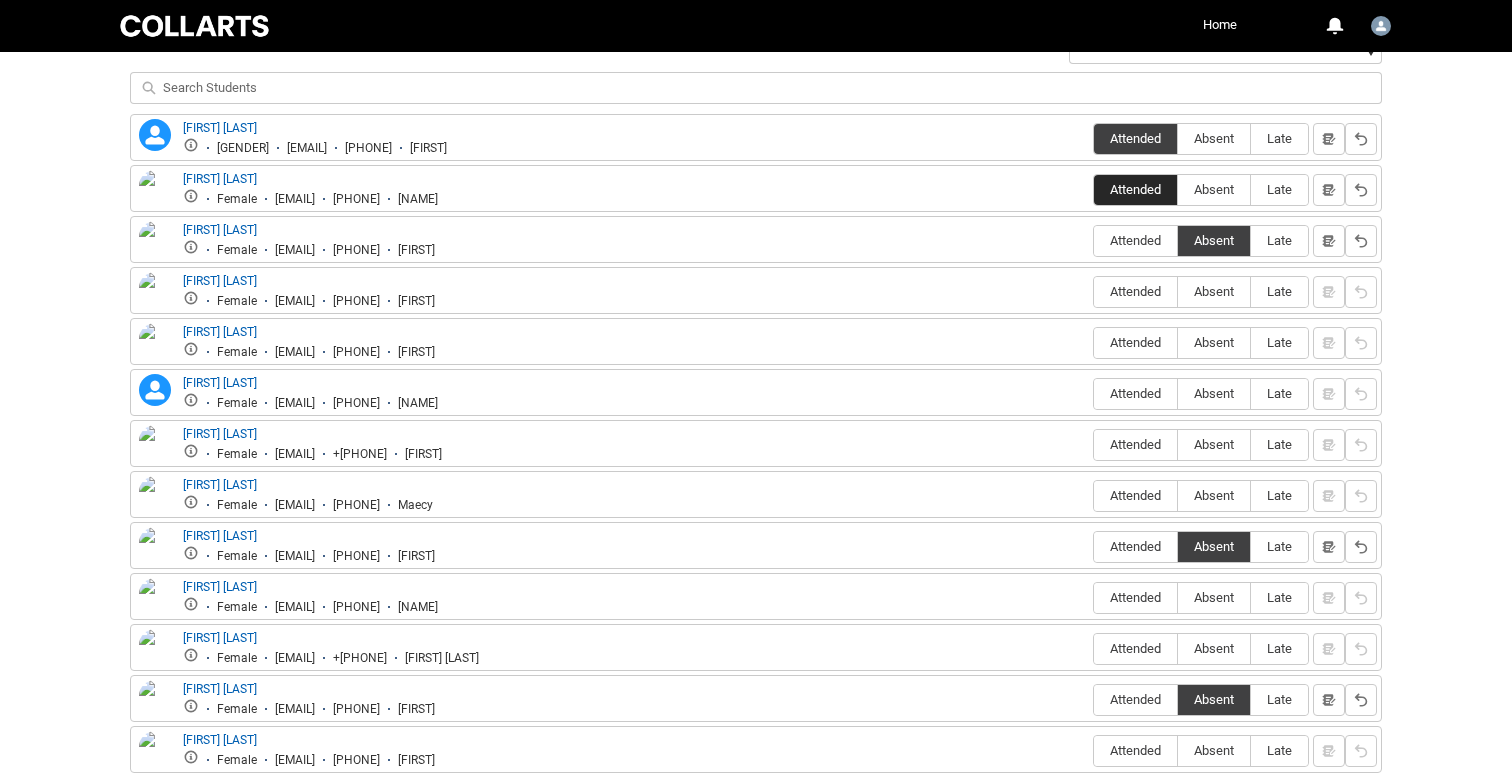 scroll, scrollTop: 756, scrollLeft: 0, axis: vertical 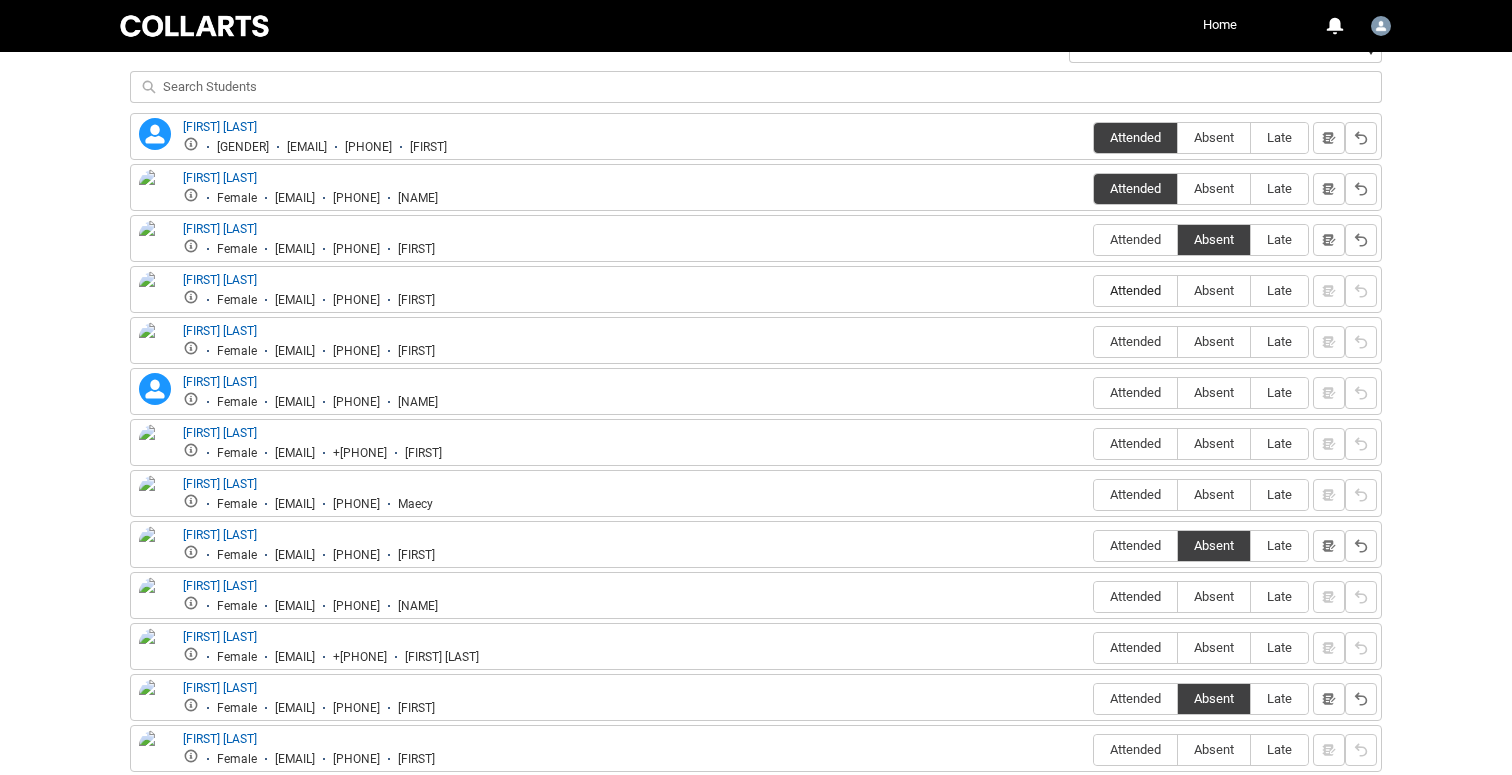 click on "Attended" at bounding box center [1135, 290] 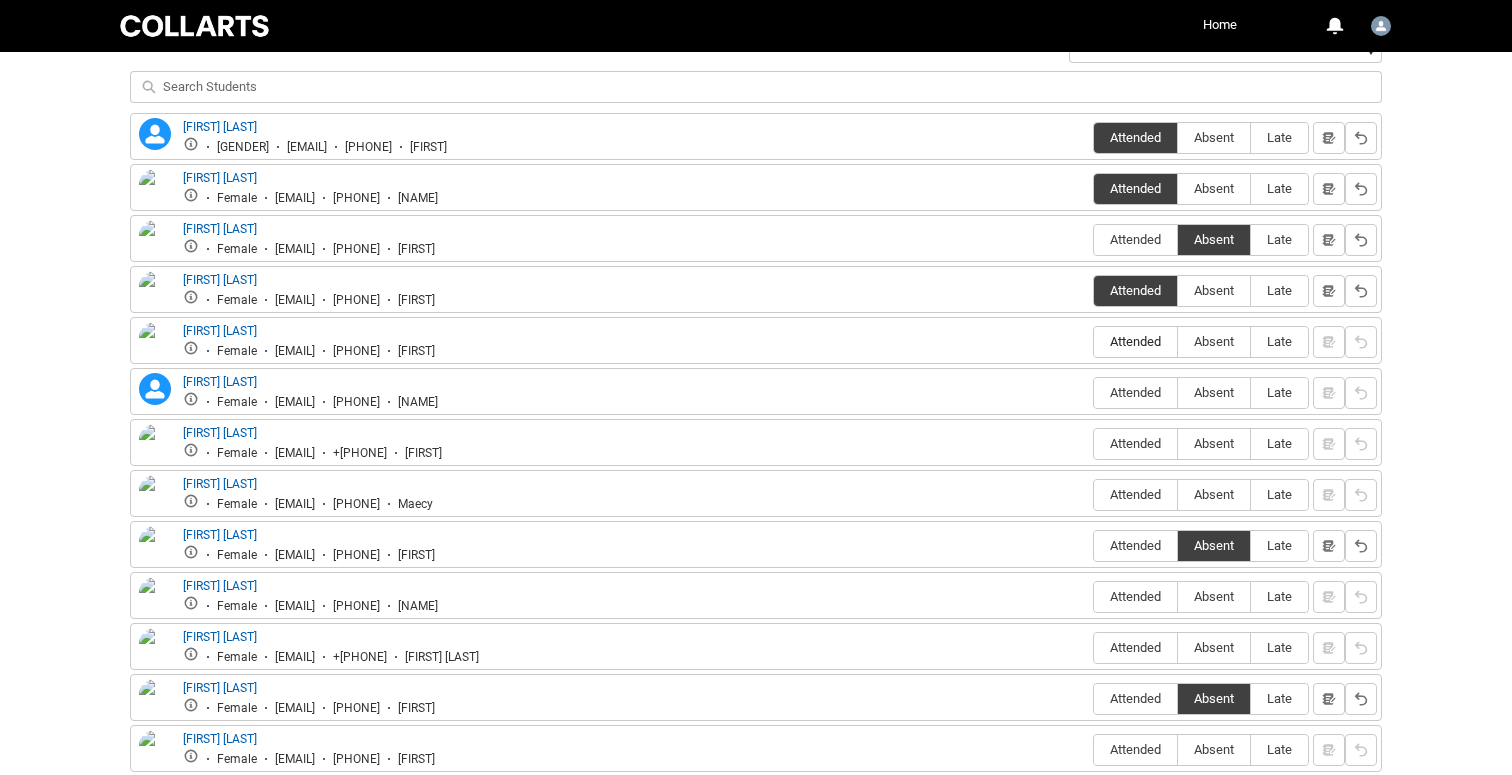 click on "Attended" at bounding box center [1135, 341] 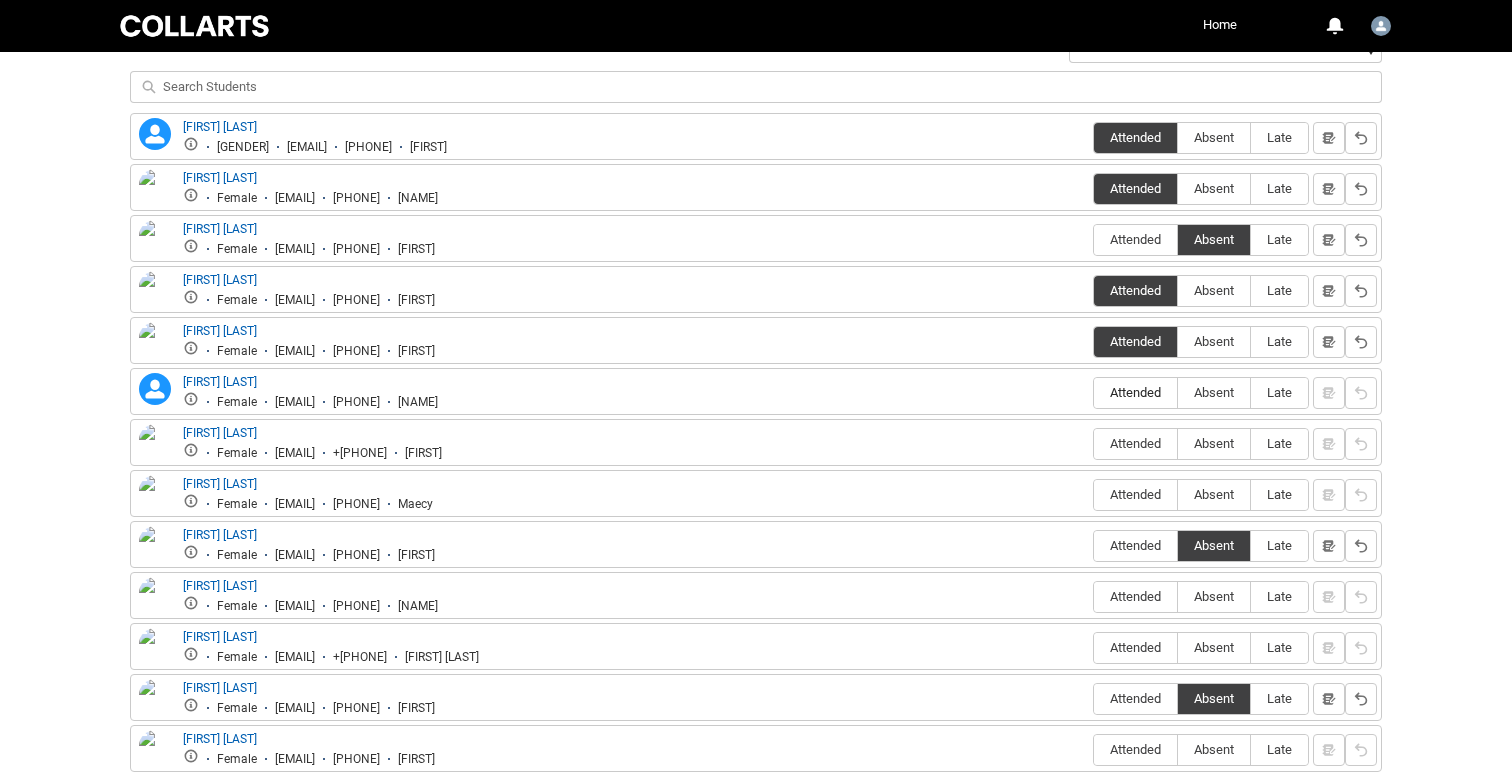 click on "Attended" at bounding box center [1135, 393] 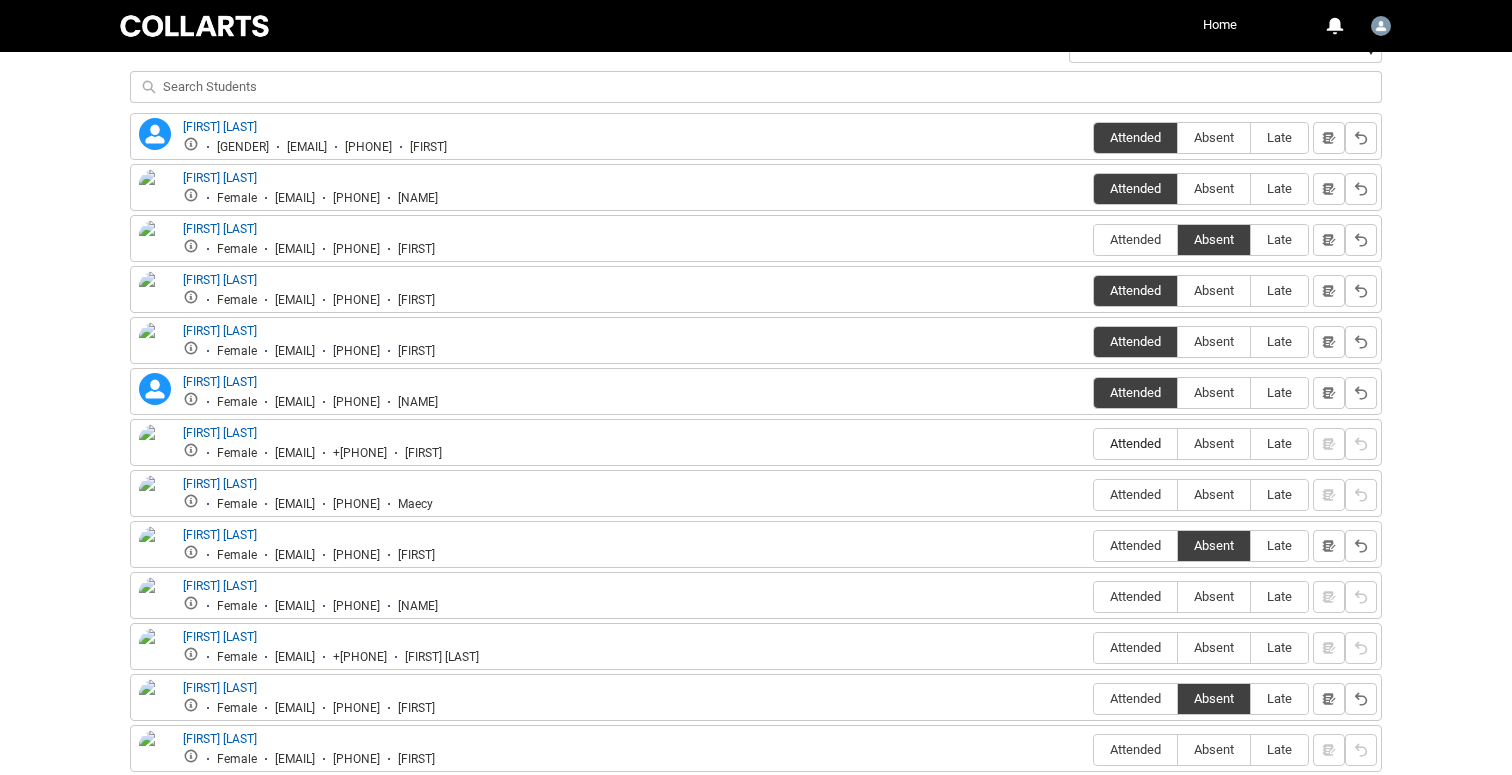 click on "Attended" at bounding box center (1135, 443) 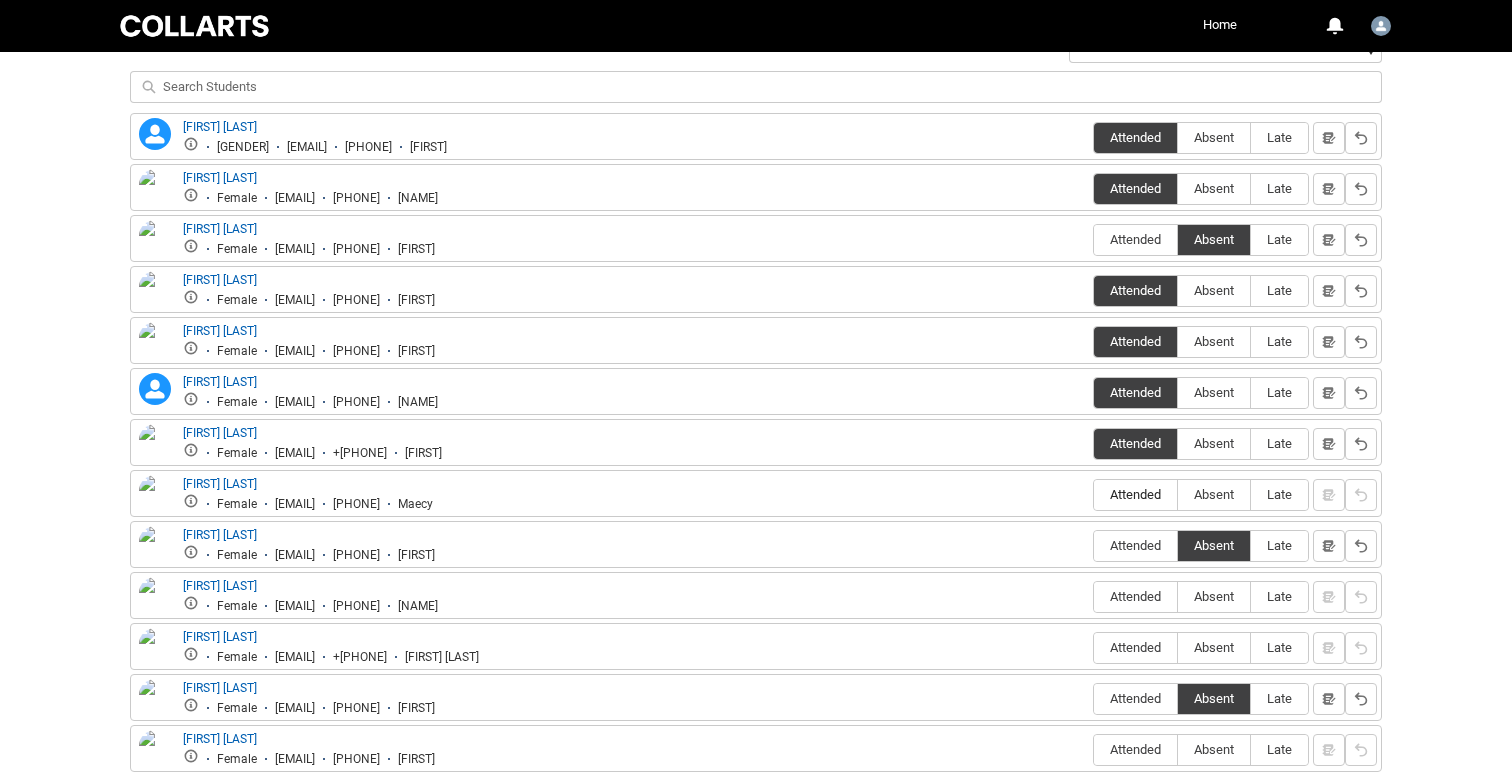 click on "Attended" at bounding box center (1135, 494) 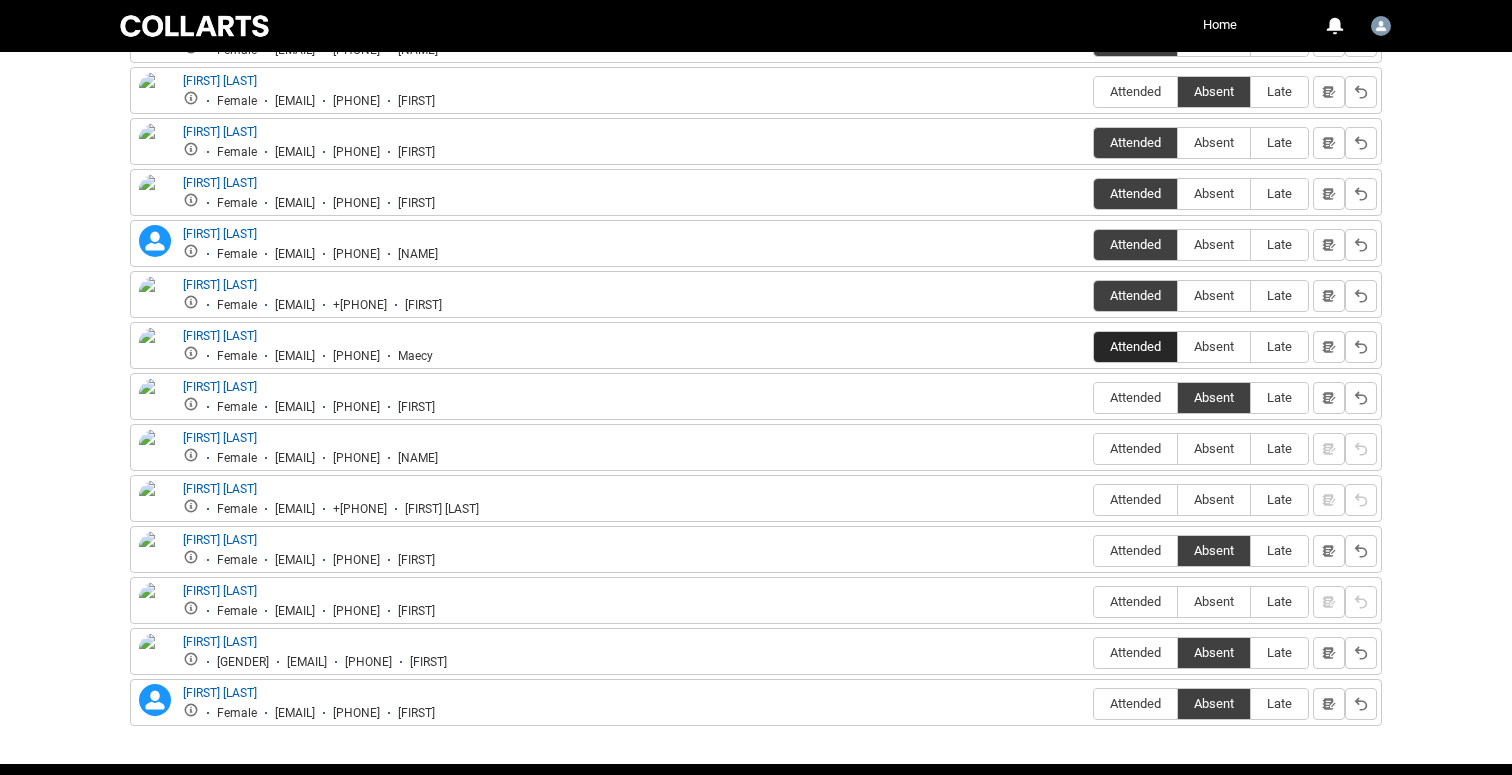 scroll, scrollTop: 920, scrollLeft: 0, axis: vertical 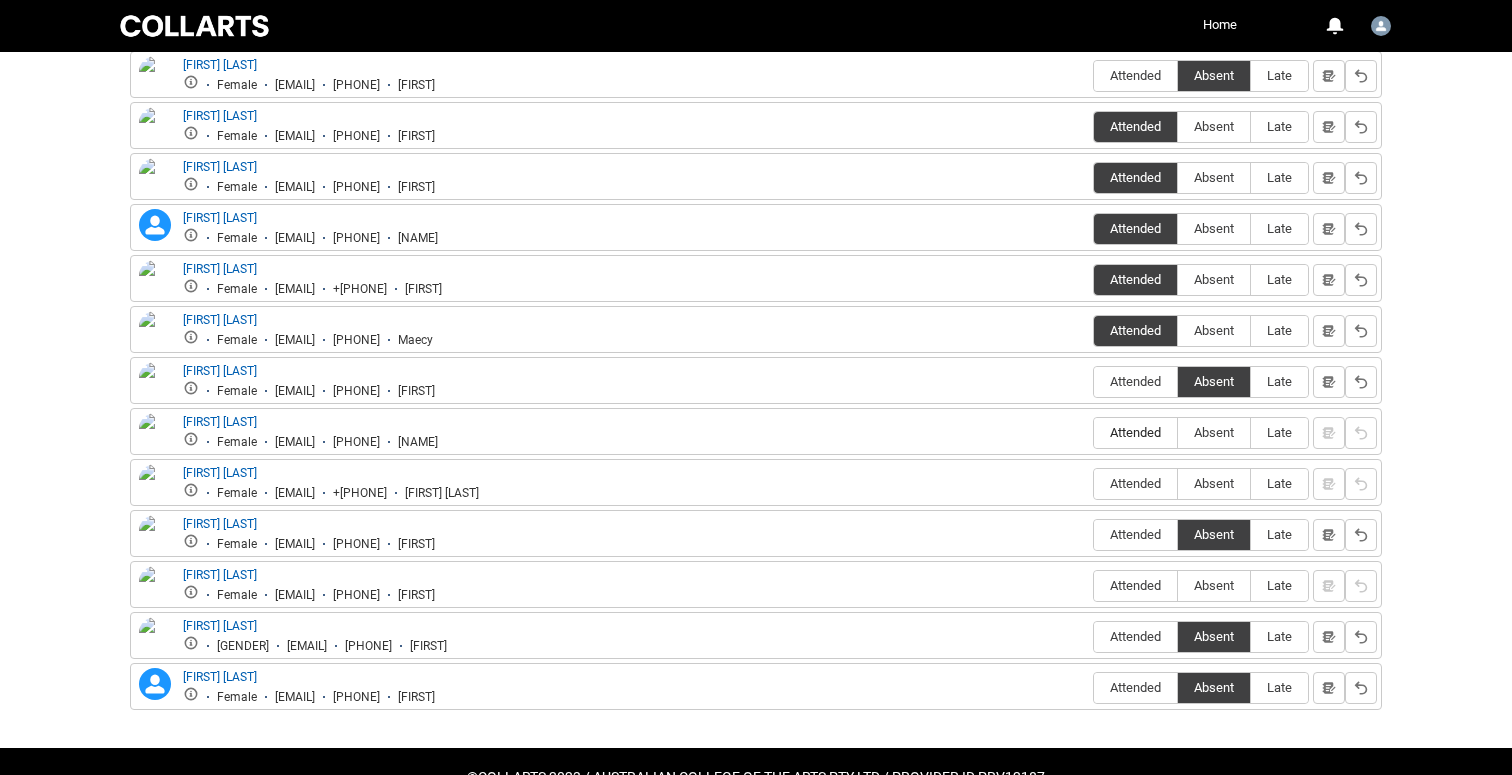 click on "Attended" at bounding box center (1135, 432) 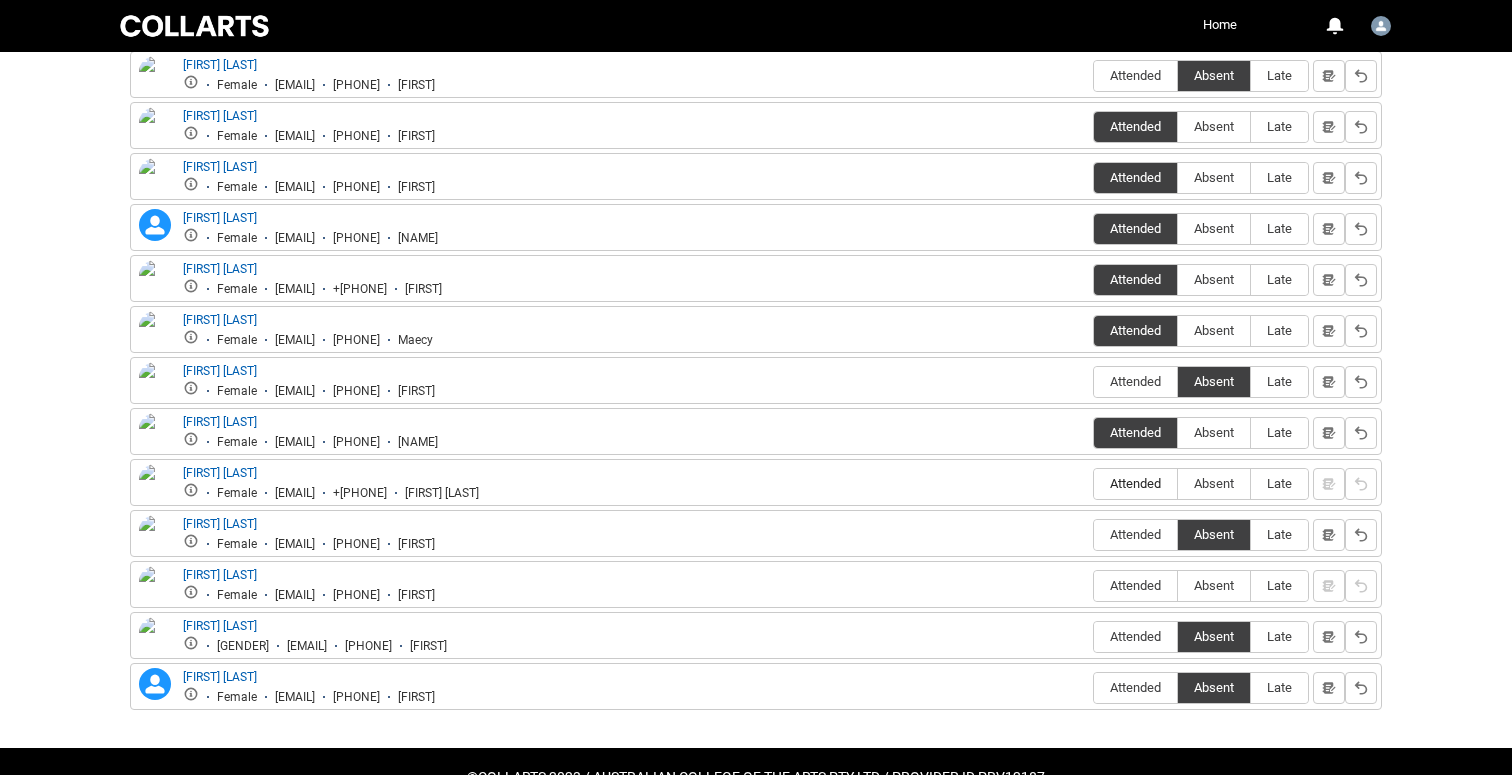 click on "Attended" at bounding box center (1135, 483) 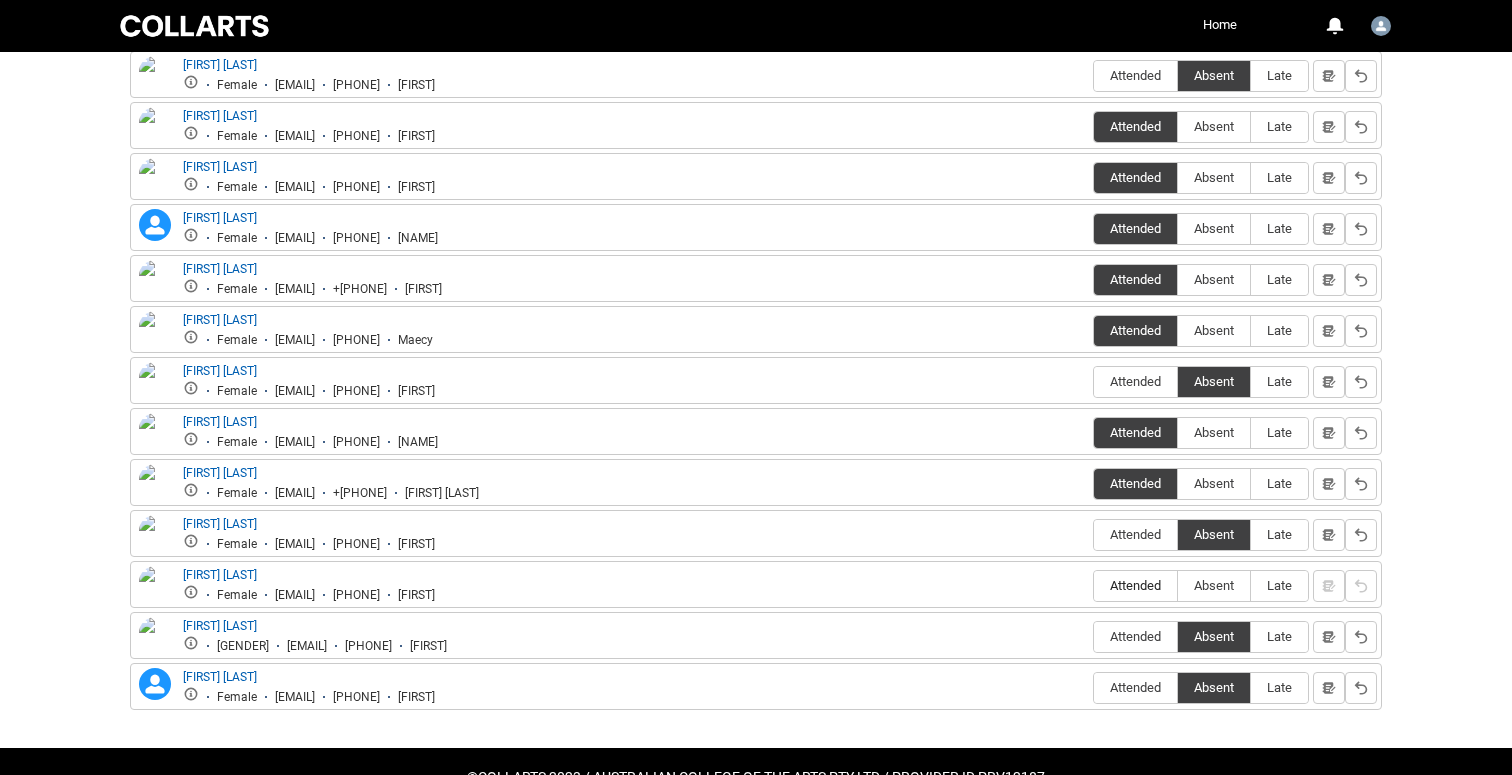 click on "Attended" at bounding box center [1135, 585] 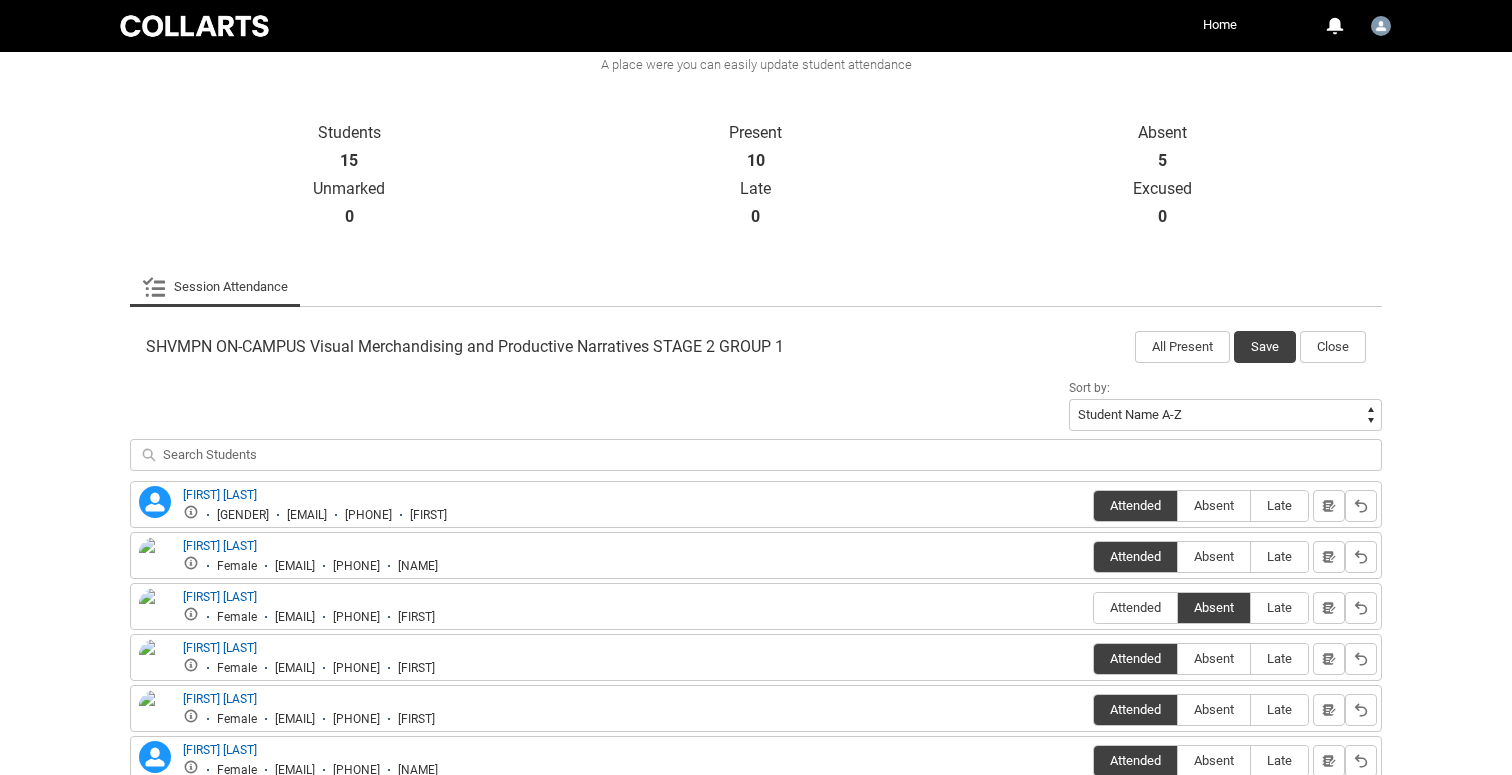 scroll, scrollTop: 391, scrollLeft: 0, axis: vertical 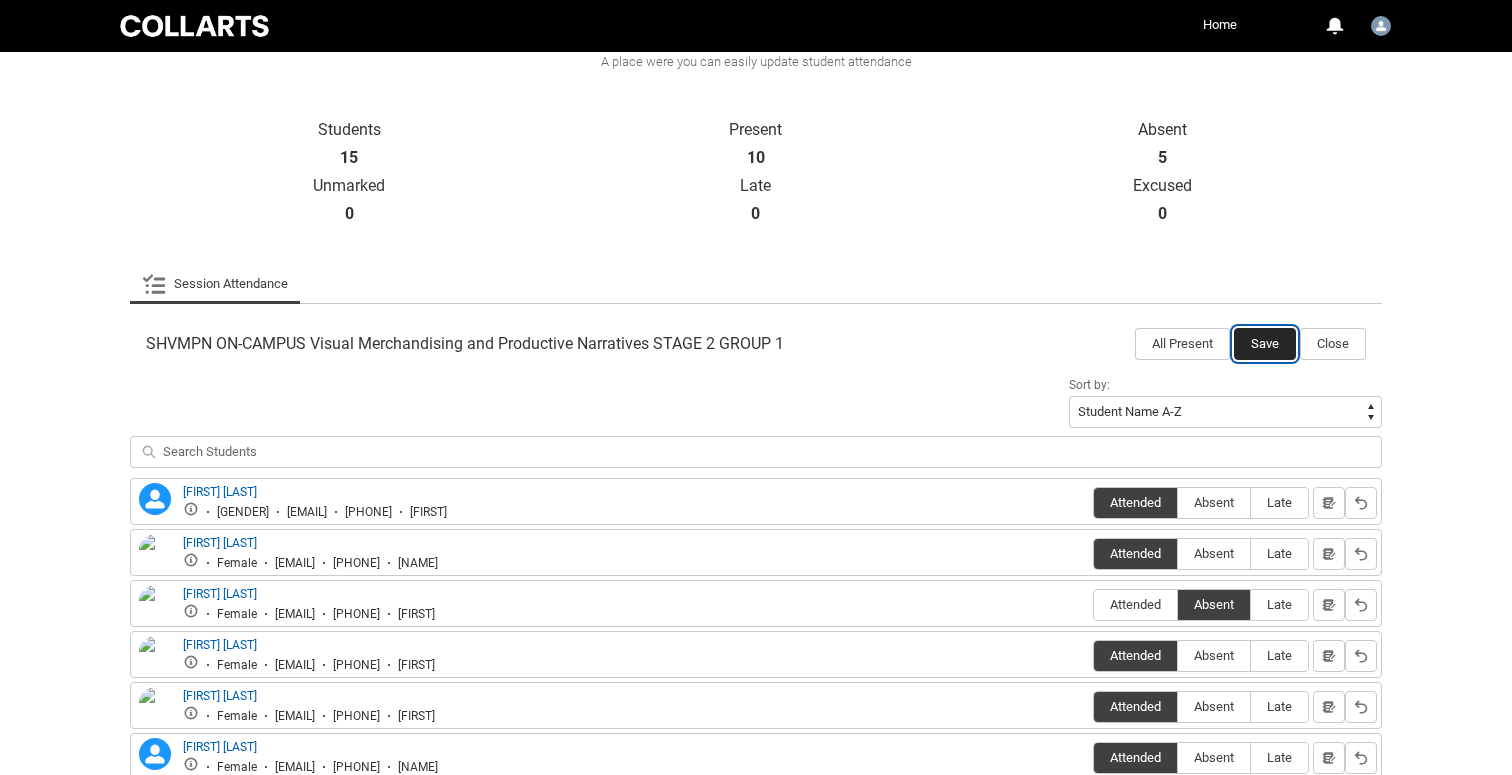 click on "Save" at bounding box center [1265, 344] 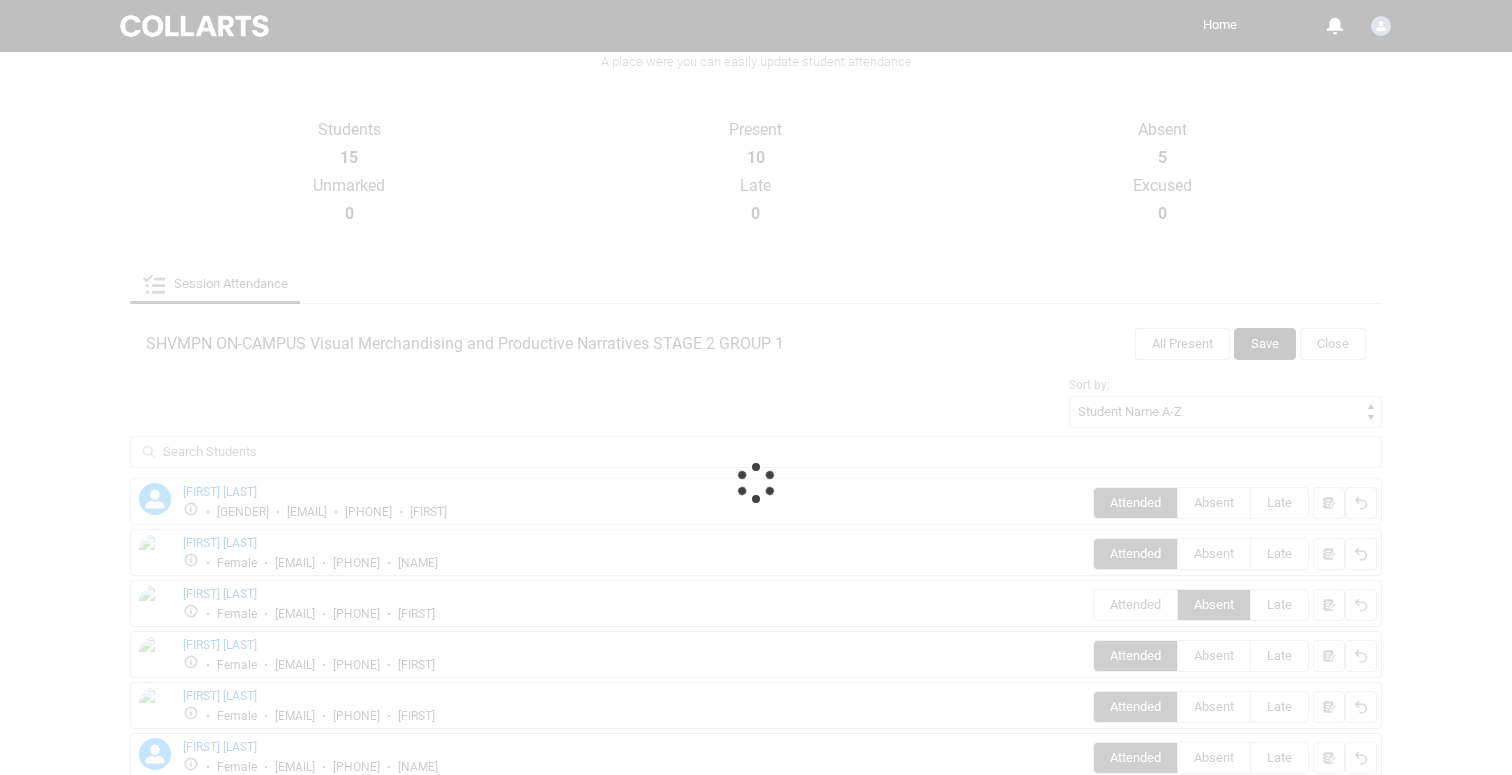 scroll, scrollTop: 335, scrollLeft: 0, axis: vertical 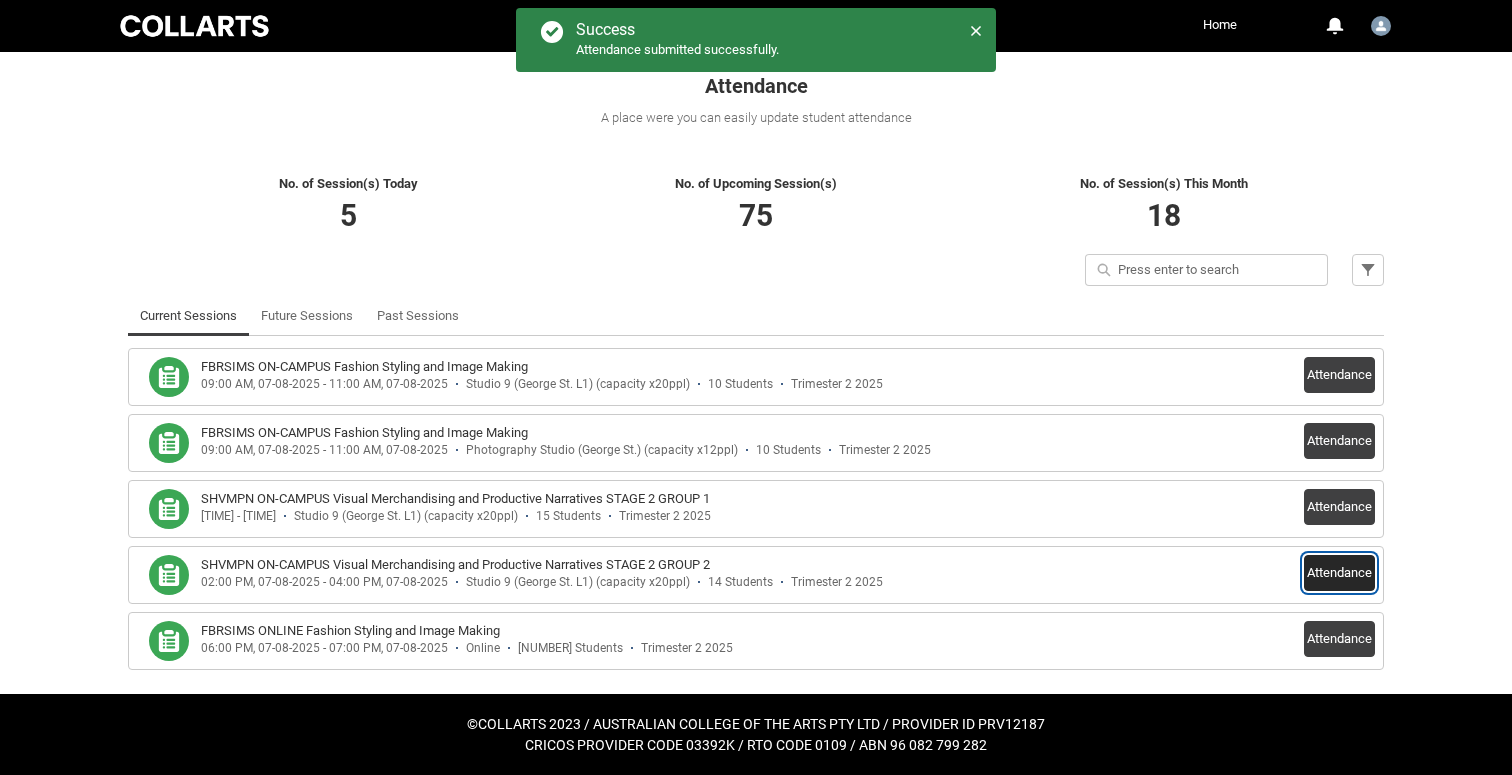 click on "Attendance" at bounding box center (1339, 573) 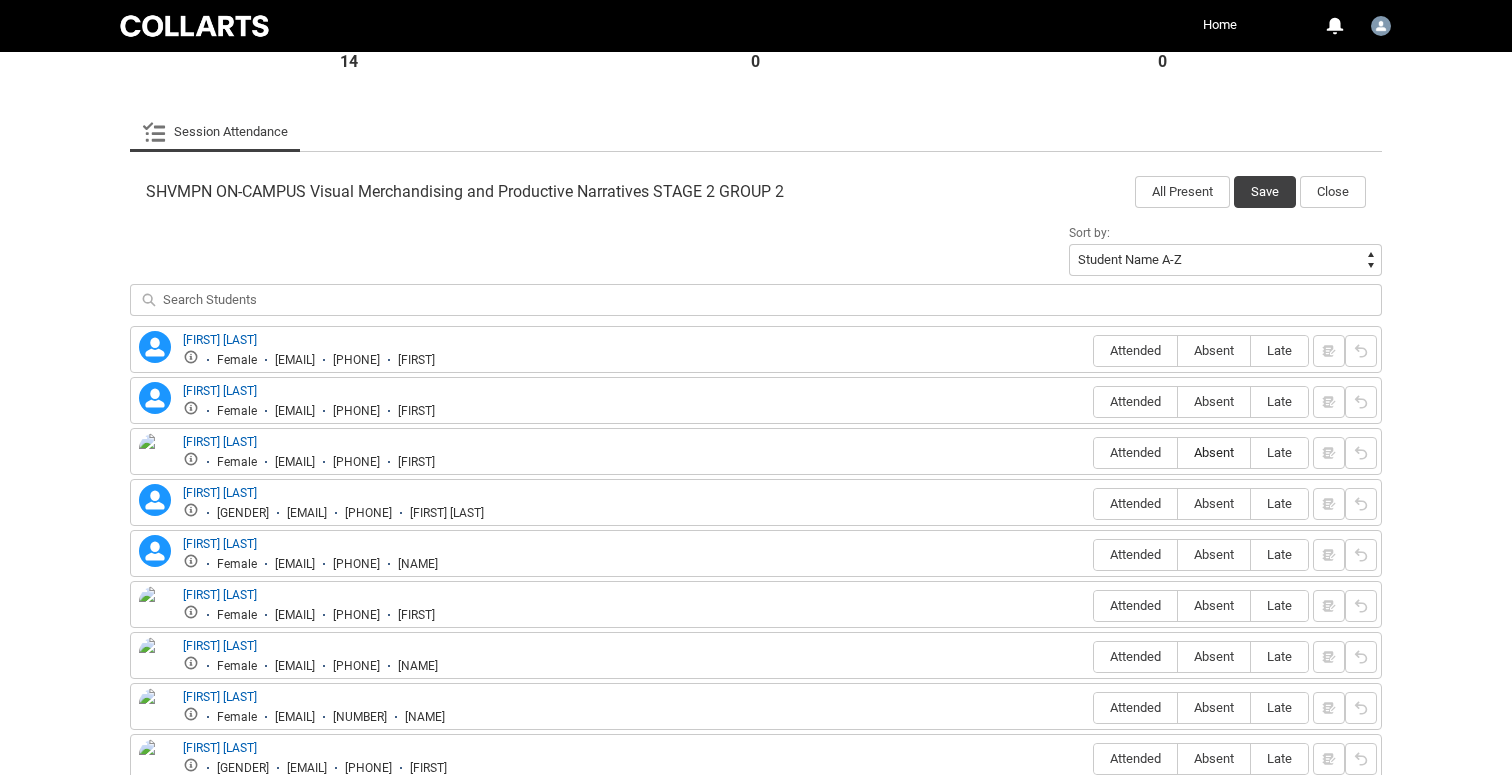 scroll, scrollTop: 556, scrollLeft: 0, axis: vertical 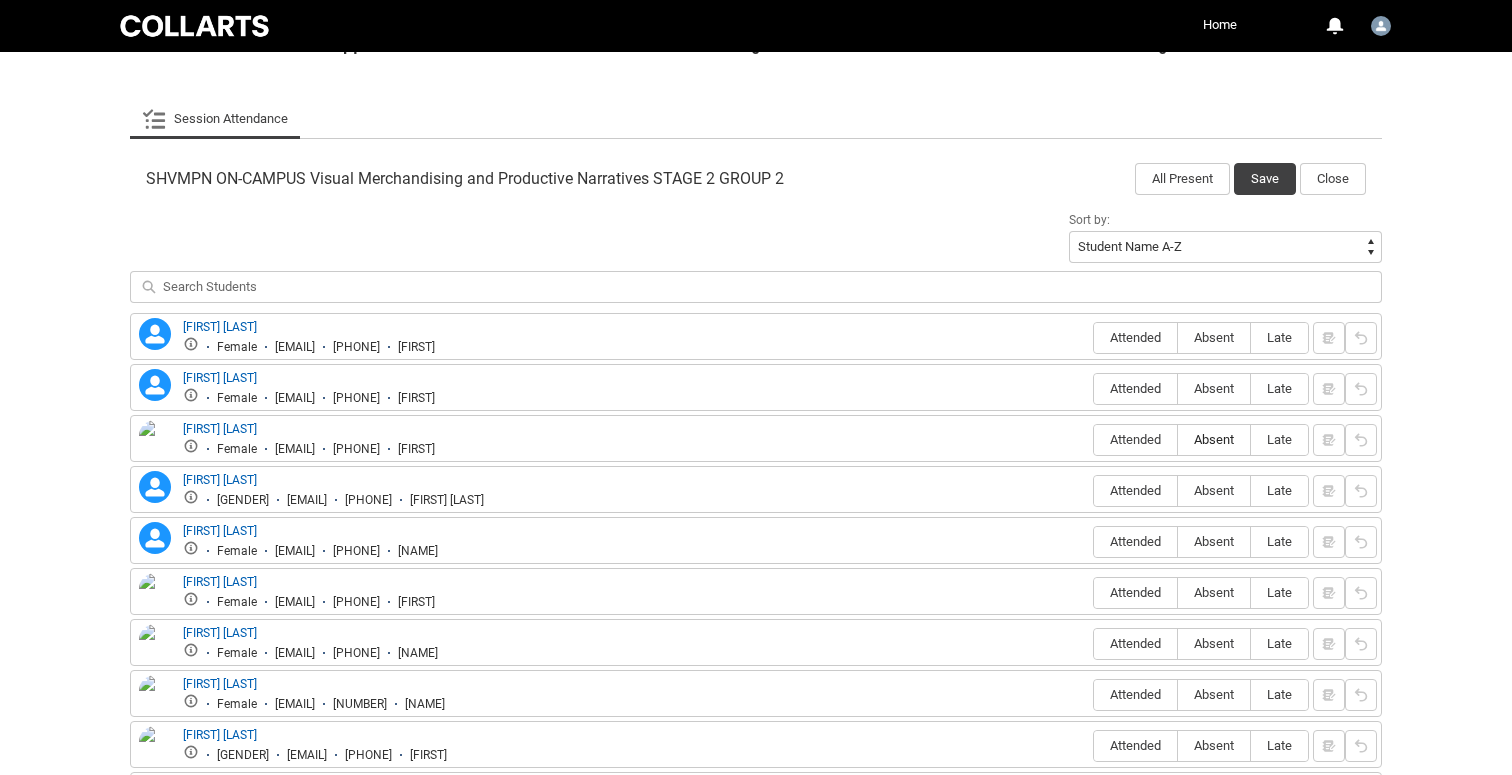 click on "Absent" at bounding box center [1214, 439] 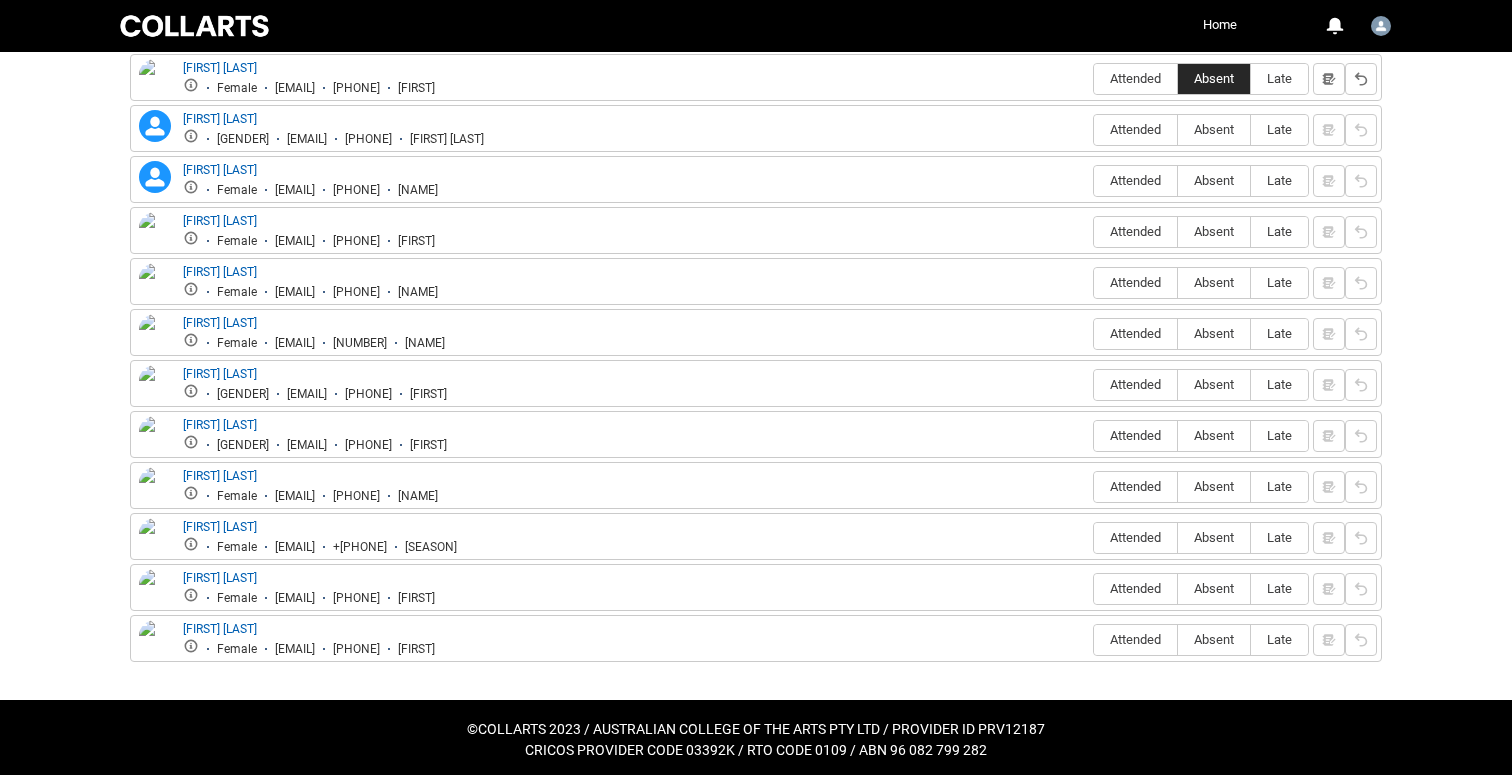 scroll, scrollTop: 920, scrollLeft: 0, axis: vertical 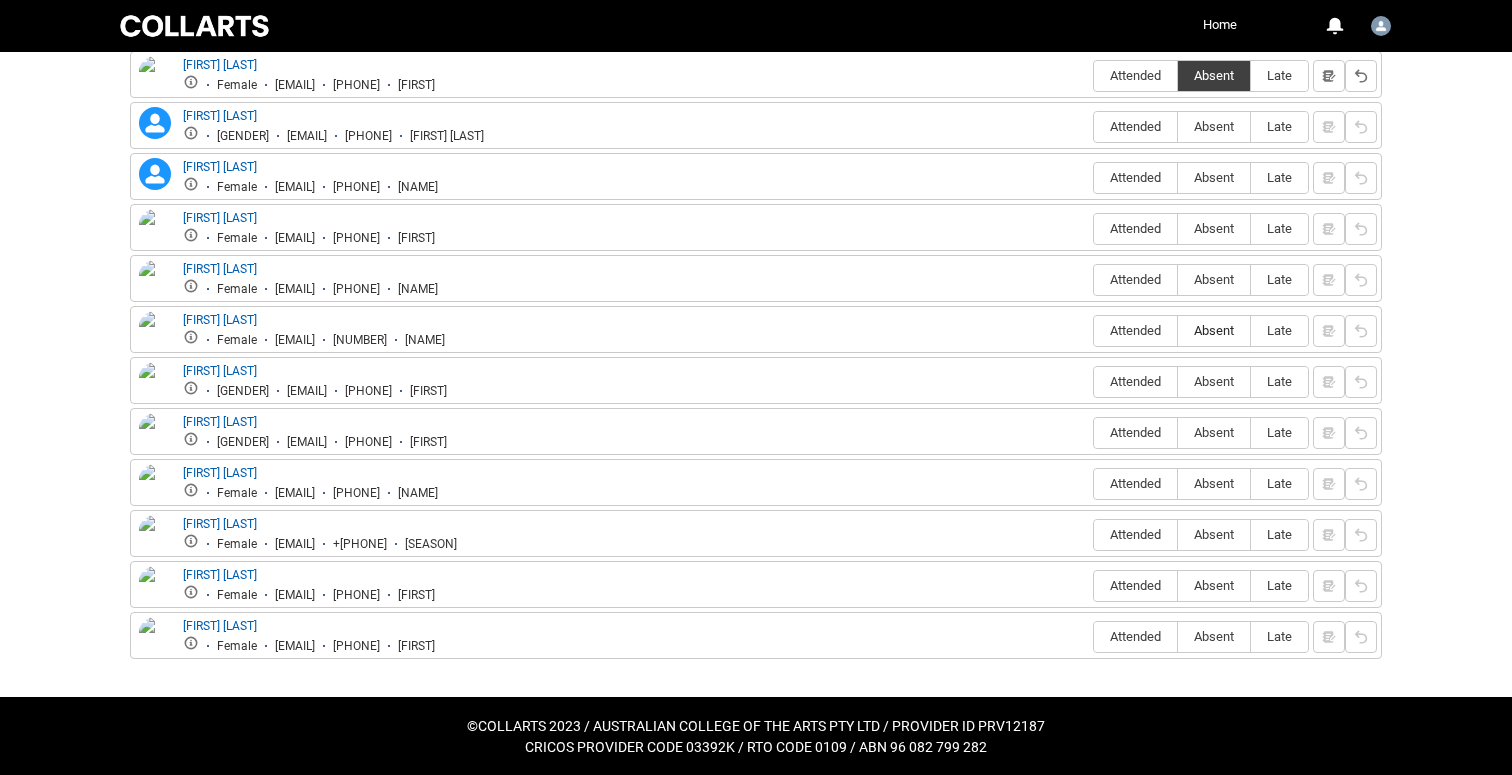 click on "Absent" at bounding box center (1214, 330) 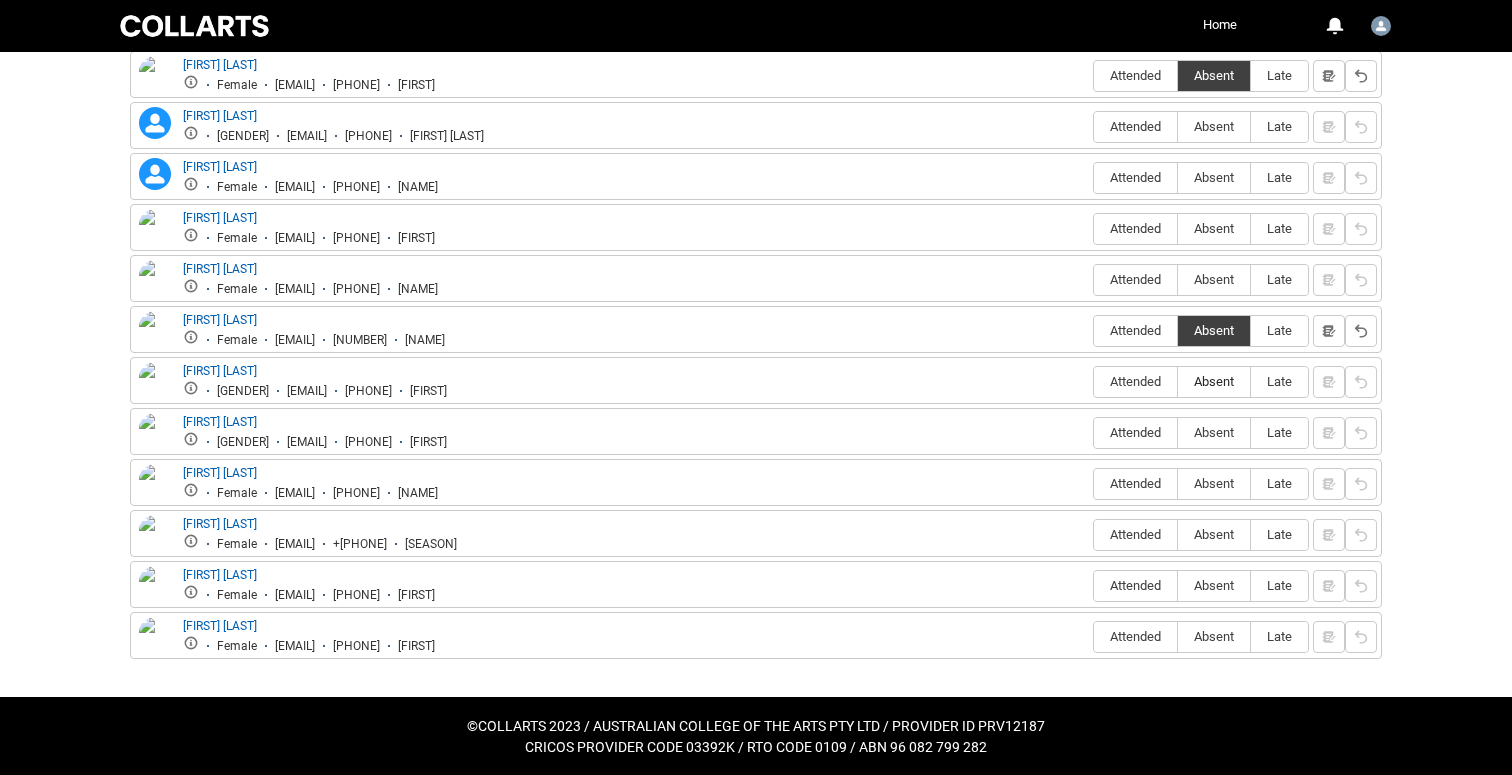 click on "Absent" at bounding box center (1214, 381) 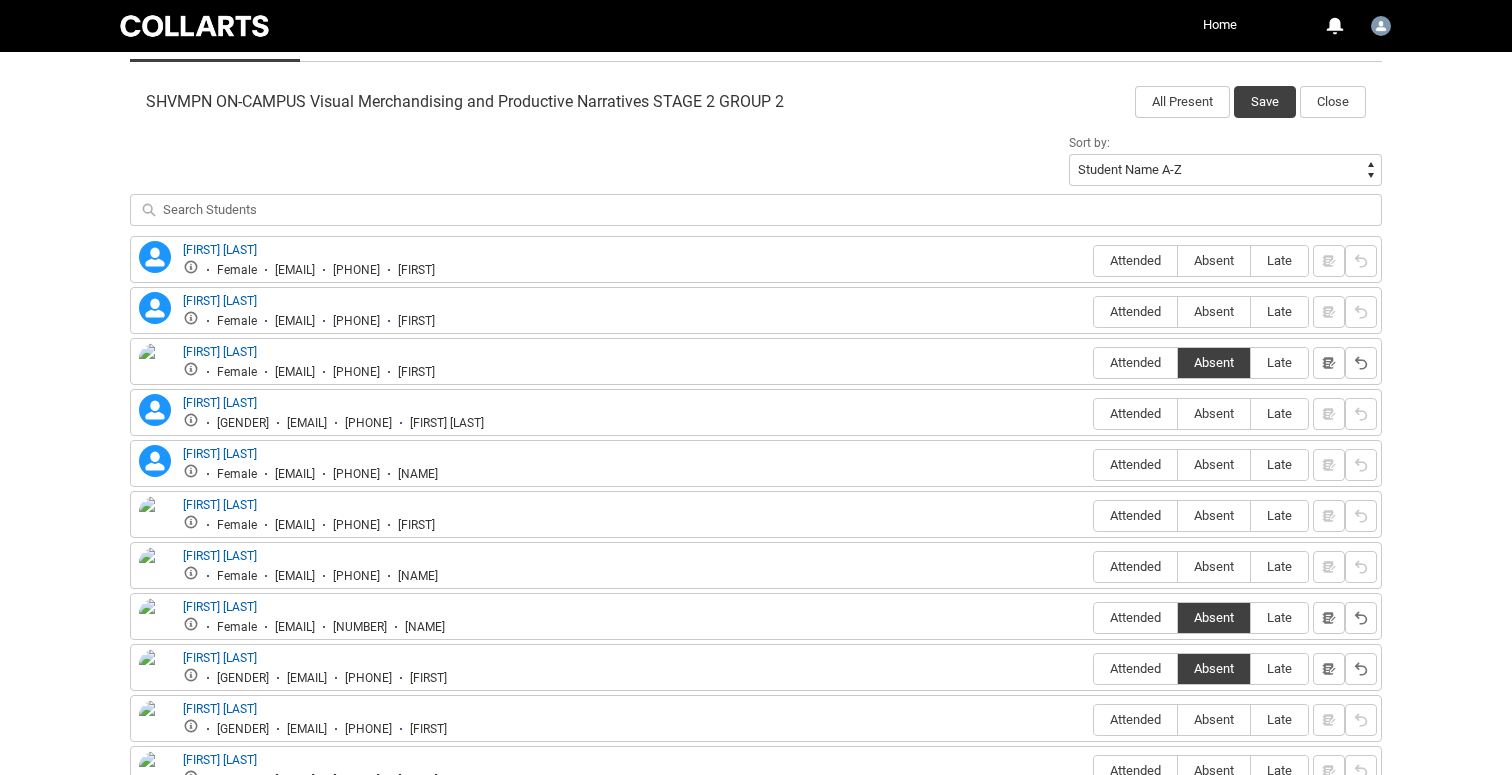 scroll, scrollTop: 617, scrollLeft: 0, axis: vertical 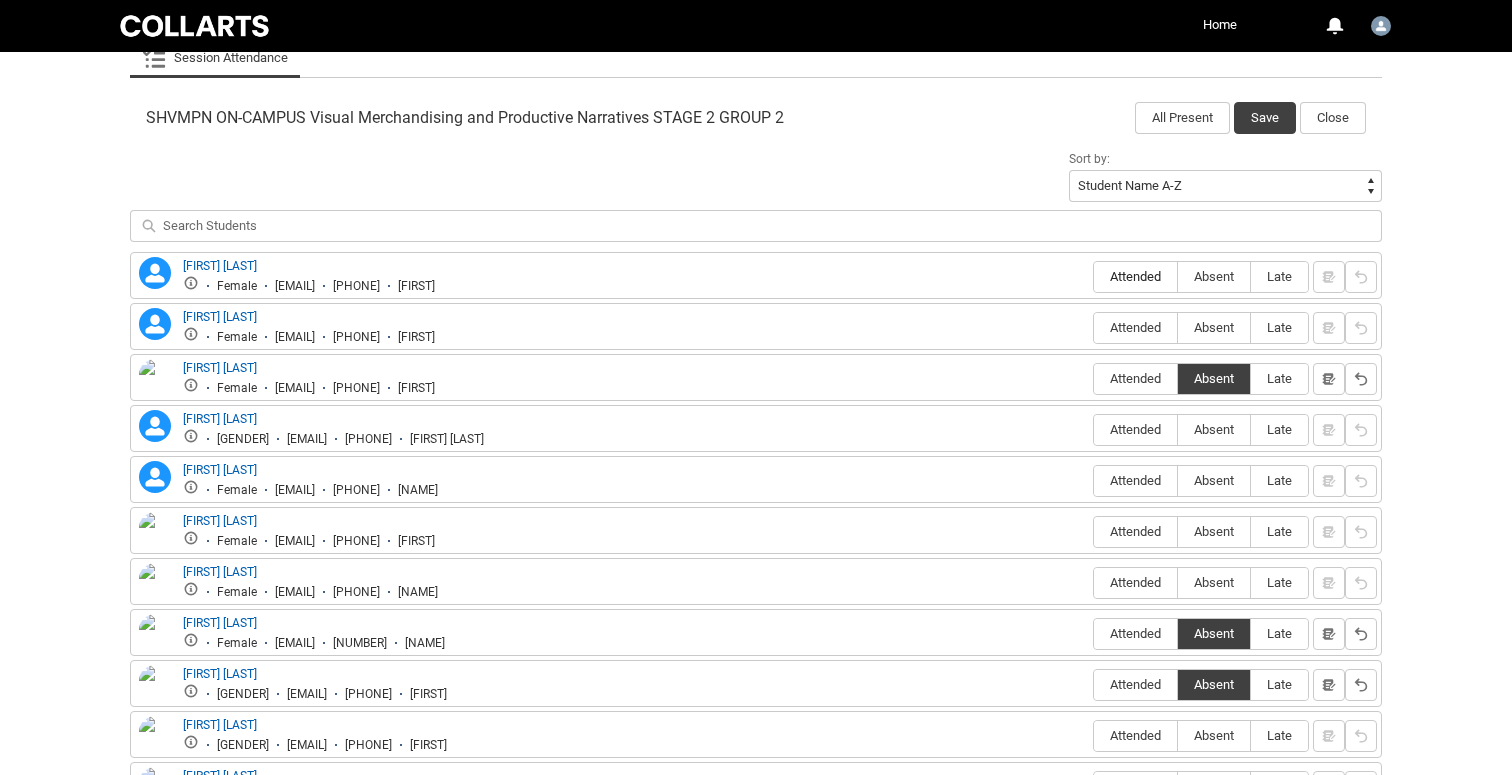 click on "Attended" at bounding box center [1135, 276] 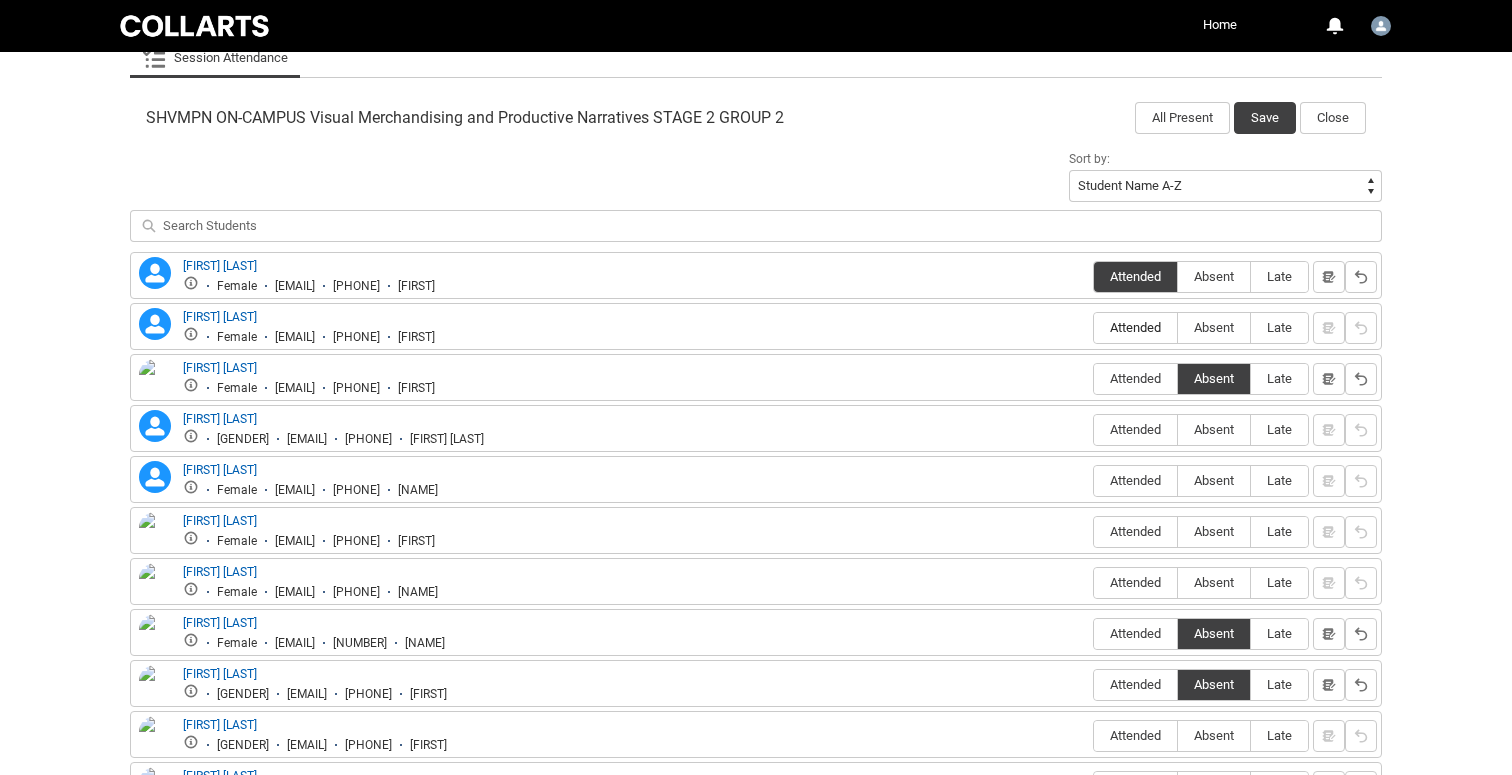 click on "Attended" at bounding box center [1135, 327] 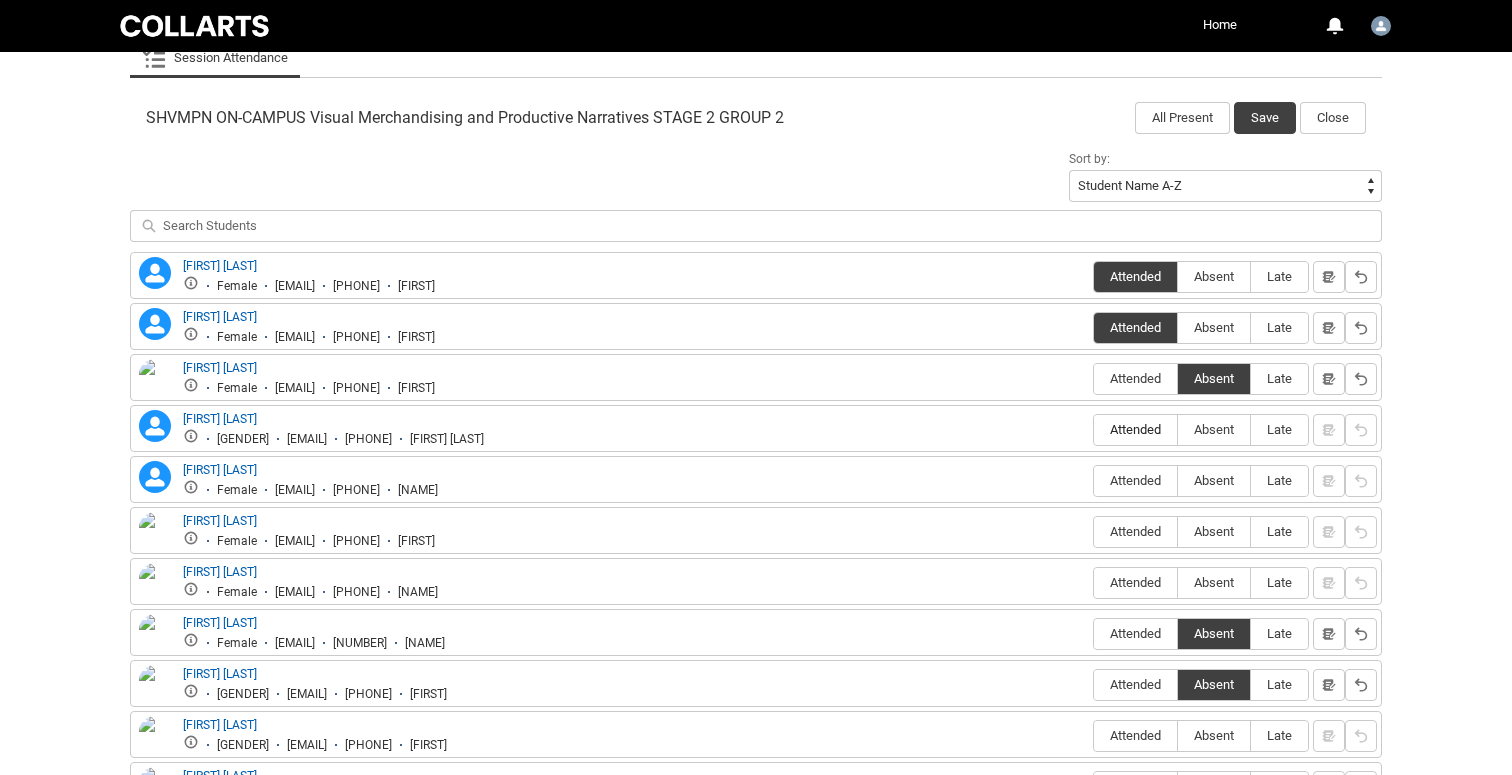 click on "Attended" at bounding box center (1135, 429) 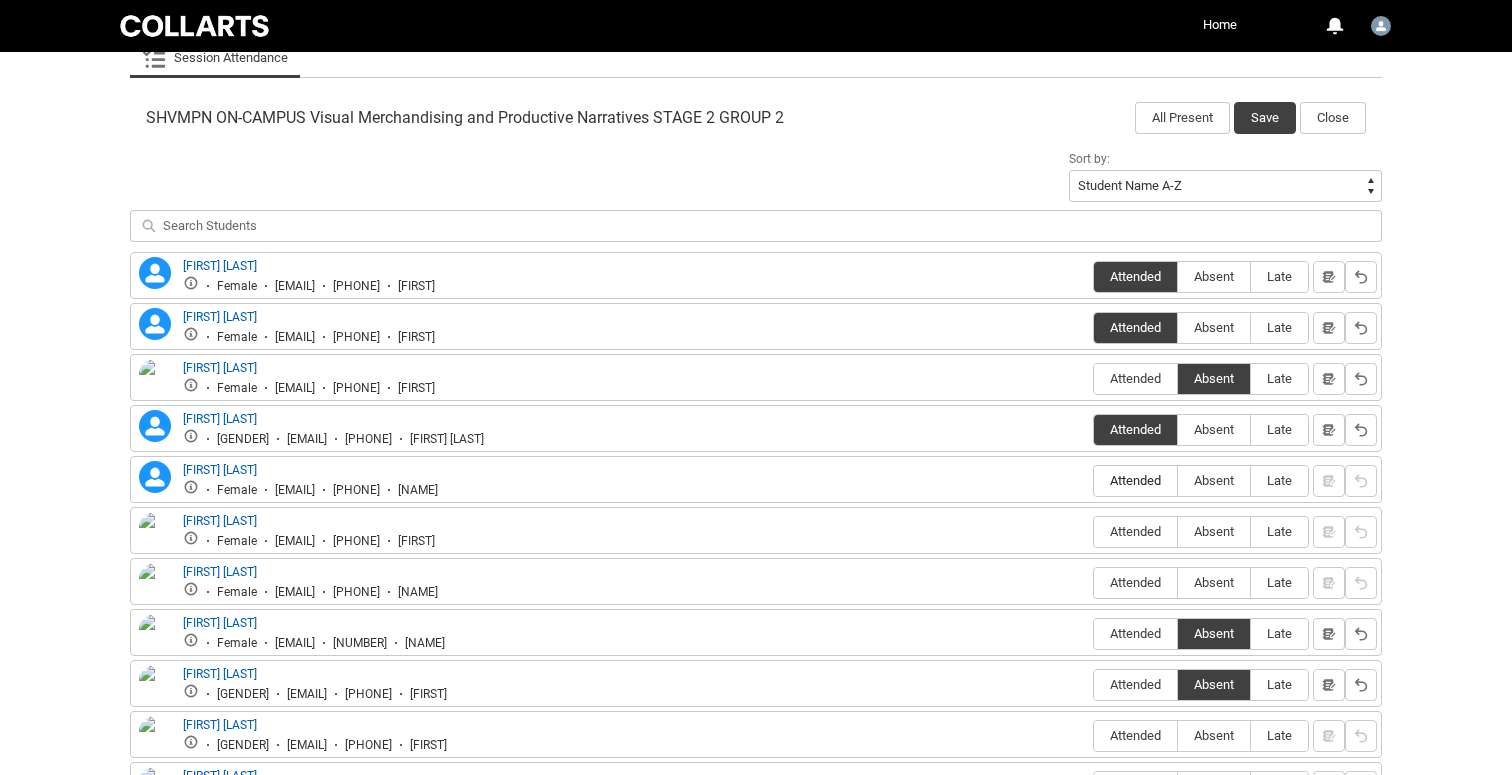 click on "Attended" at bounding box center (1135, 480) 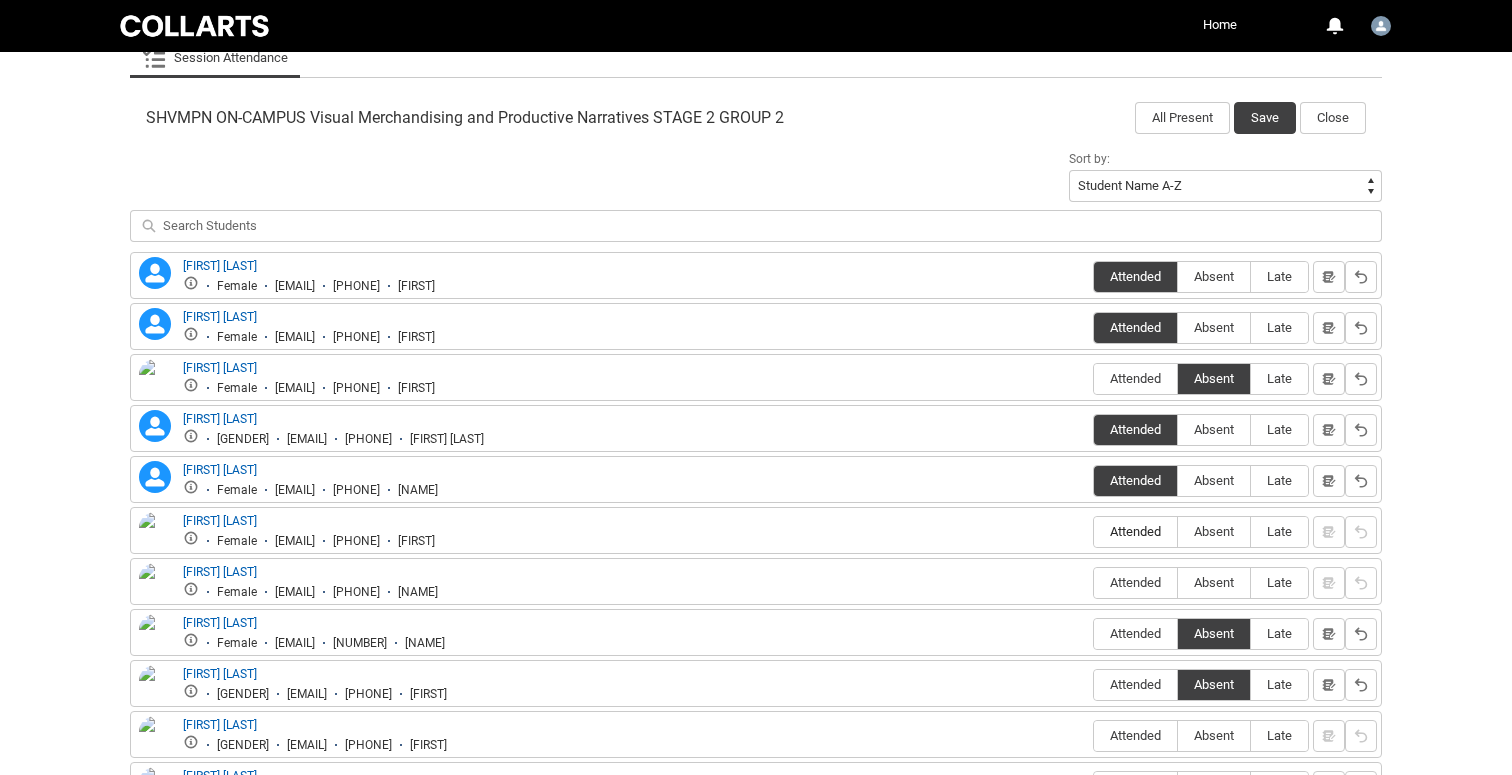 click on "Attended" at bounding box center (1135, 531) 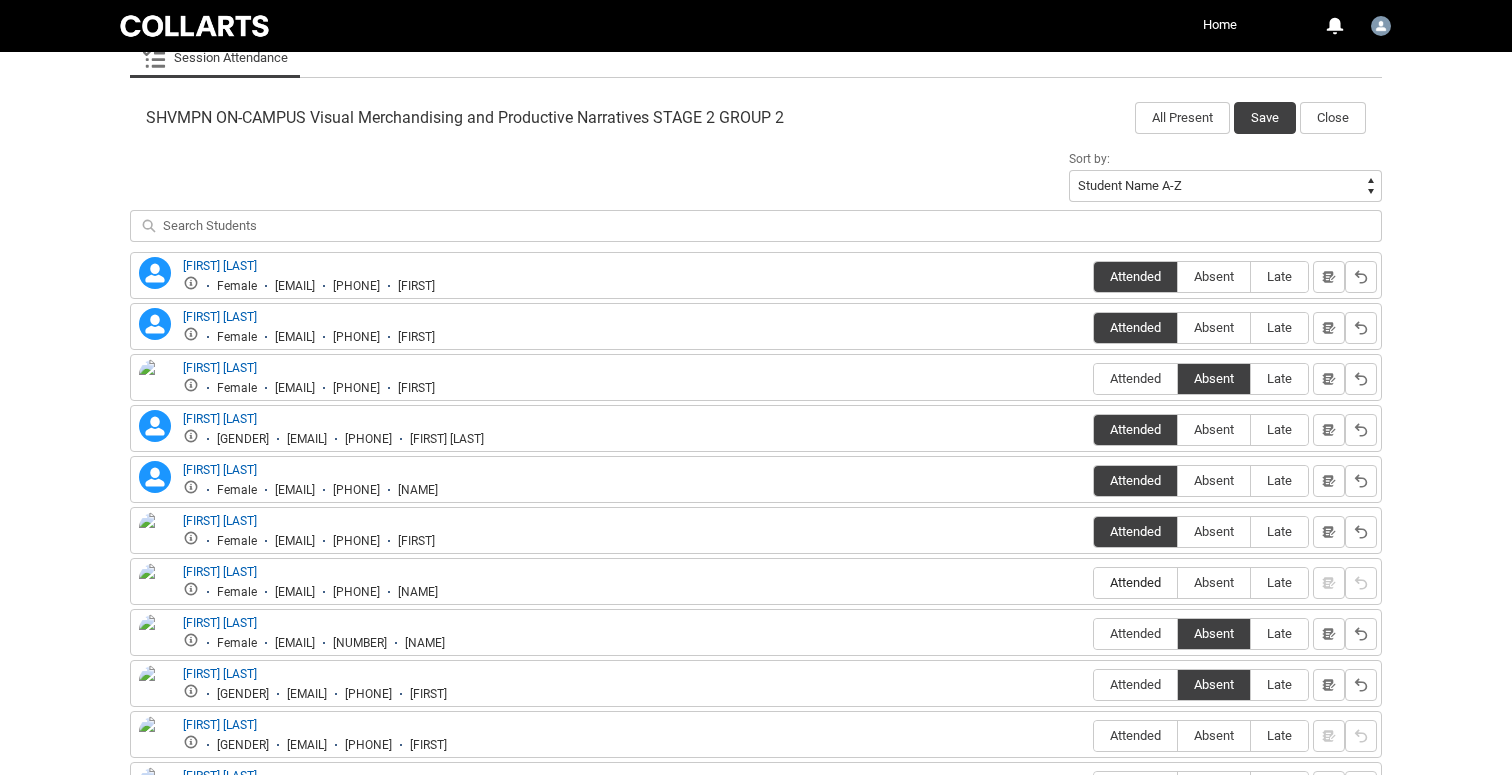 click on "Attended" at bounding box center (1135, 582) 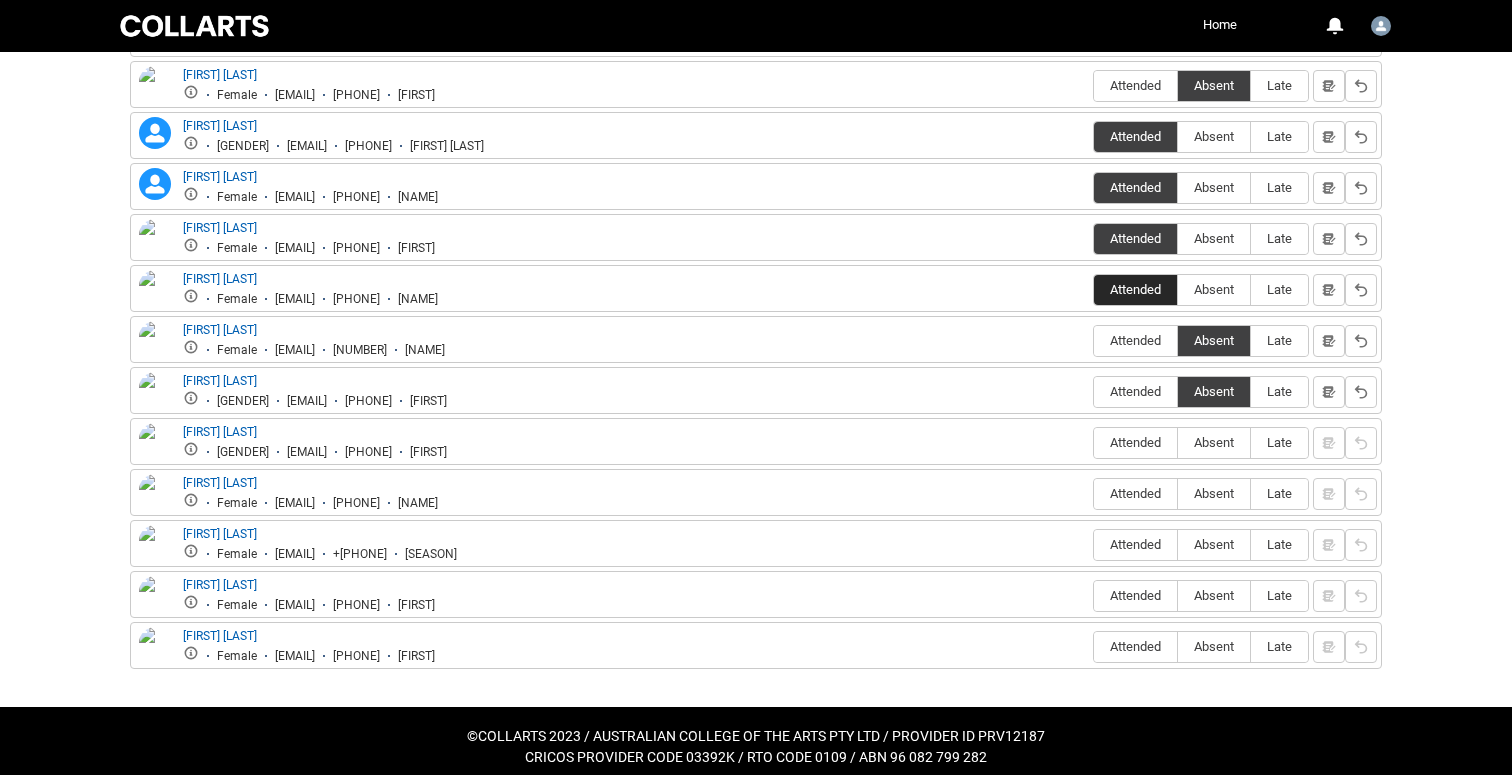scroll, scrollTop: 923, scrollLeft: 0, axis: vertical 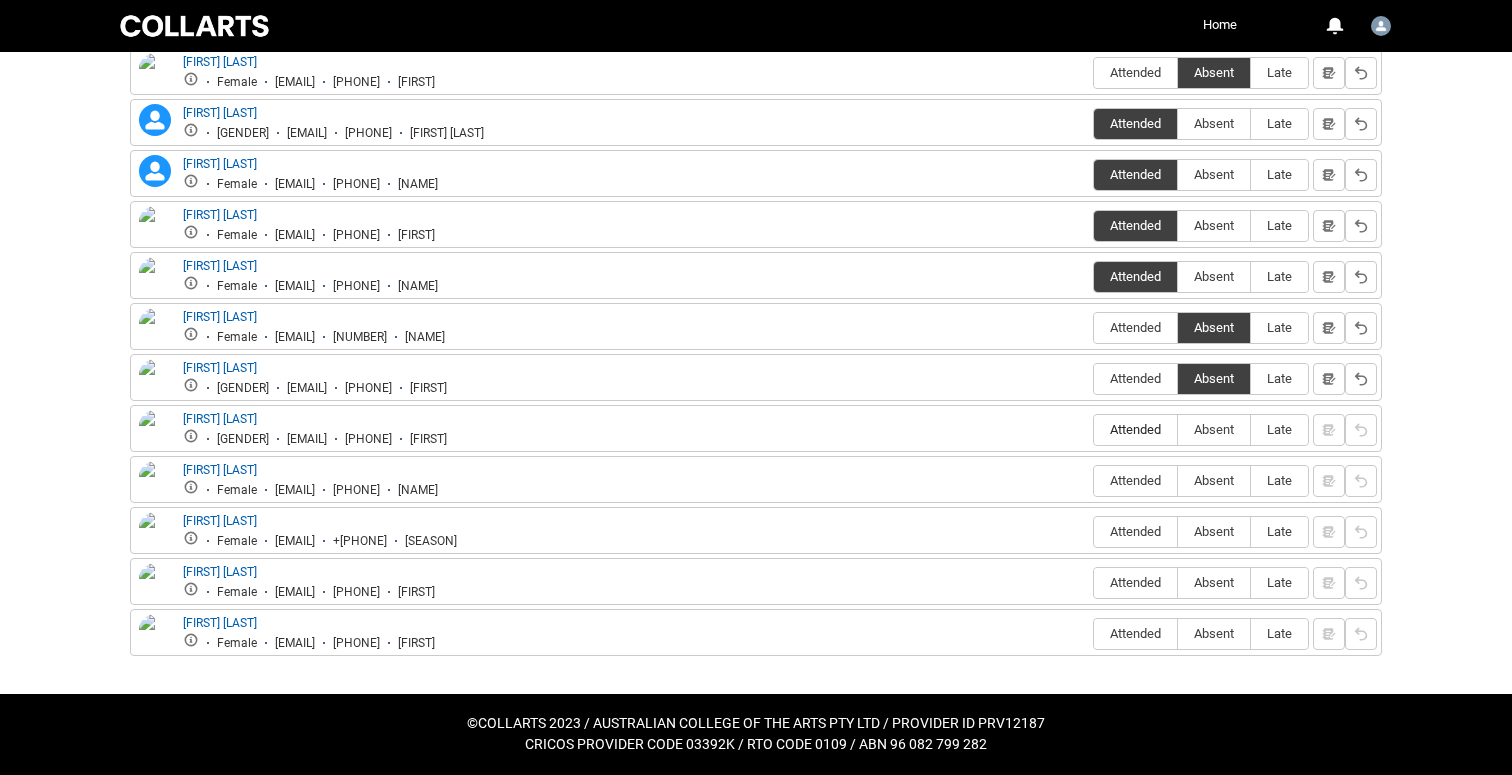 click on "Attended" at bounding box center [1135, 429] 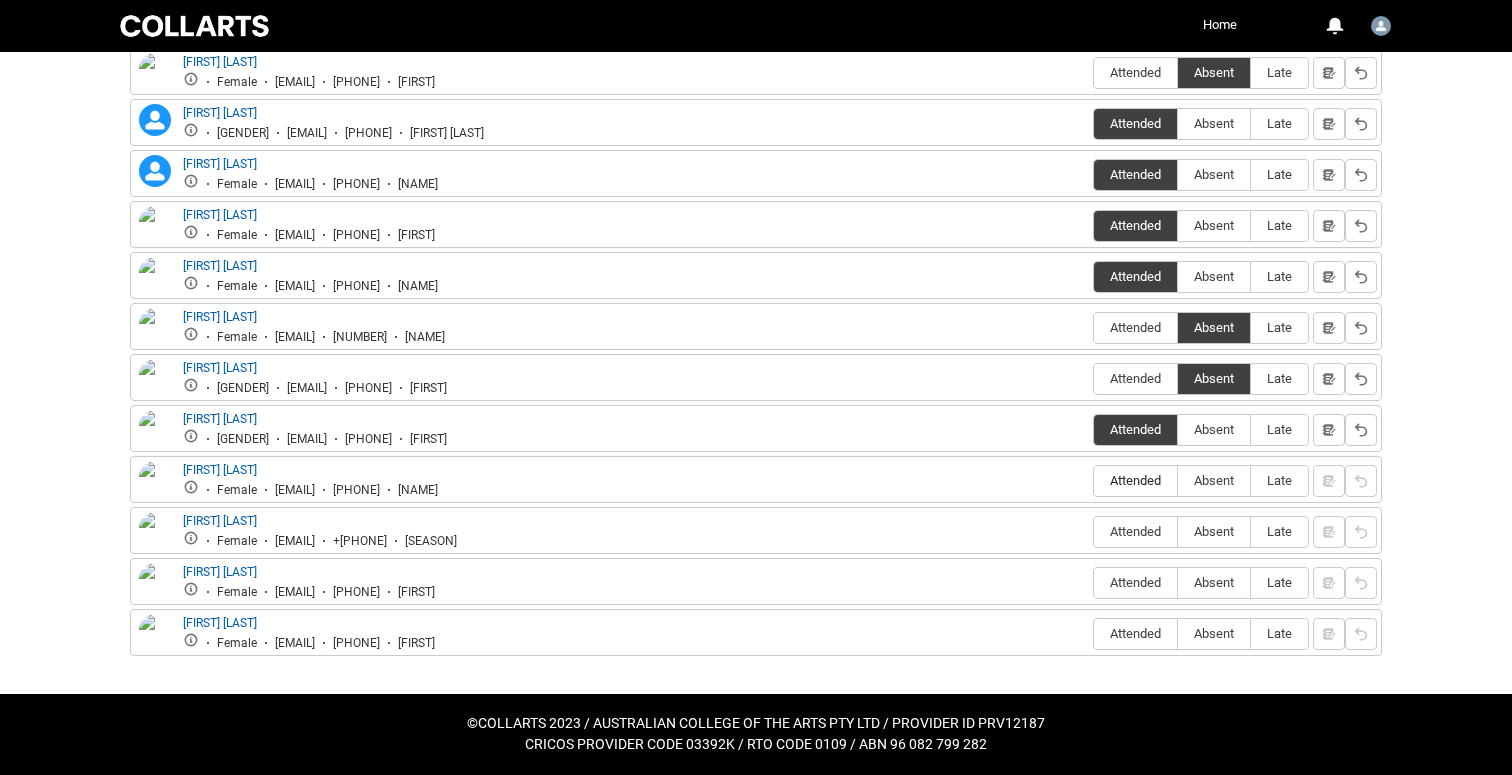 click on "Attended" at bounding box center [1135, 480] 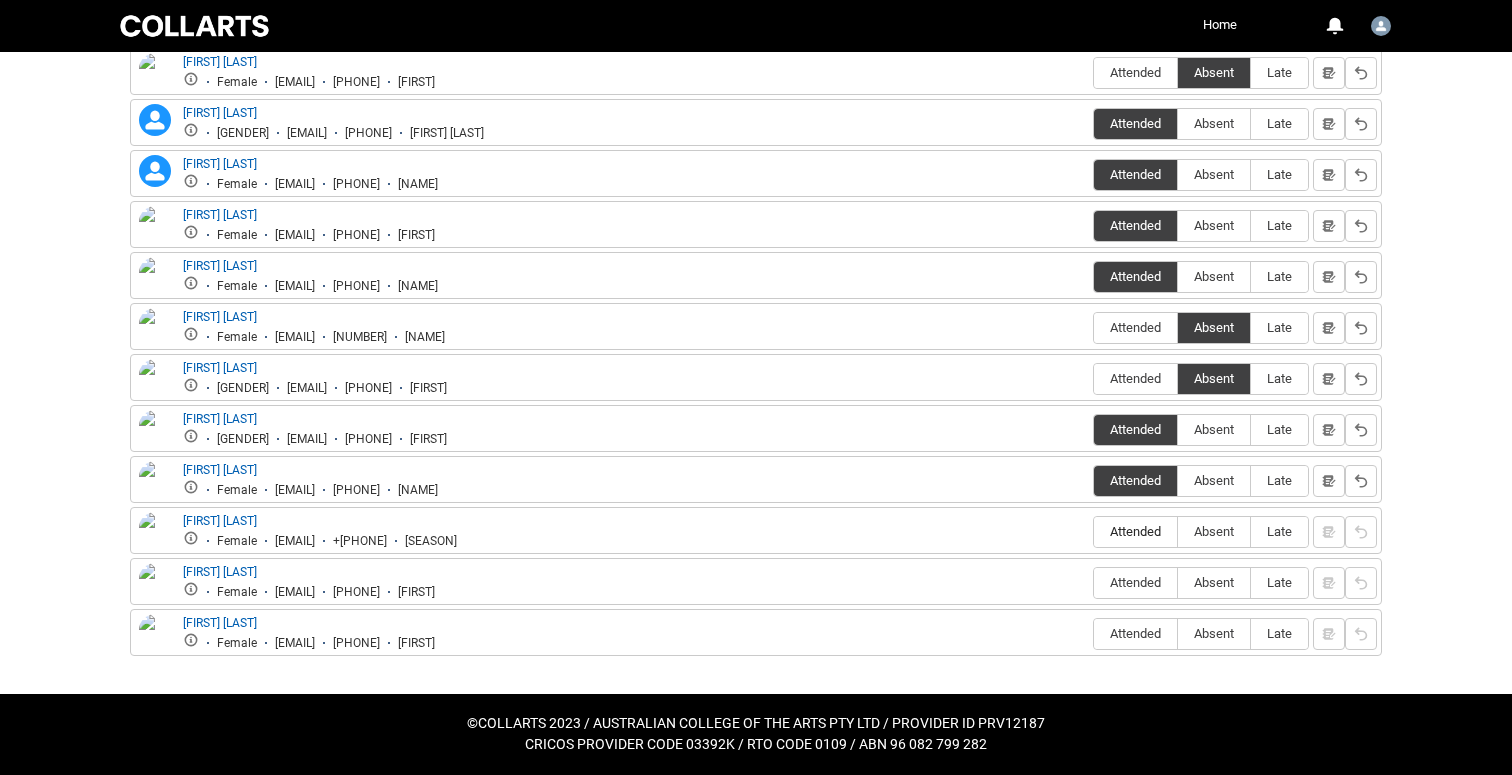 click on "Attended" at bounding box center (1135, 531) 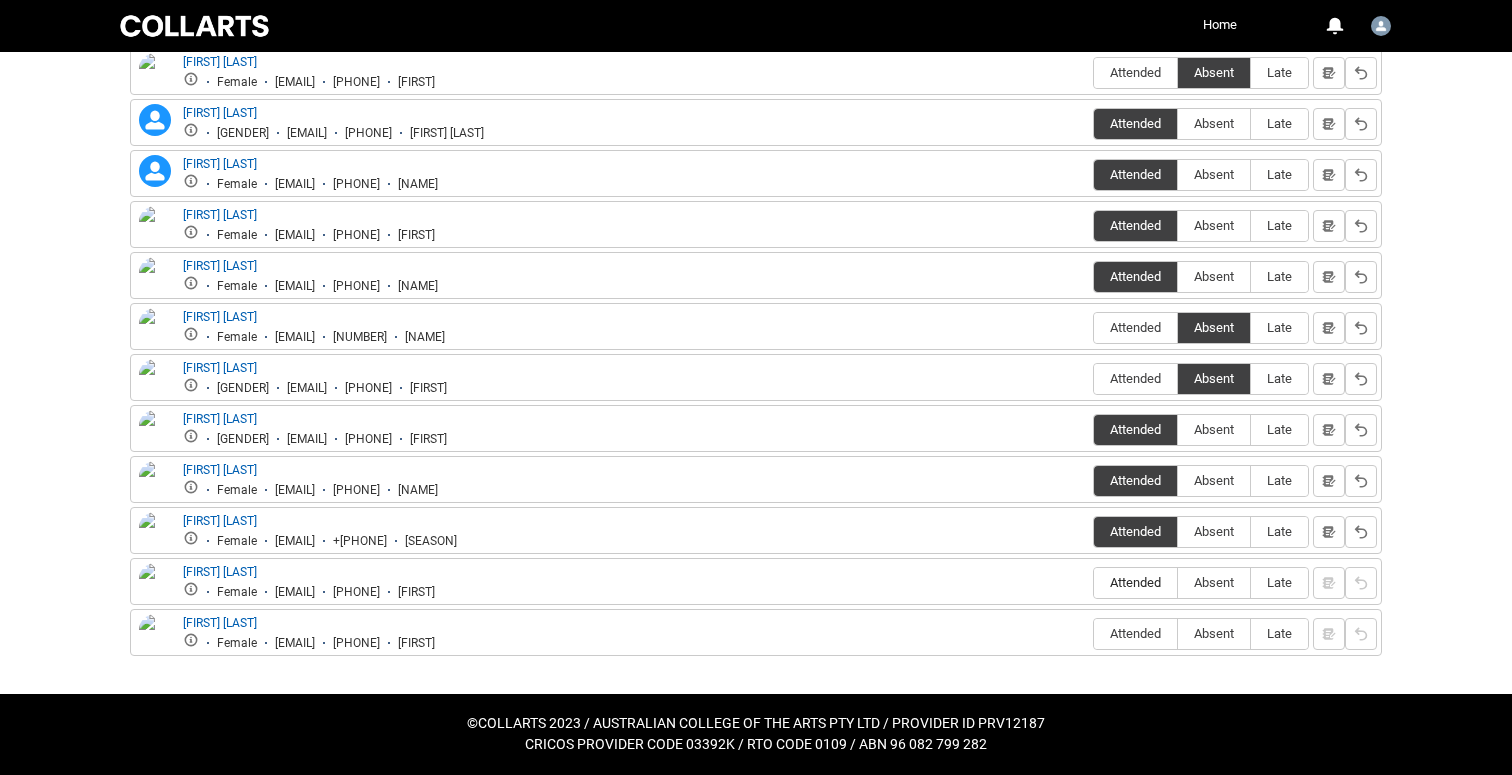 click on "Attended" at bounding box center [1135, 582] 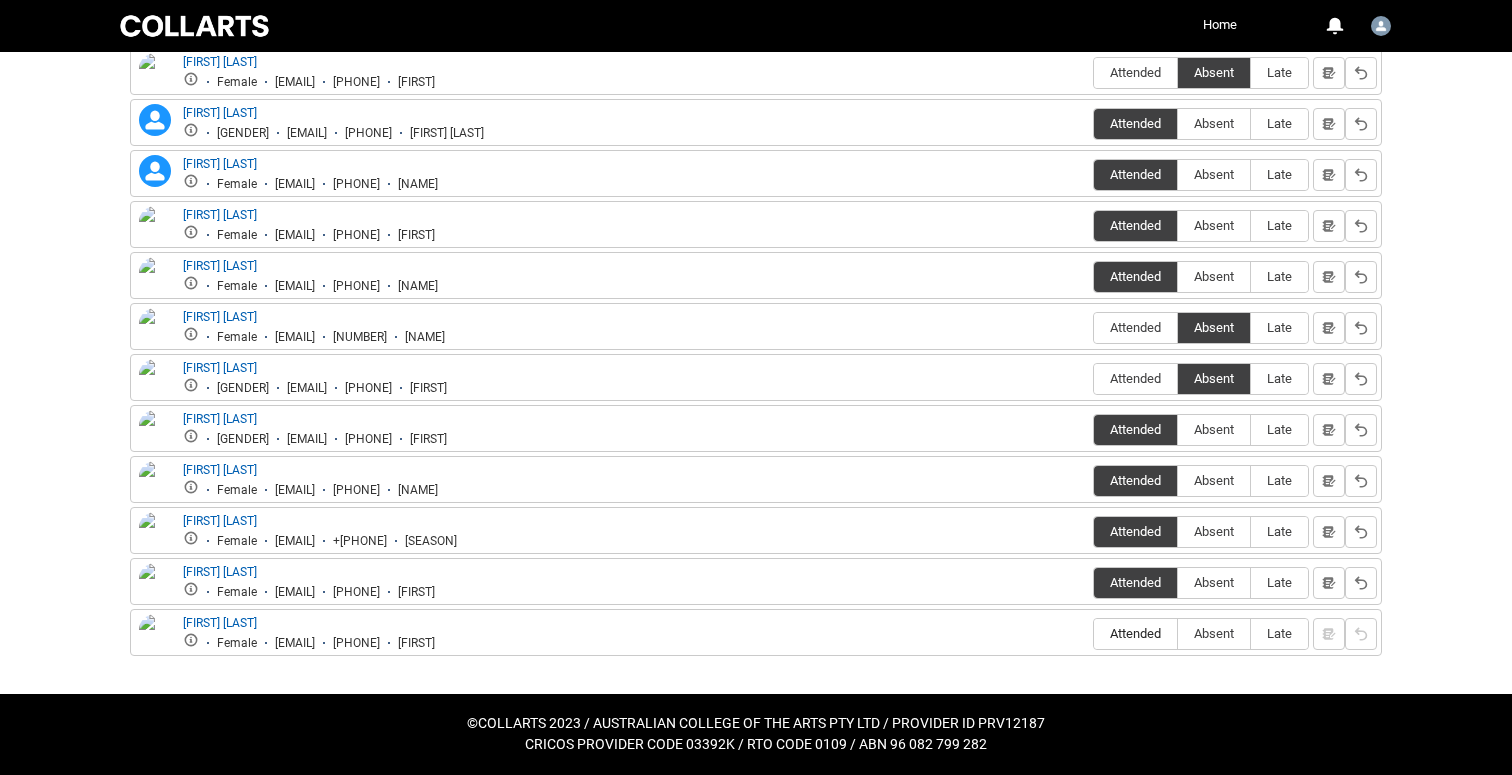 click on "Attended" at bounding box center [1135, 633] 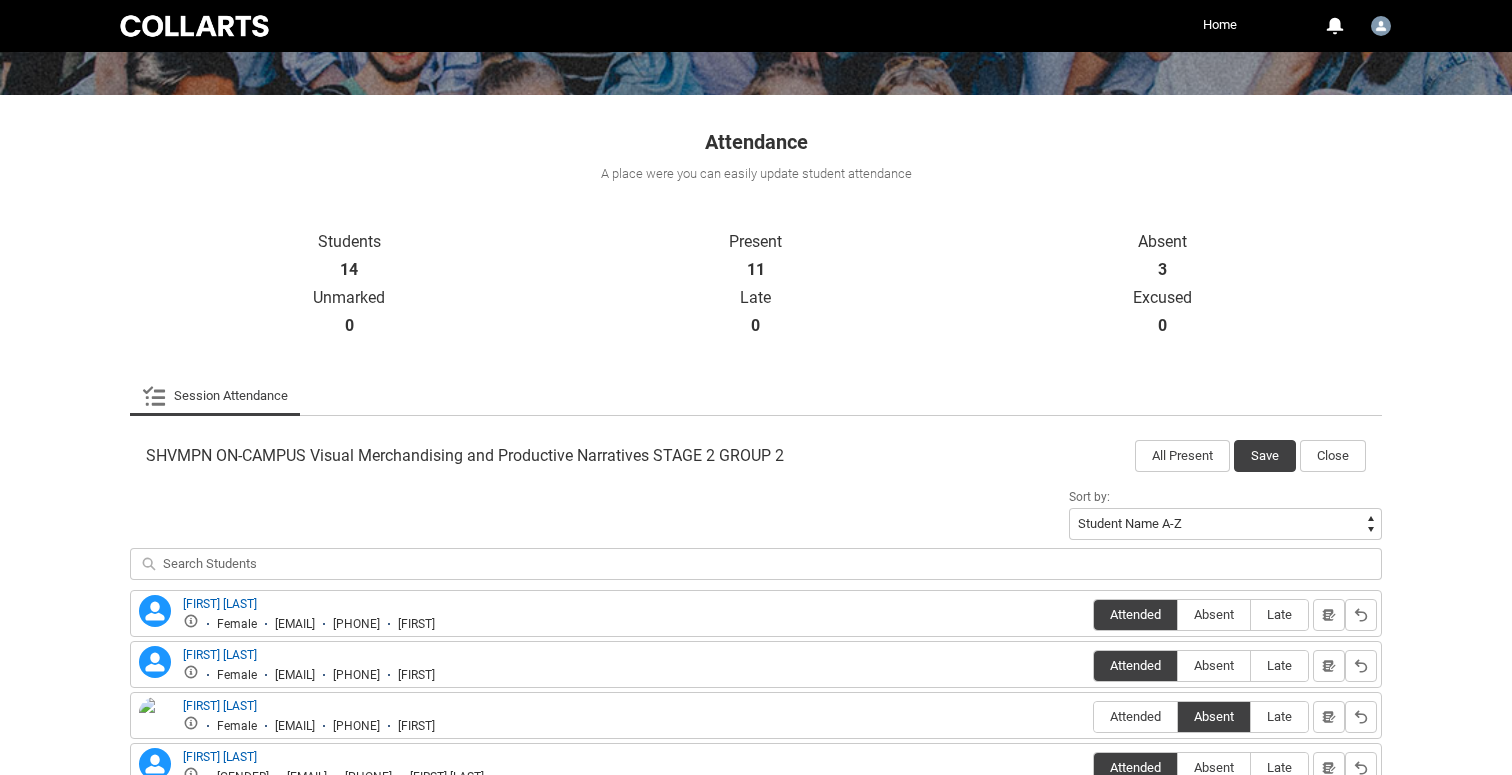 scroll, scrollTop: 168, scrollLeft: 0, axis: vertical 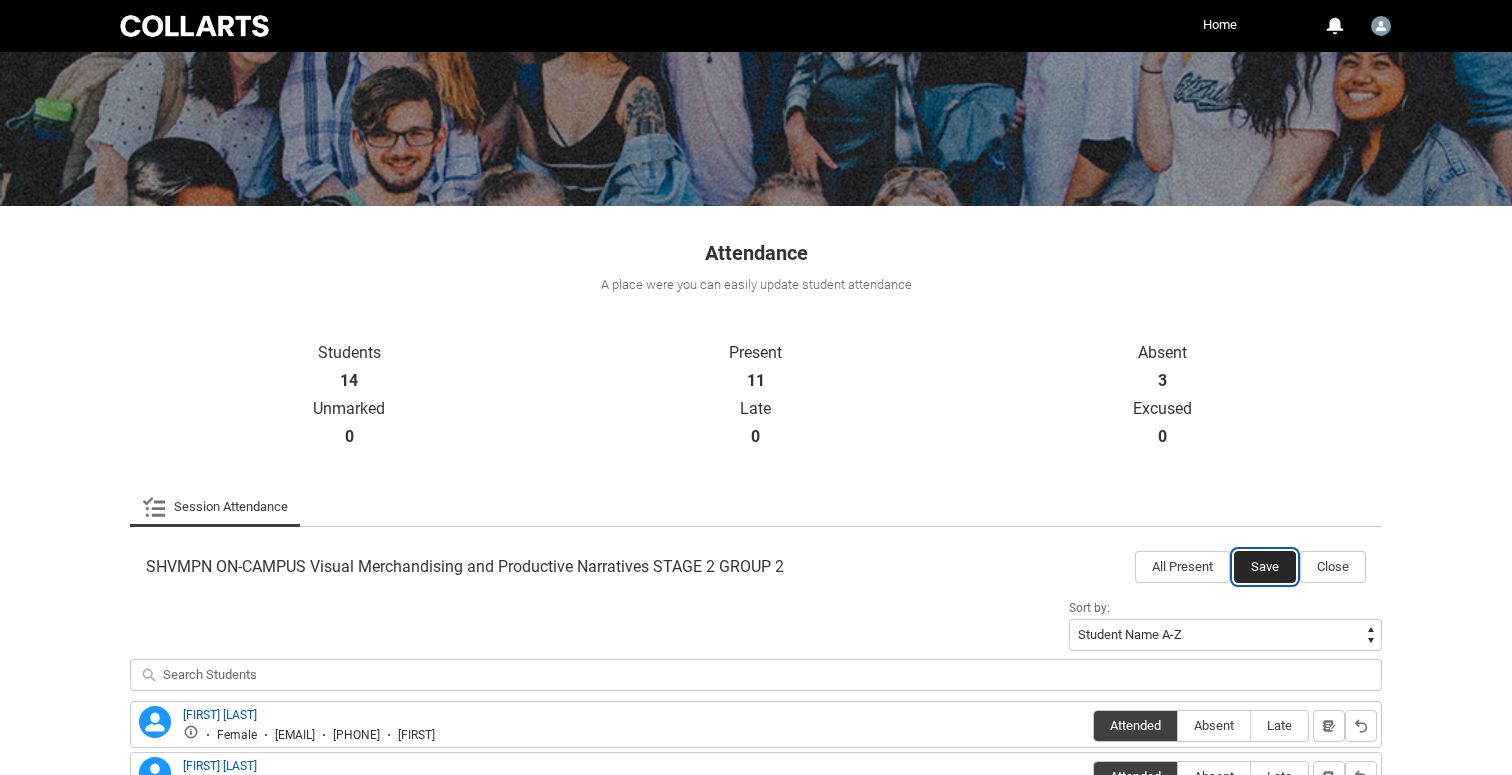 click on "Save" at bounding box center (1265, 567) 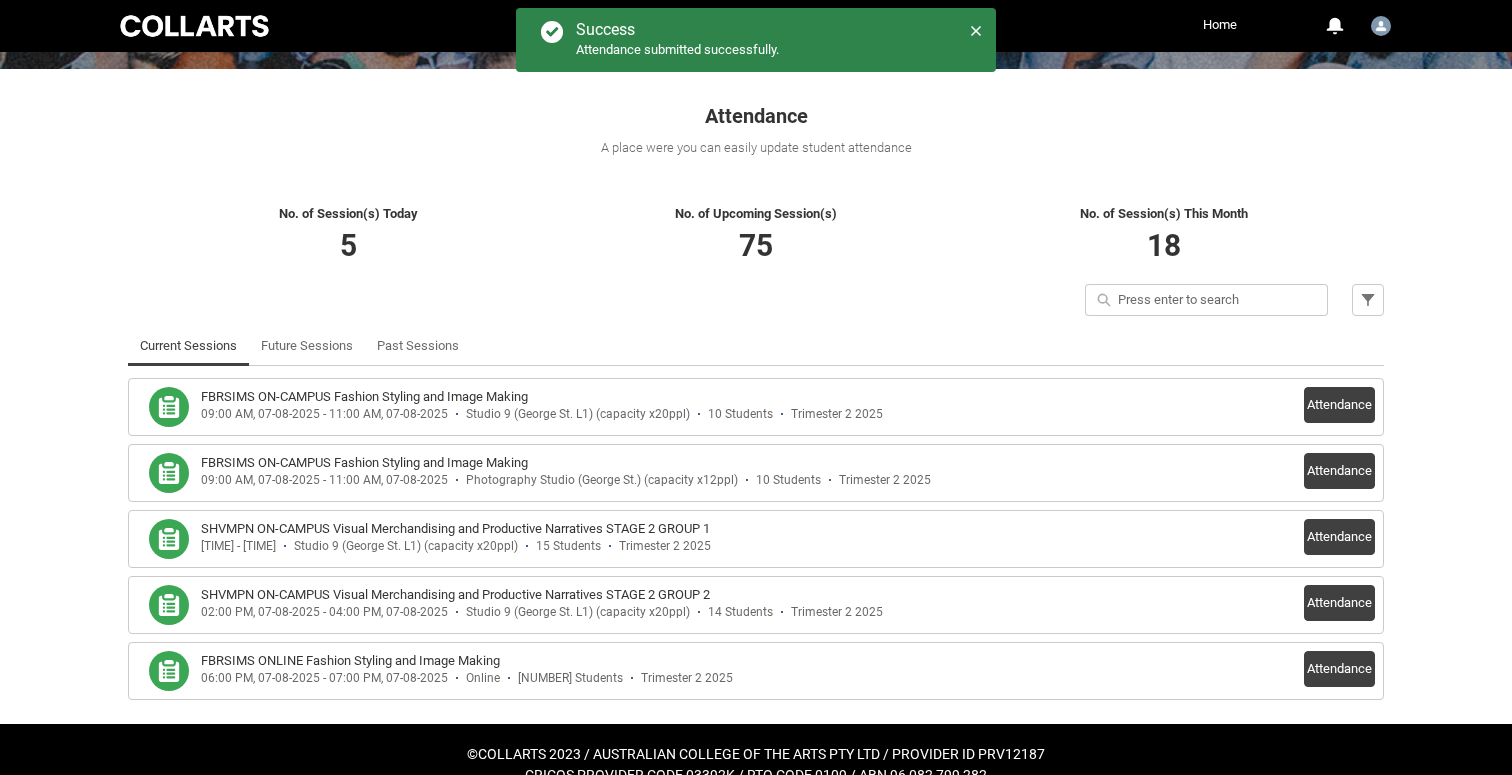 scroll, scrollTop: 335, scrollLeft: 0, axis: vertical 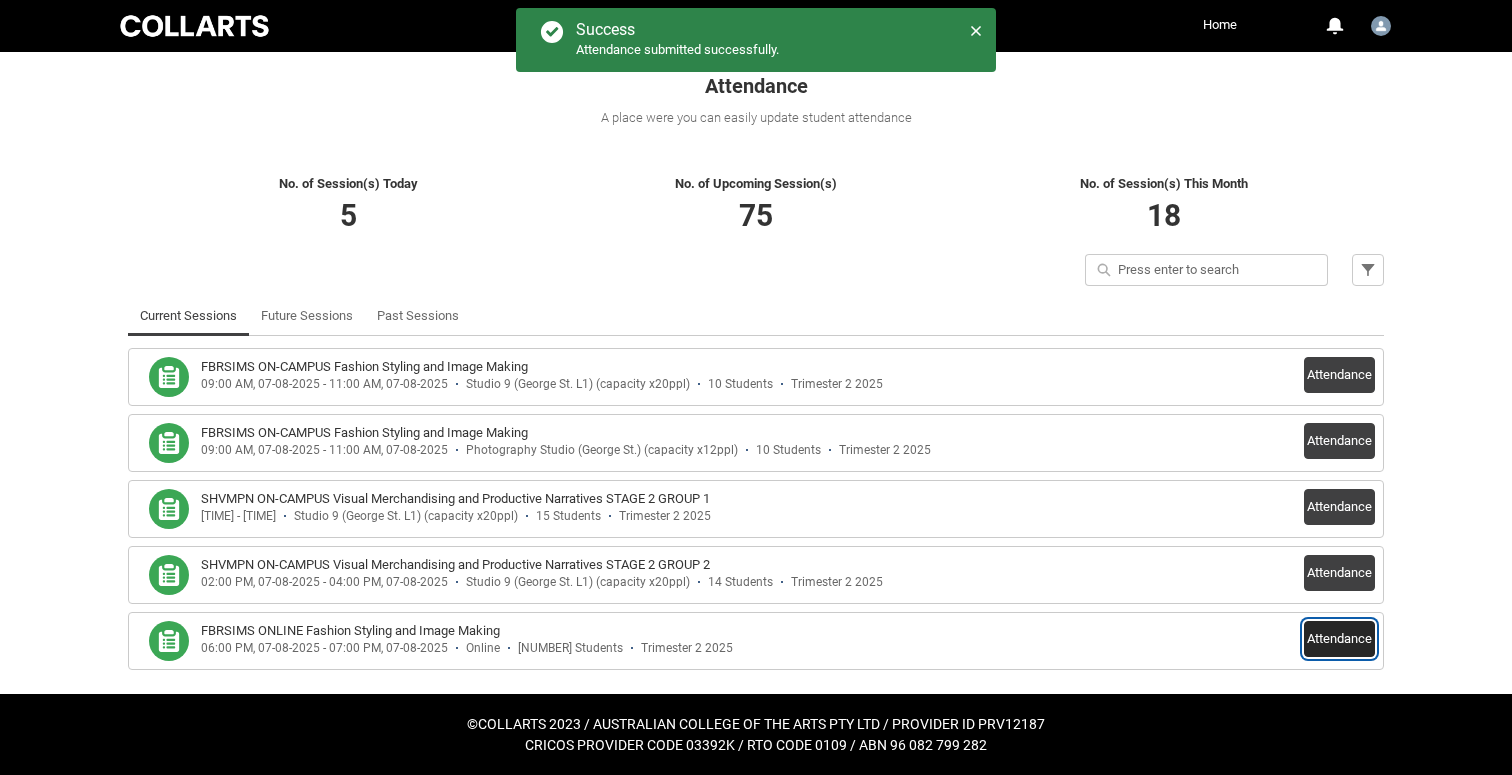 click on "Attendance" at bounding box center [1339, 639] 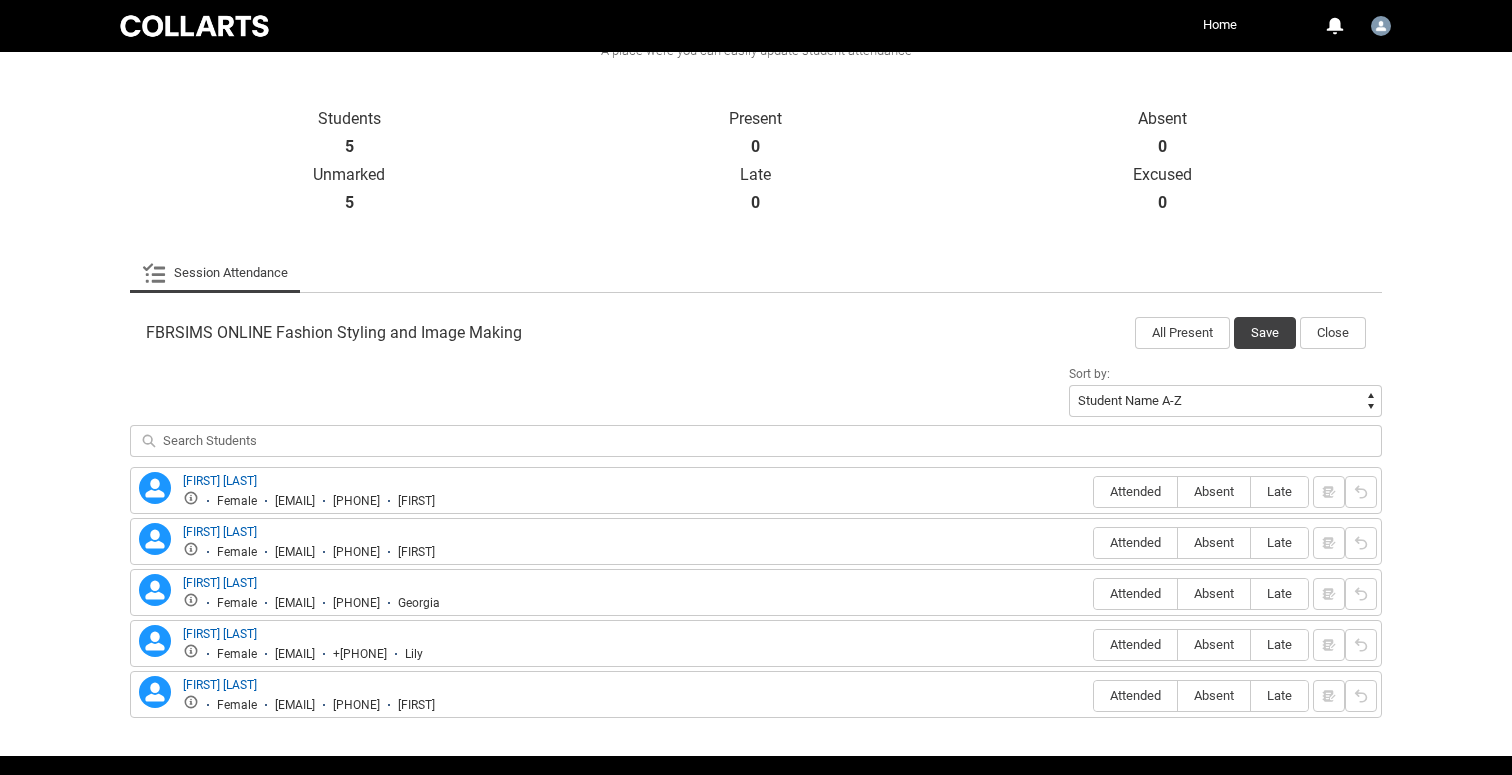 scroll, scrollTop: 464, scrollLeft: 0, axis: vertical 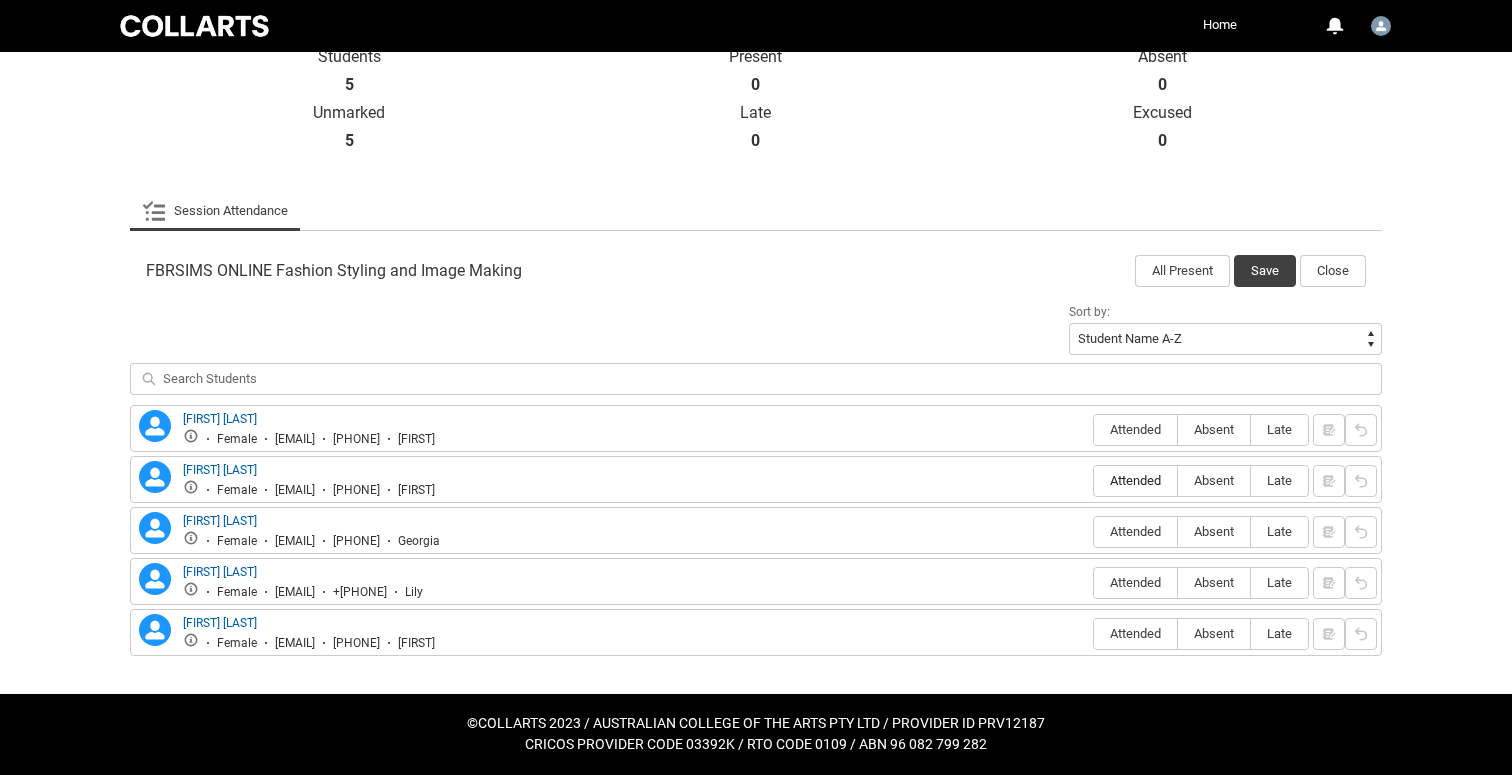 click on "Attended" at bounding box center [1135, 480] 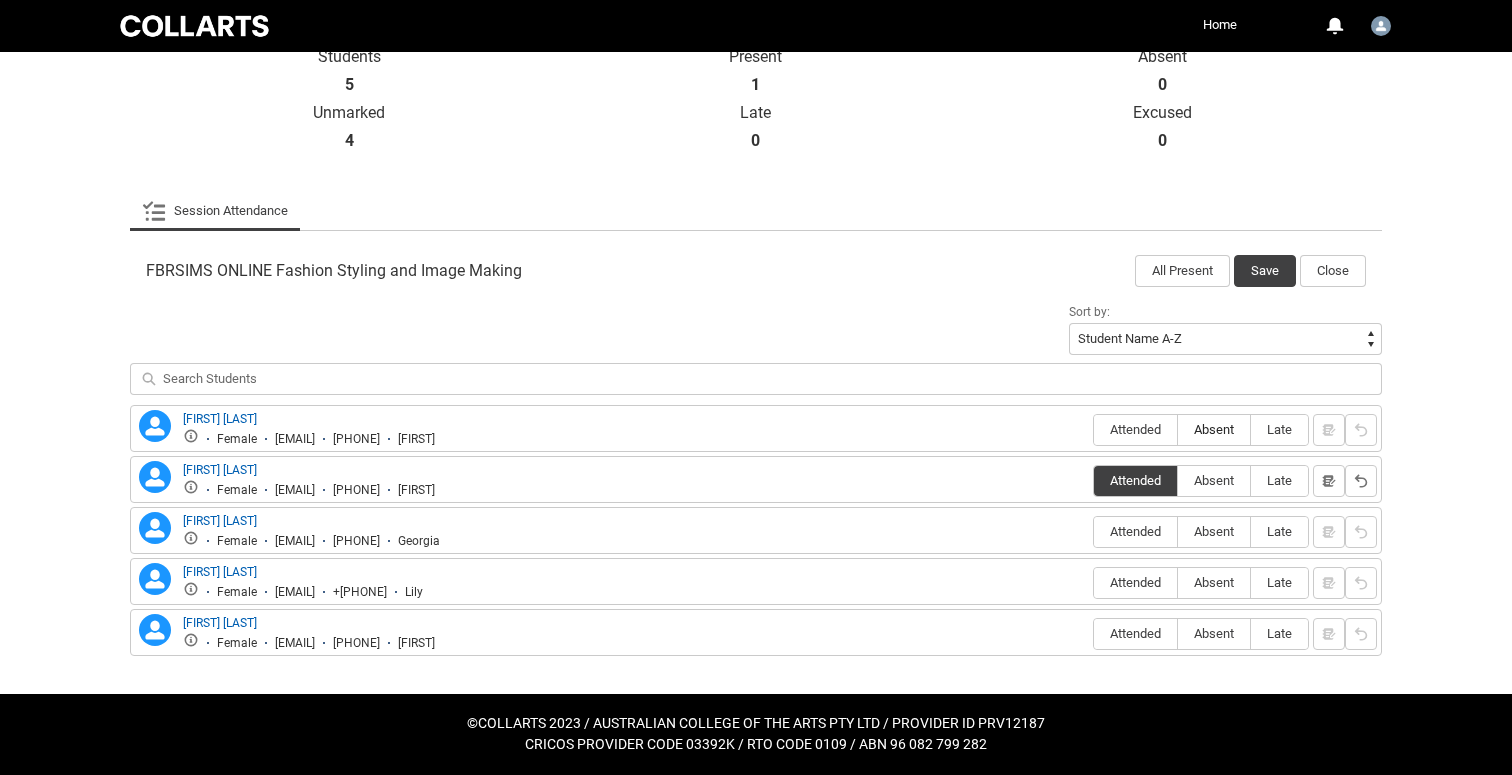 click on "Absent" at bounding box center [1214, 430] 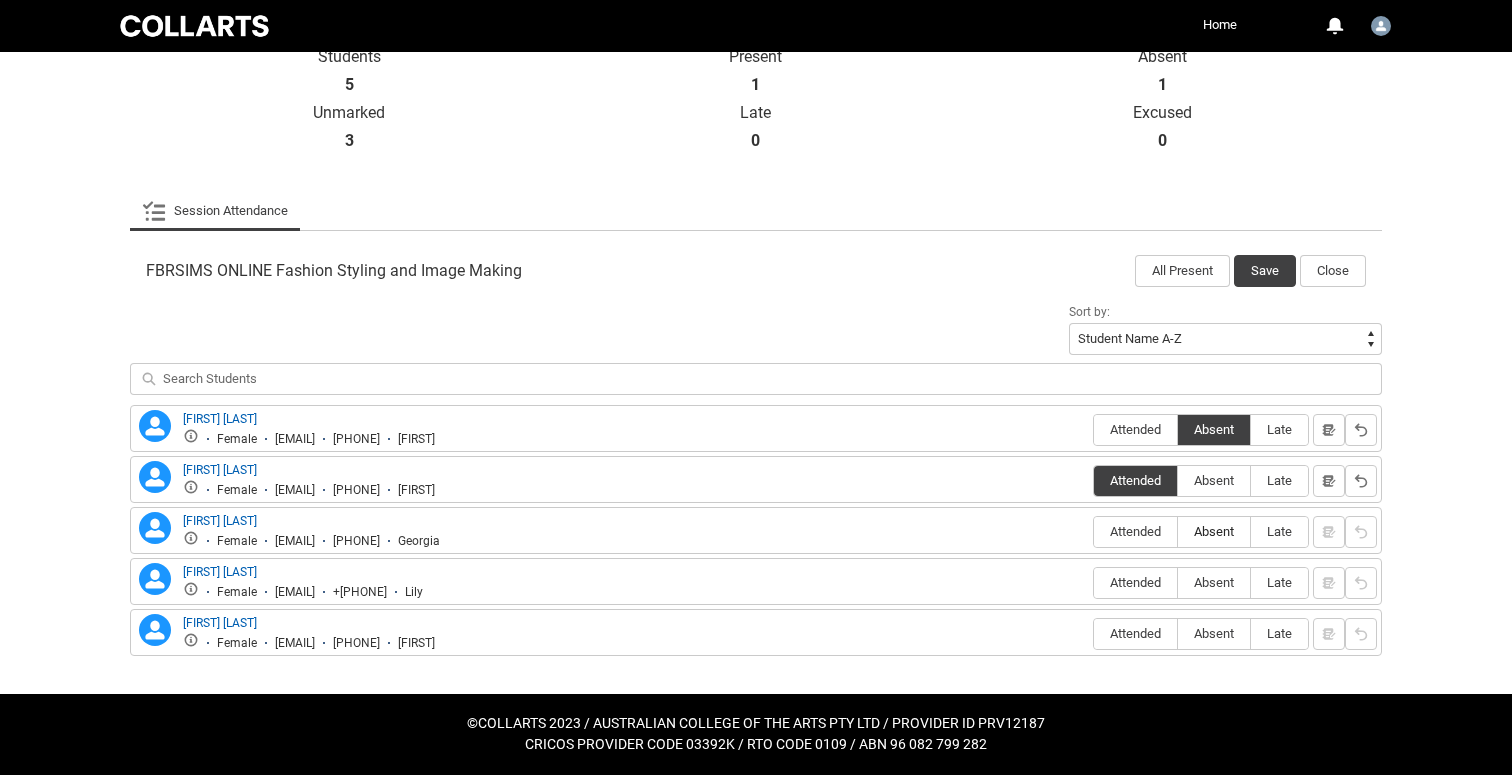click on "Absent" at bounding box center [1214, 531] 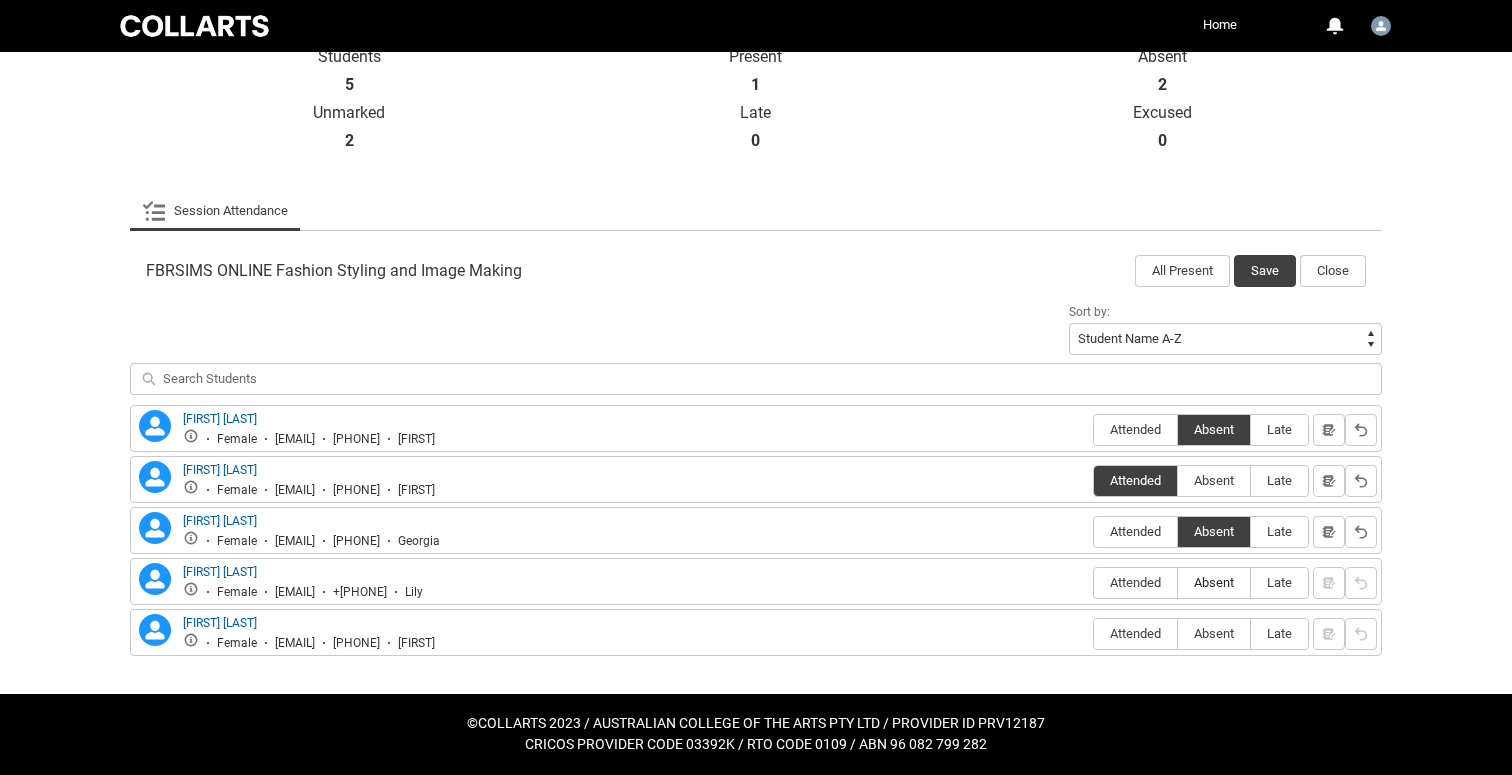 click on "Absent" at bounding box center [1214, 582] 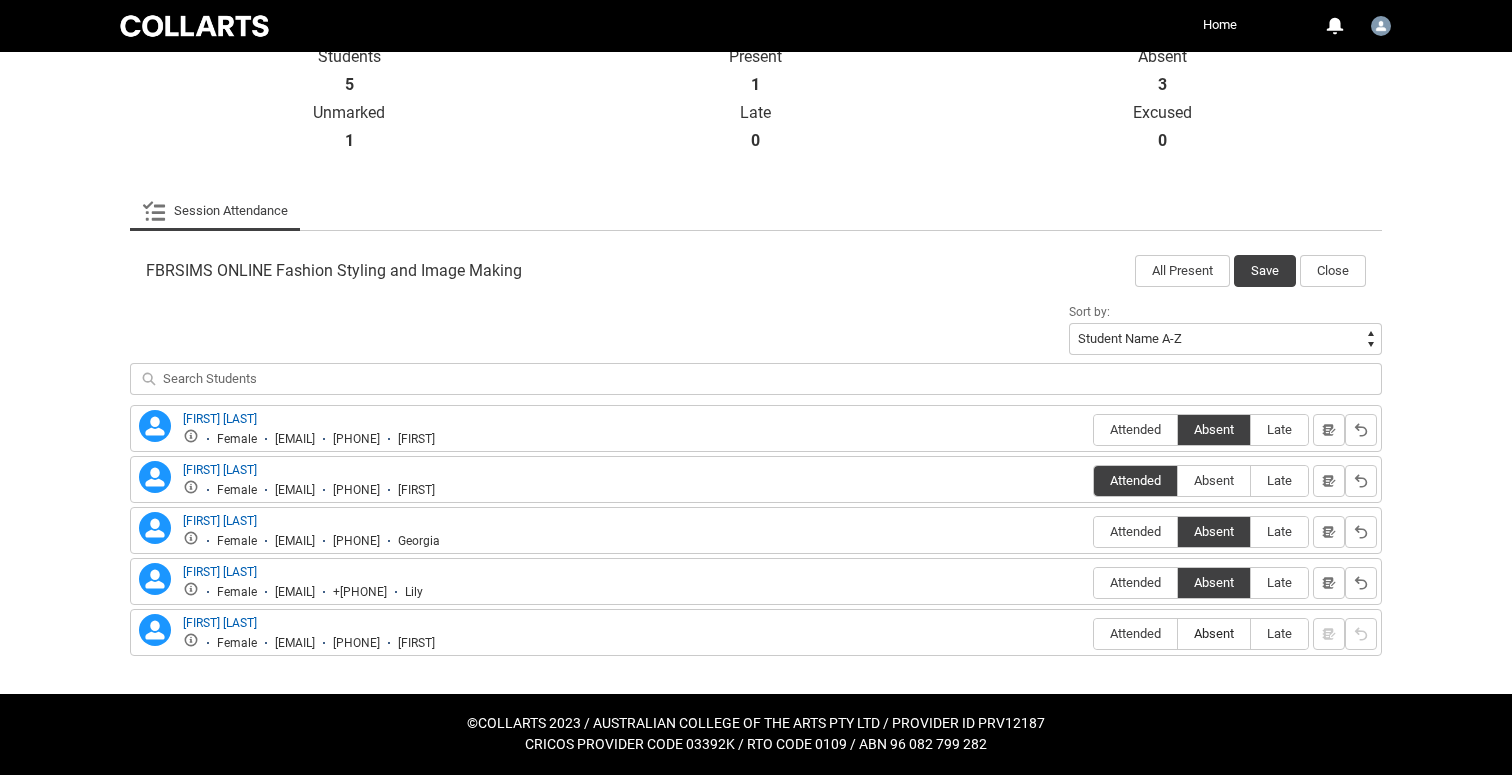 click on "Absent" at bounding box center [1214, 633] 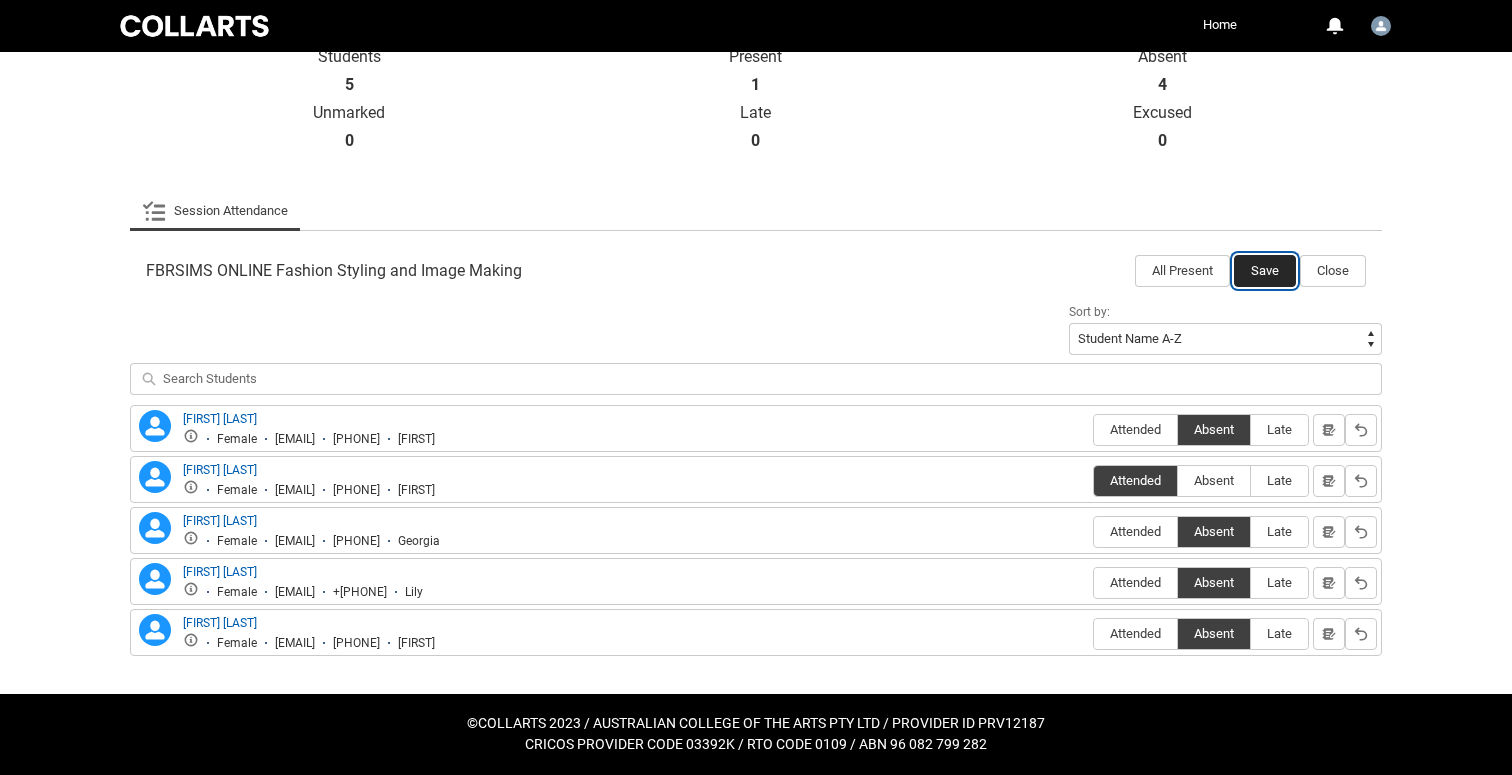 click on "Save" at bounding box center (1265, 271) 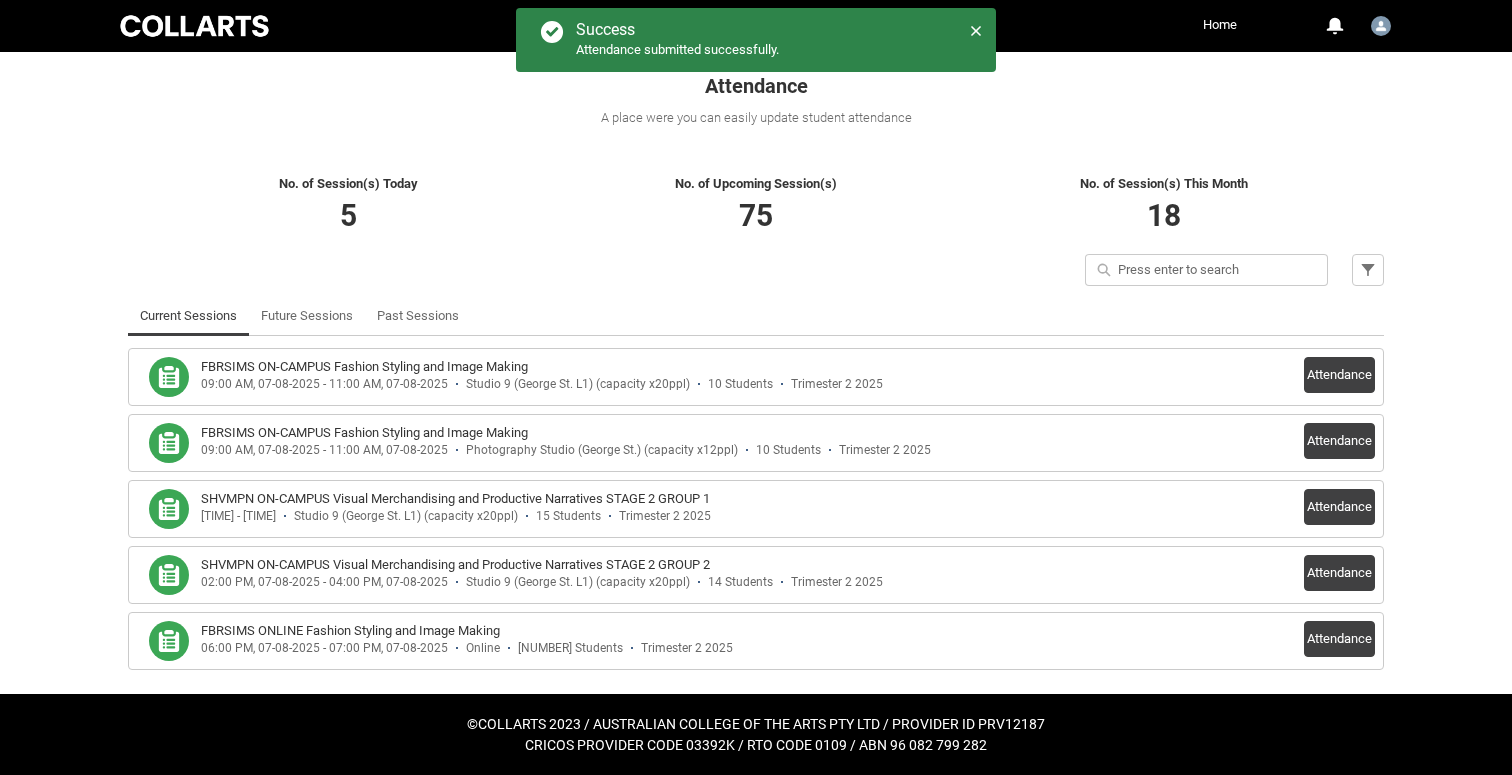 scroll, scrollTop: 335, scrollLeft: 0, axis: vertical 